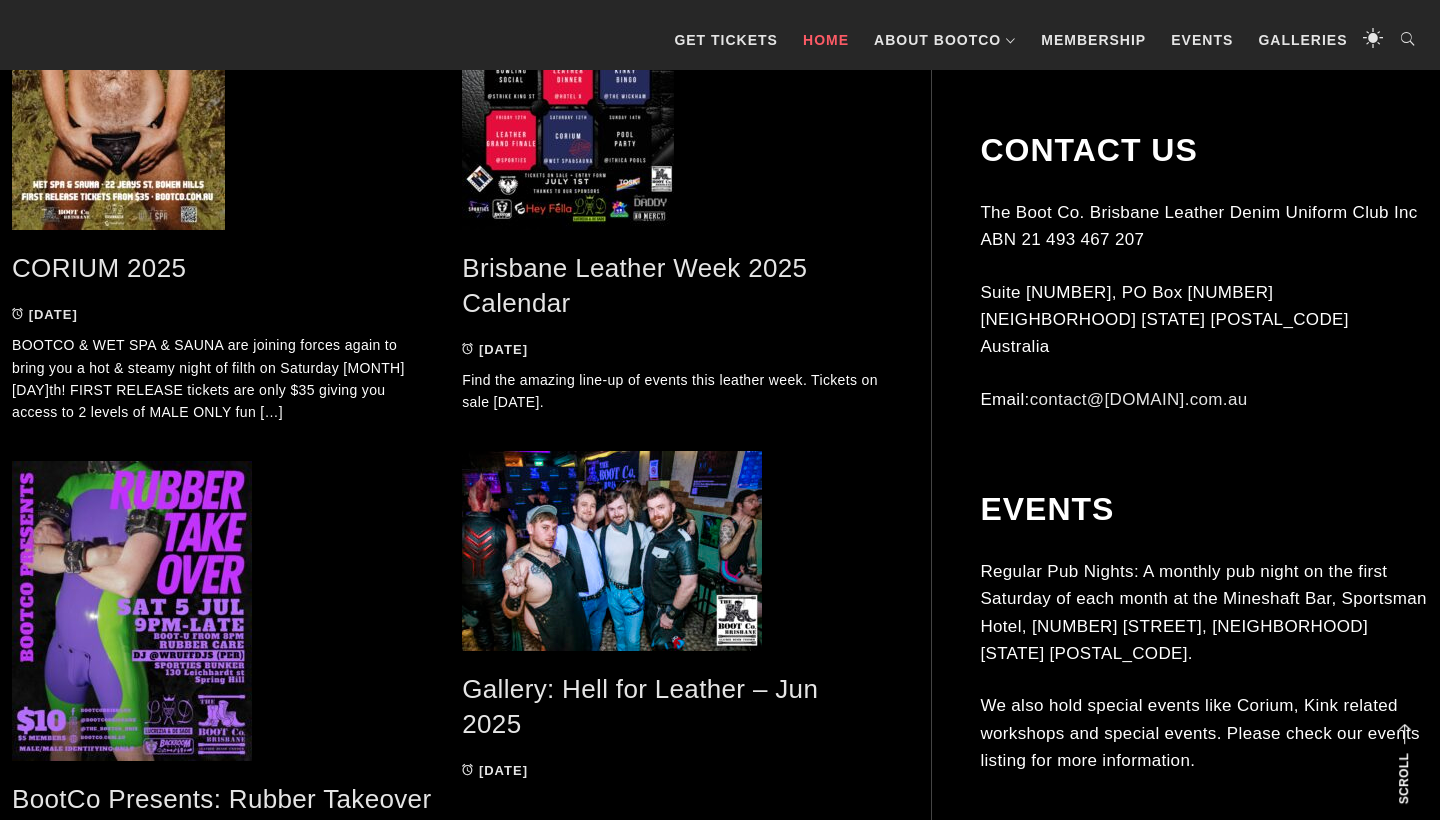 scroll, scrollTop: 1736, scrollLeft: 0, axis: vertical 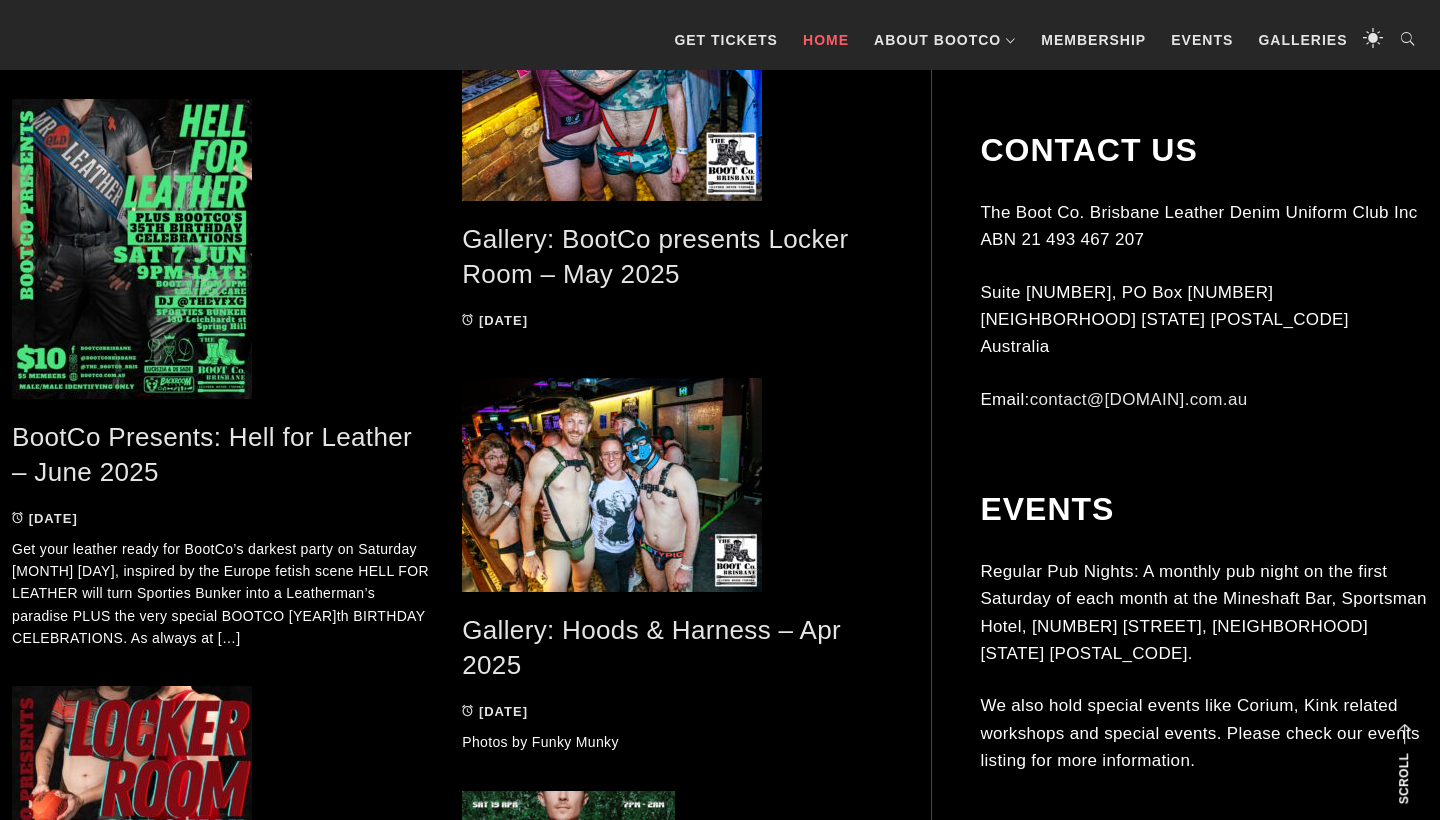 click on "BootCo Presents: Rough Trade – Aug [YEAR]
[DATE] [DATE]
Celebrating all things hi-vis, steel cap and filthy, it’s time for Rough Trade! Join us downstairs in the bunker on Sat [DAY] [MONTH] for a night of appreciation to our favourite sweaty macho men! As always at BootCo feel free […]
Brisbane Leather Week [YEAR] – Events & Tickets
[DATE] [DATE]
Brisbane Leather Week [YEAR] is here! Get every event in 1 ticket with our VIP Week Pass! Leather Market & Tea Party Sat [DAY] [MONTH], [TIME], Sportsman Hotel Celebrate the start of leather week with our annual LEATHER MARKET & […]" at bounding box center [447, 960] 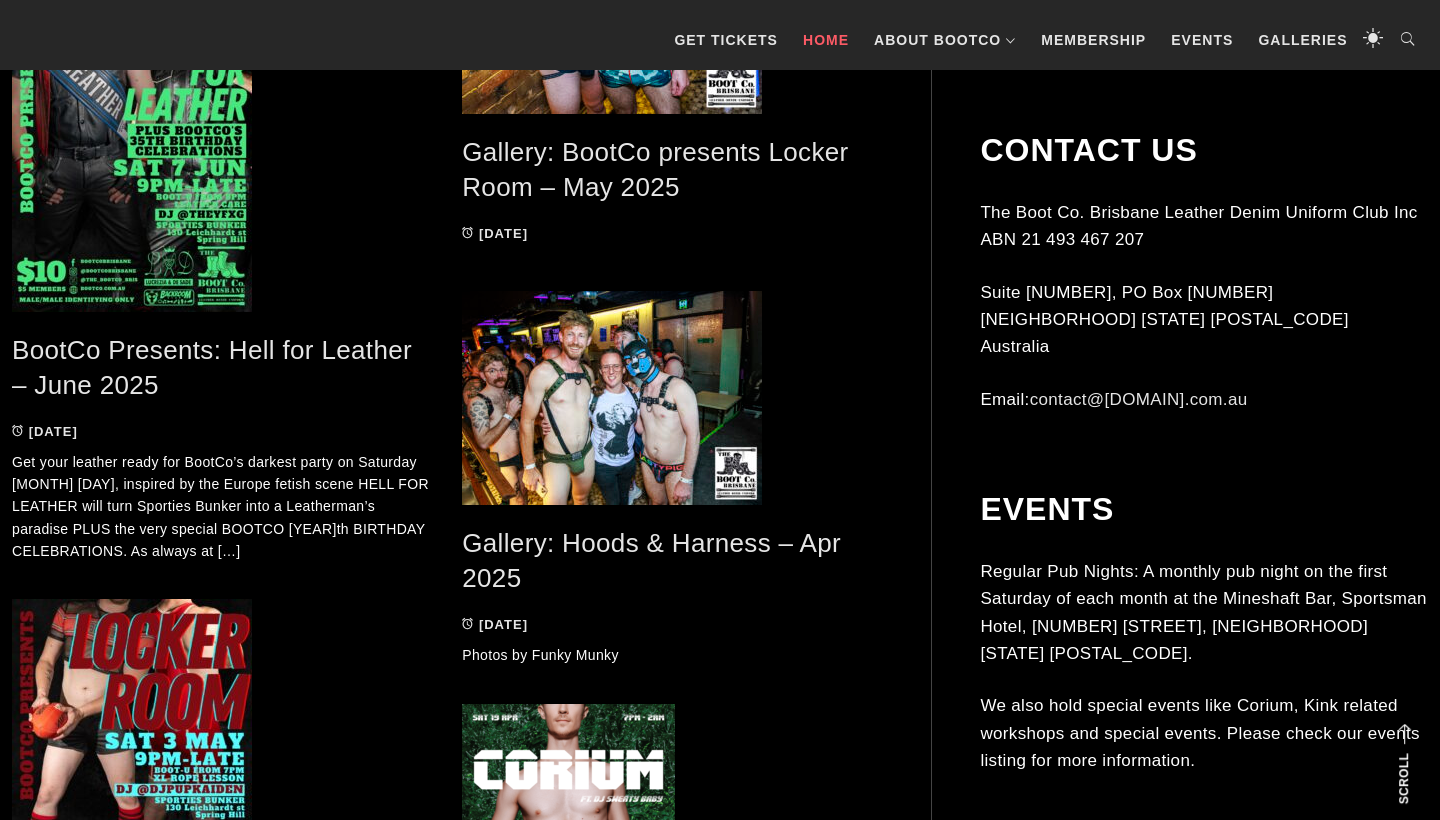 scroll, scrollTop: 2972, scrollLeft: 0, axis: vertical 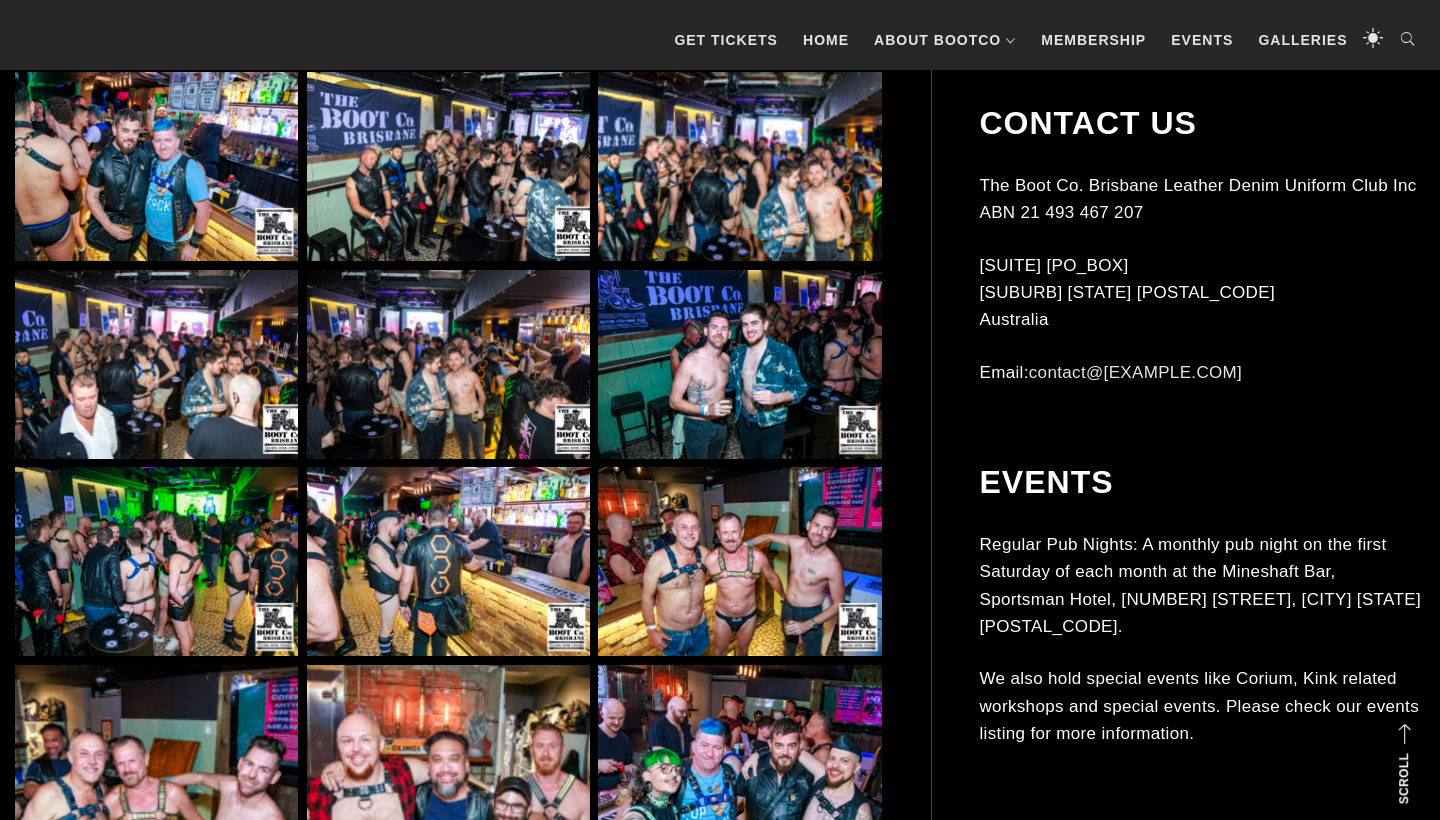 click at bounding box center [448, 364] 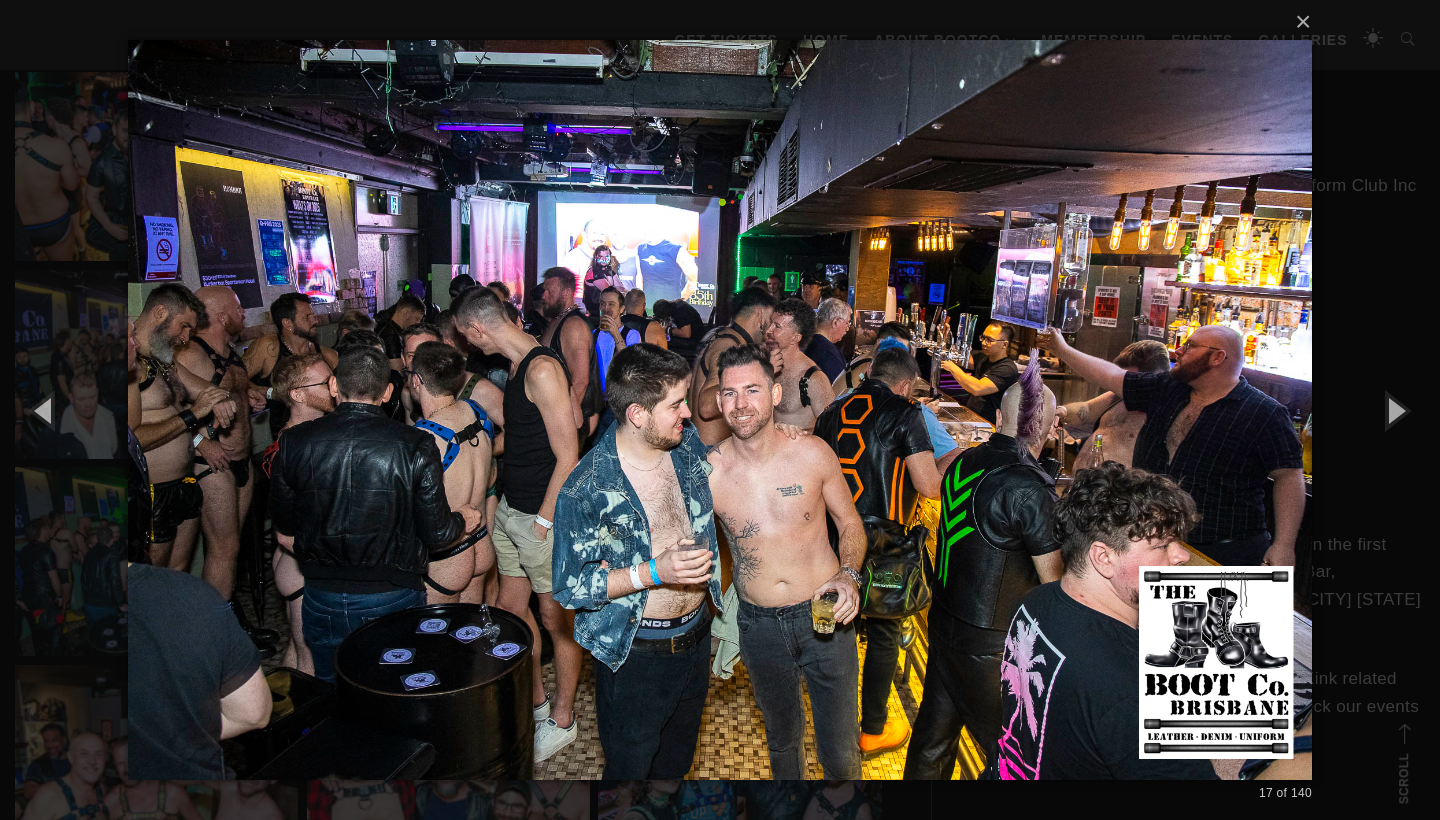 click on "× 17 of 140 Loading..." at bounding box center (720, 410) 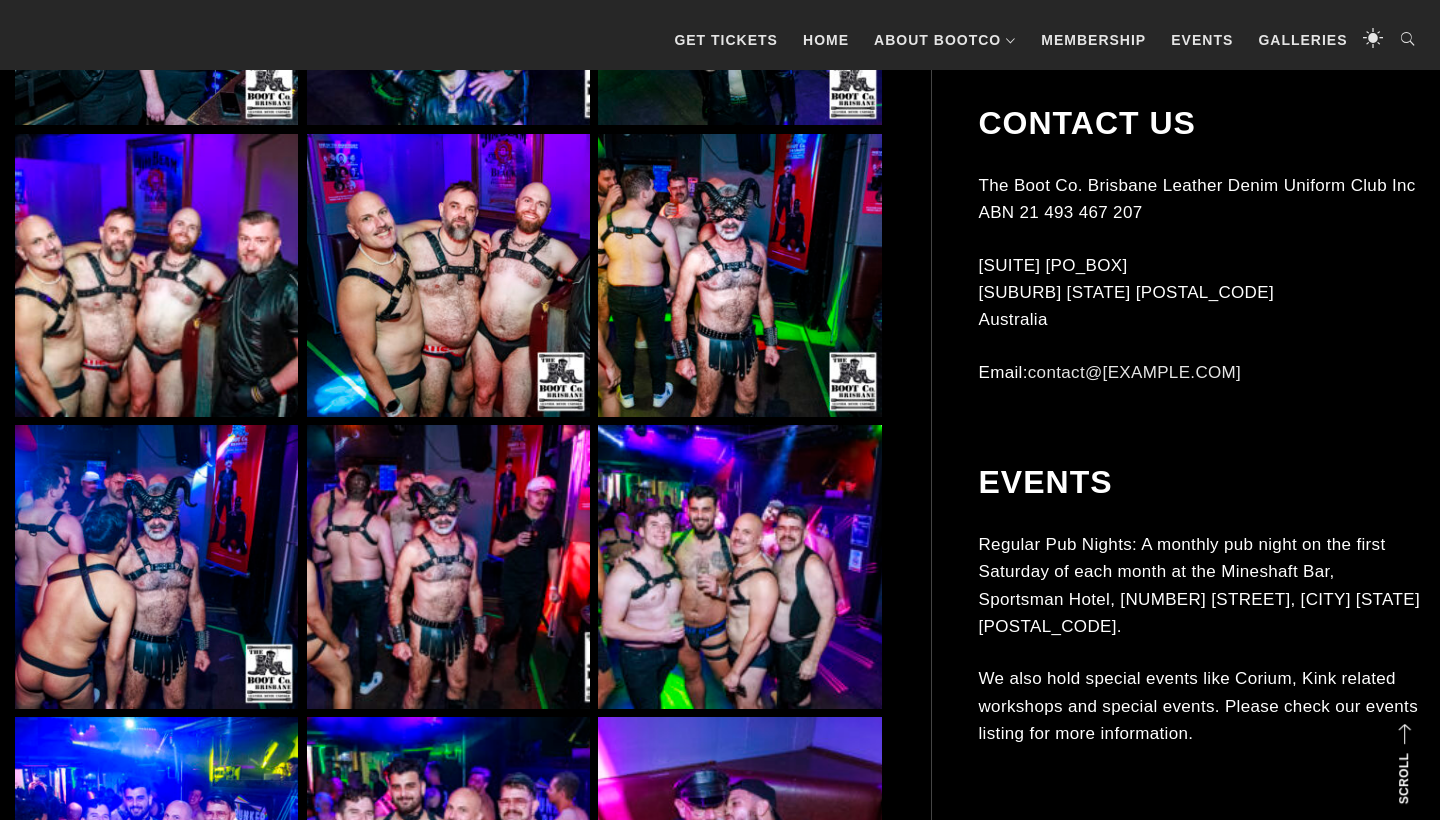 scroll, scrollTop: 3676, scrollLeft: 0, axis: vertical 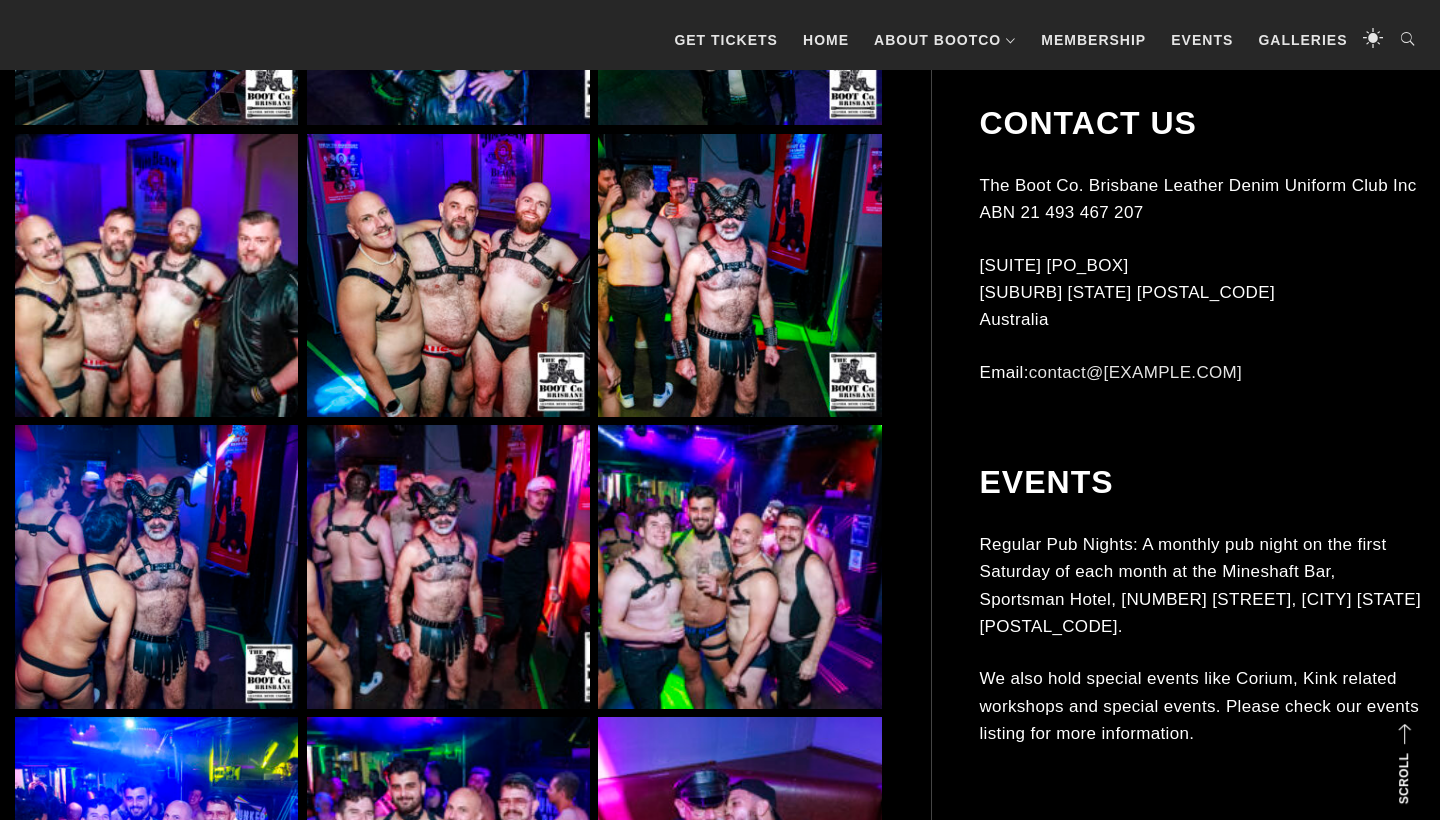 click at bounding box center (739, 275) 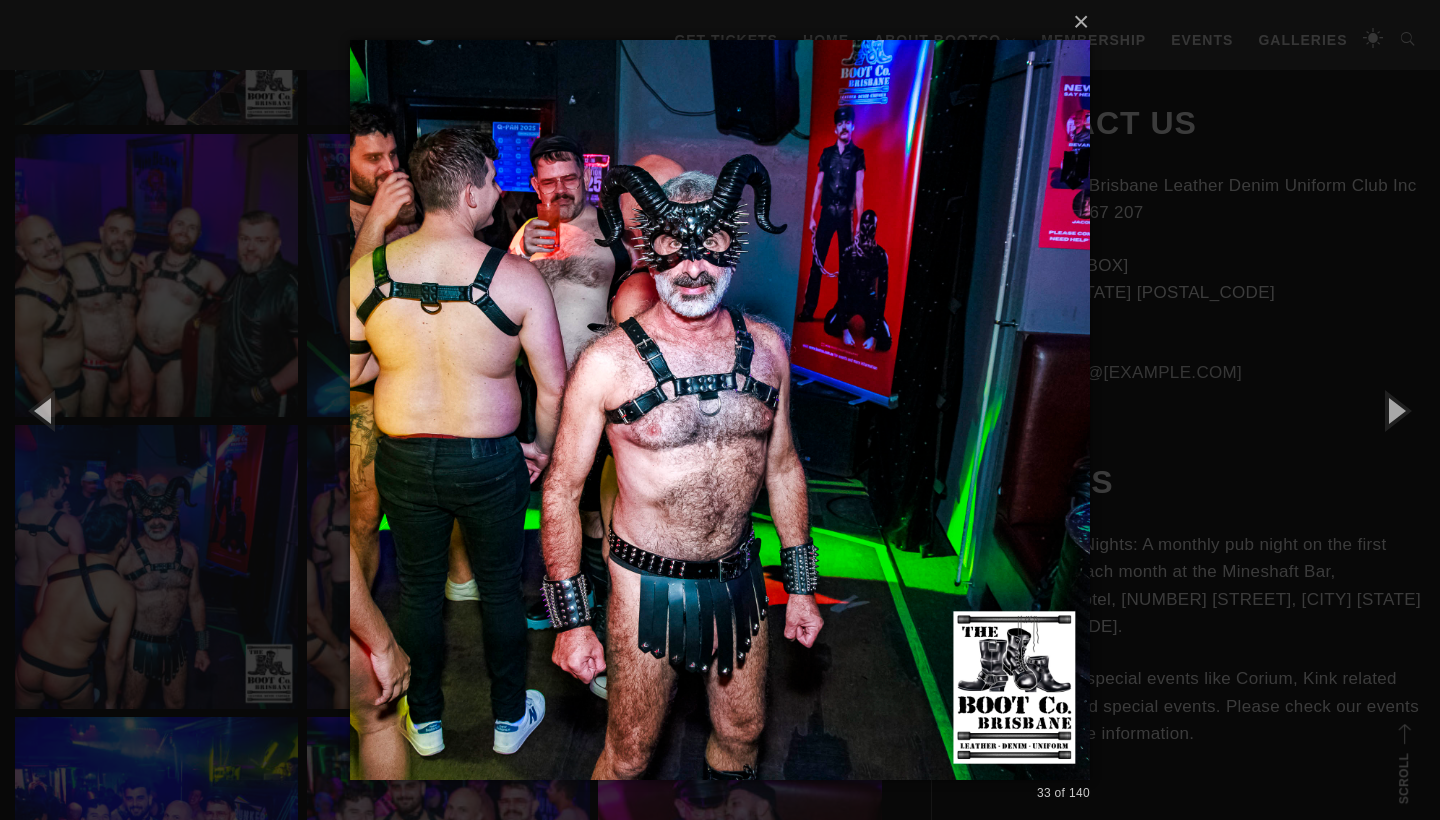 click on "× 33 of 140 Loading..." at bounding box center [720, 410] 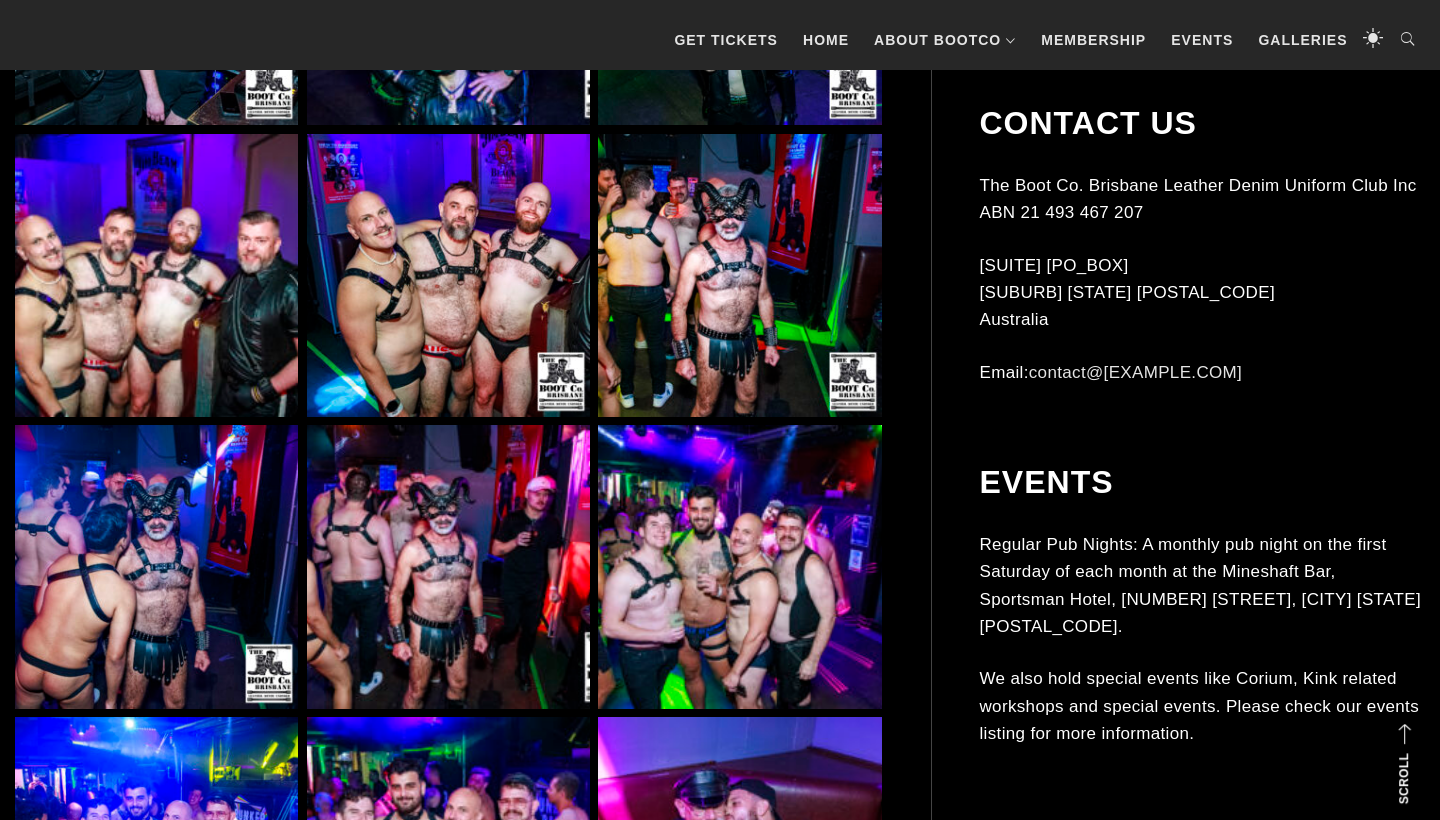 click at bounding box center [739, 275] 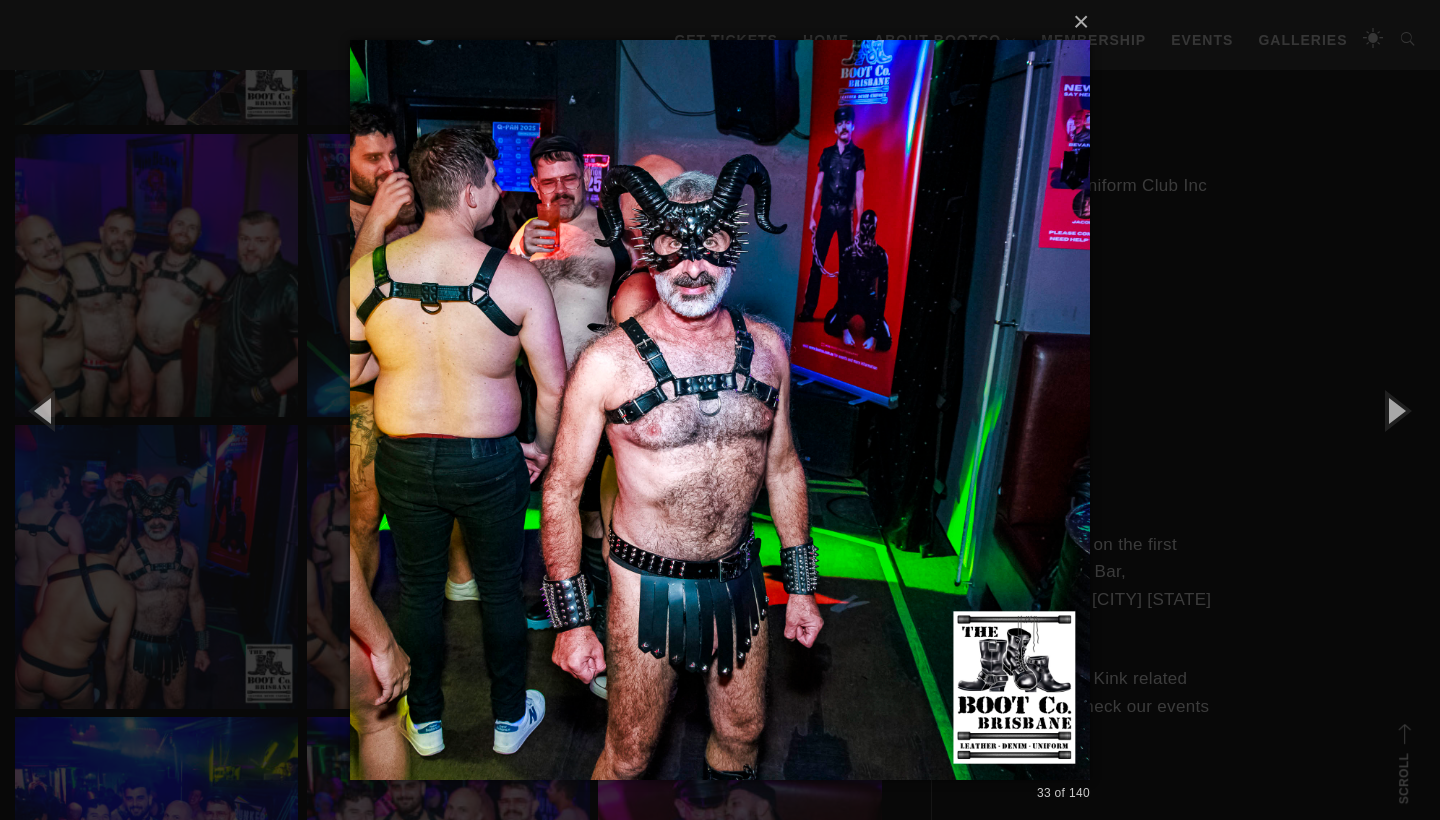 scroll, scrollTop: 3407, scrollLeft: 0, axis: vertical 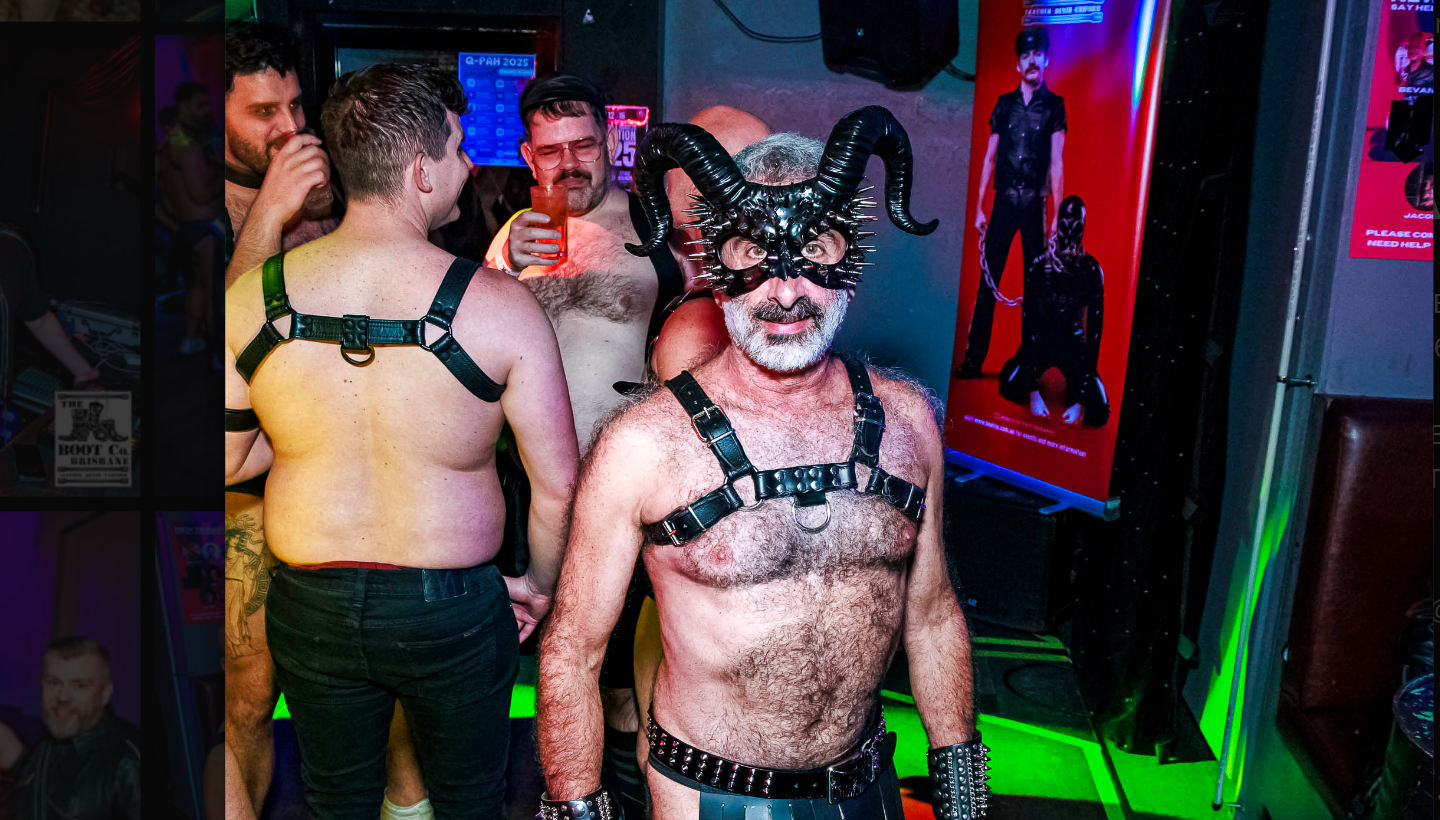 click on "× 33 of 140 Loading..." at bounding box center [720, 410] 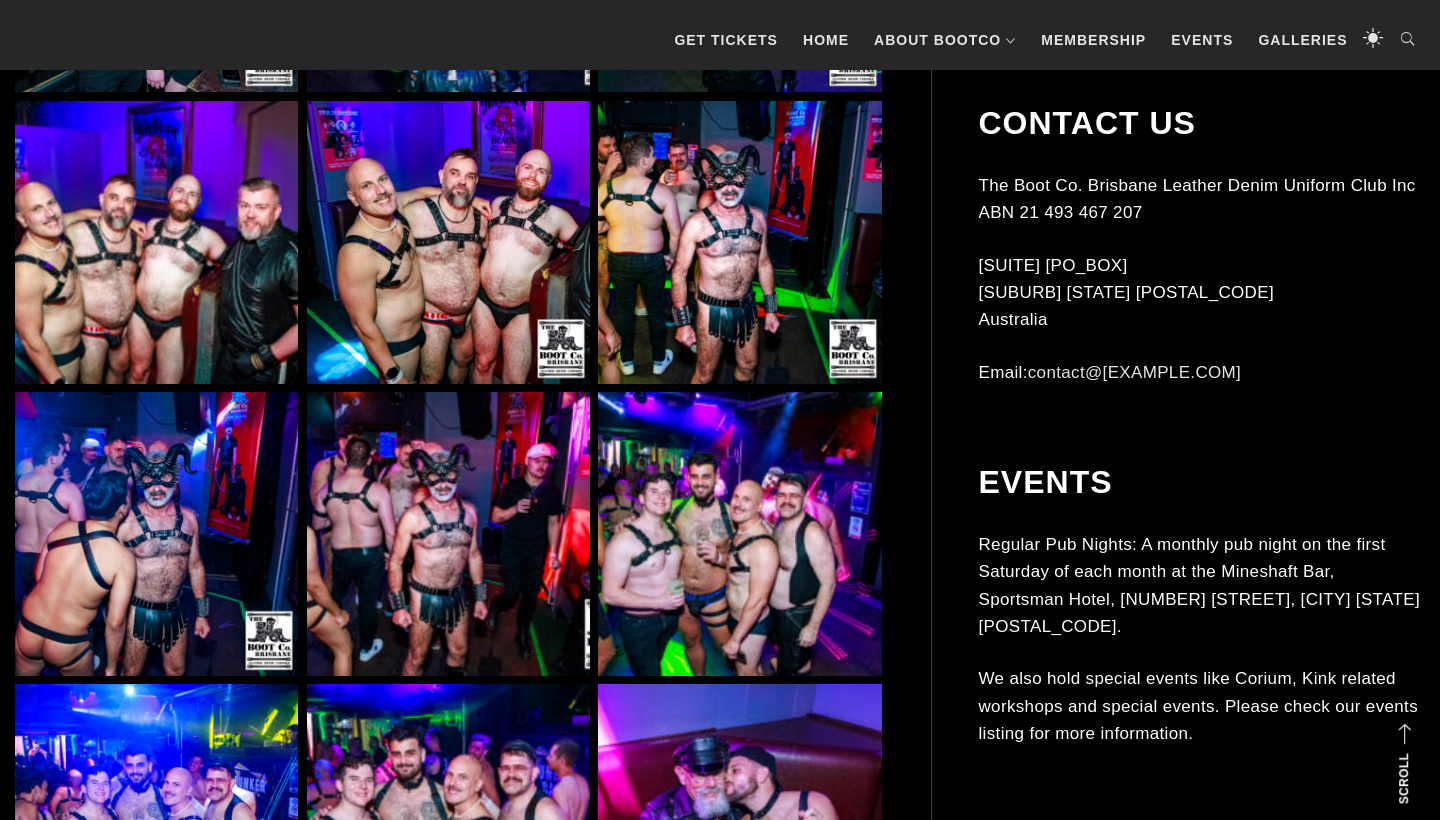 scroll, scrollTop: 3752, scrollLeft: 0, axis: vertical 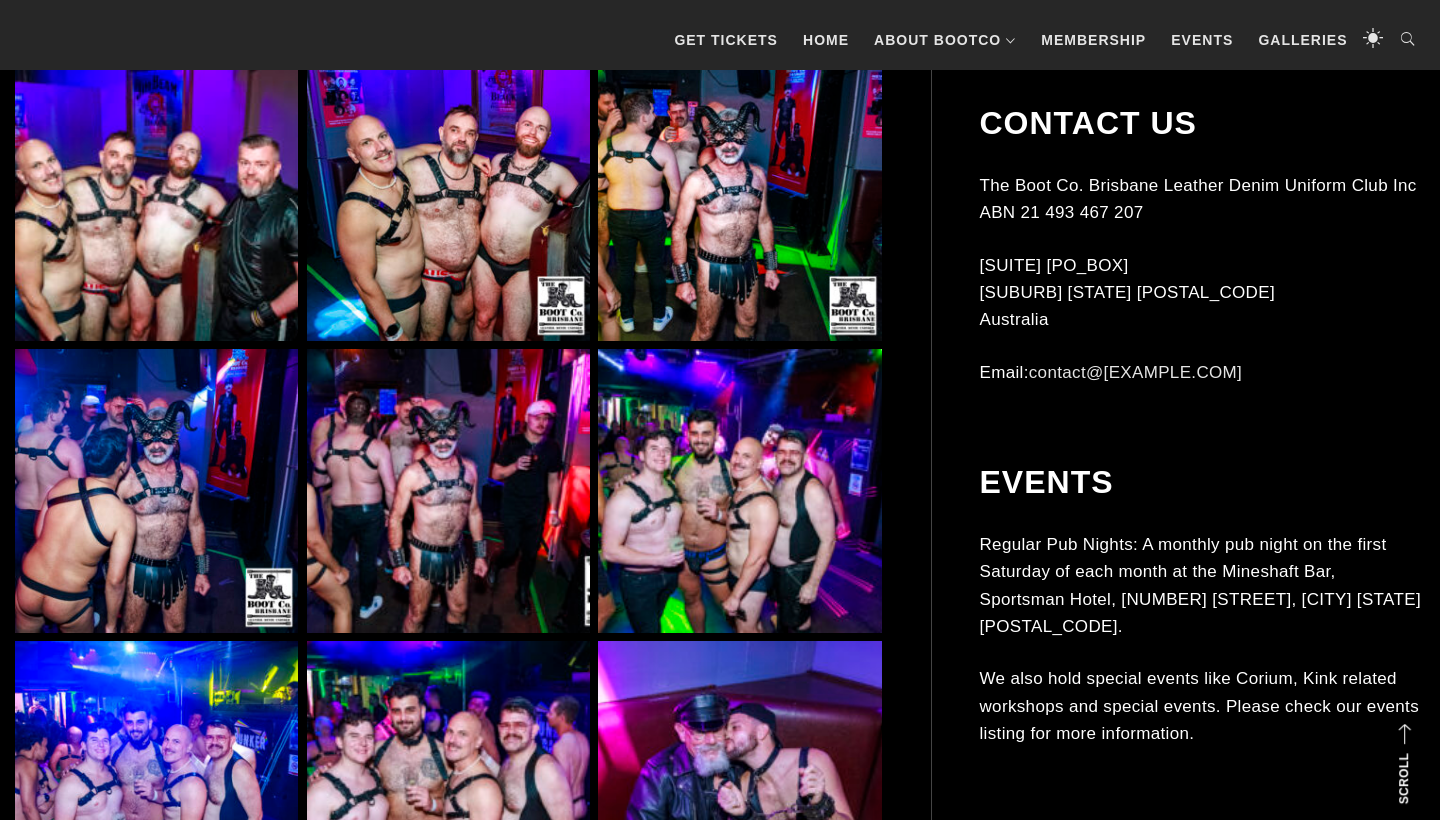 click at bounding box center [156, 490] 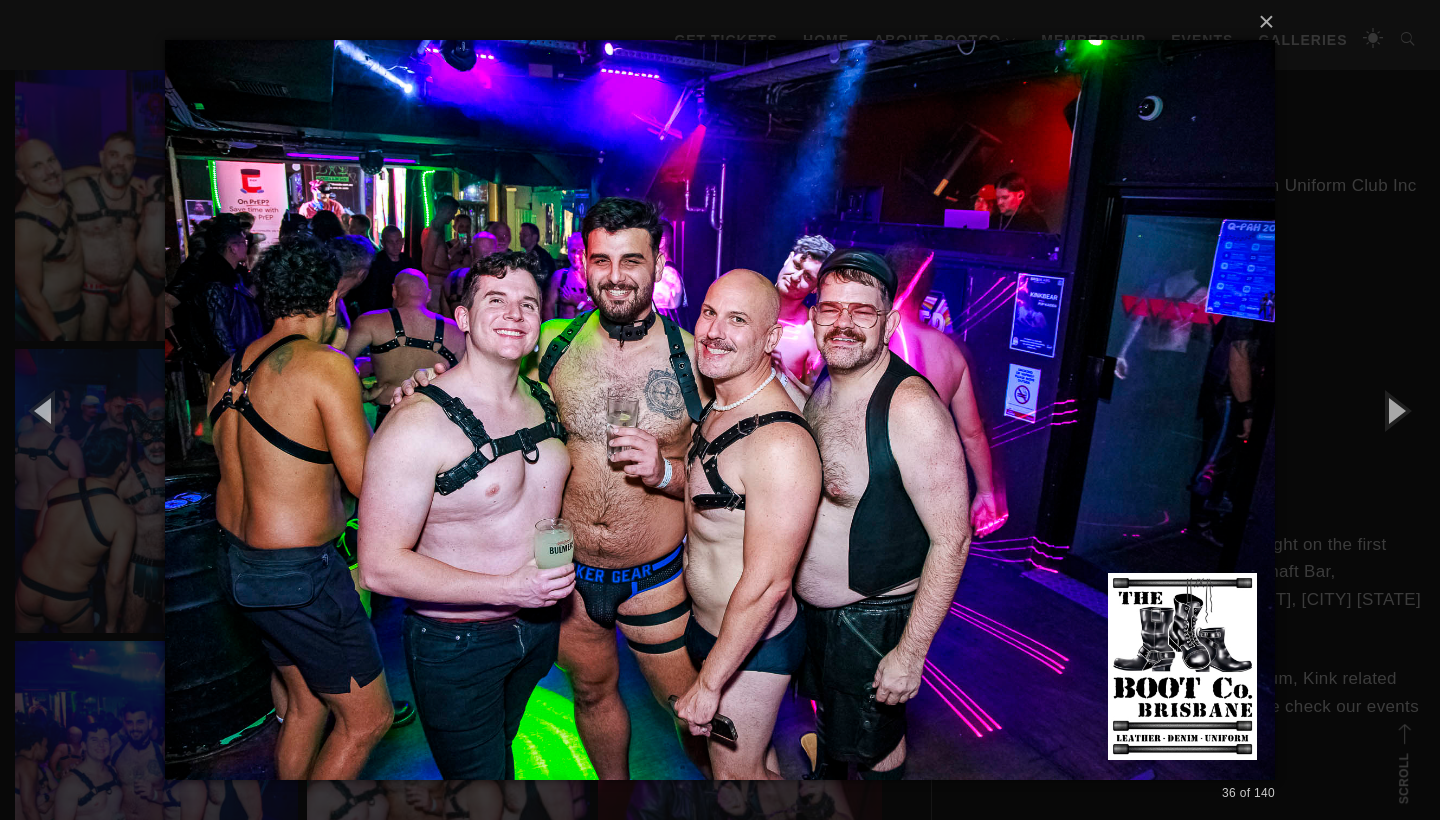 click on "× 36 of 140 Loading..." at bounding box center [720, 410] 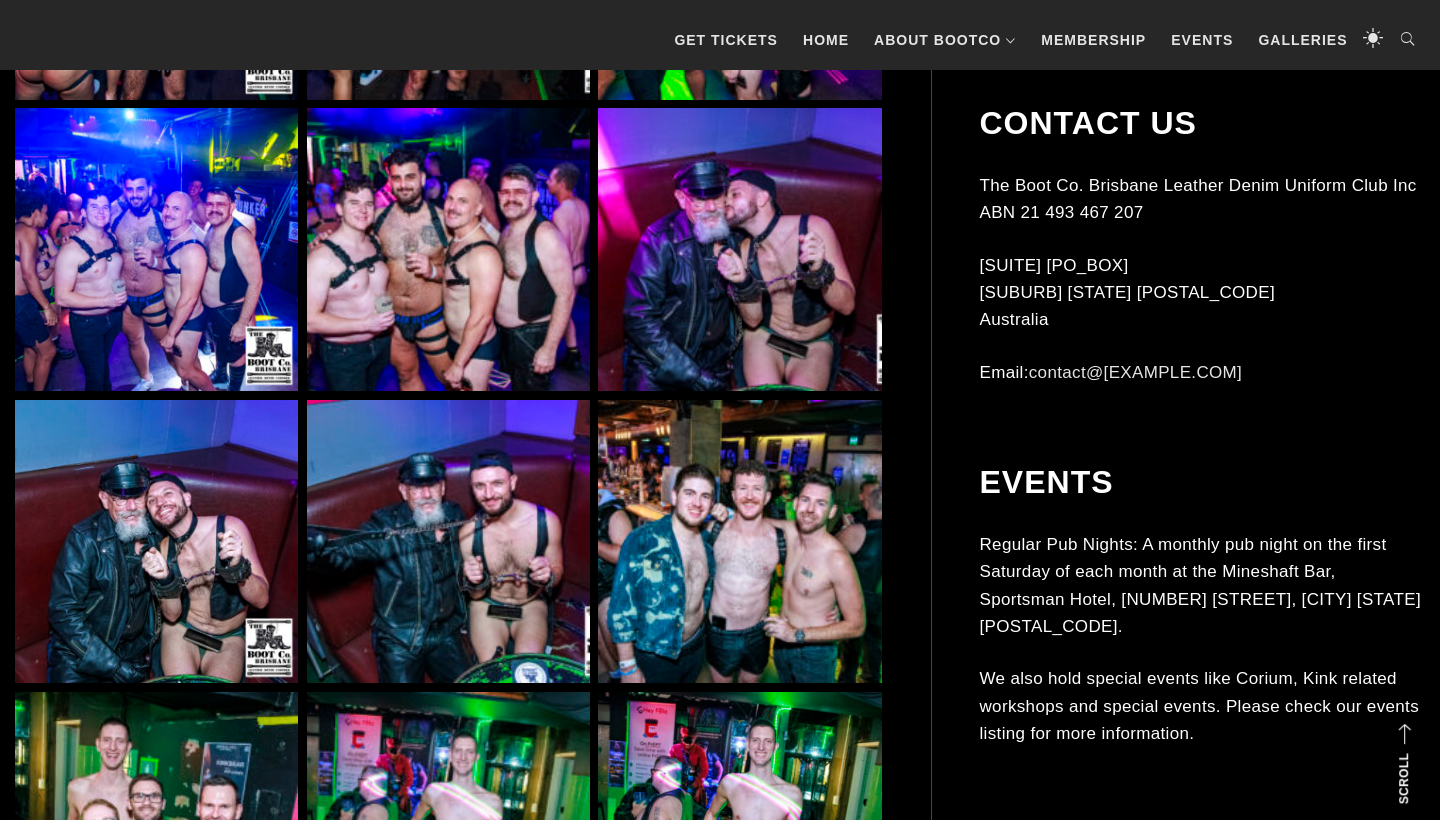 scroll, scrollTop: 4286, scrollLeft: 0, axis: vertical 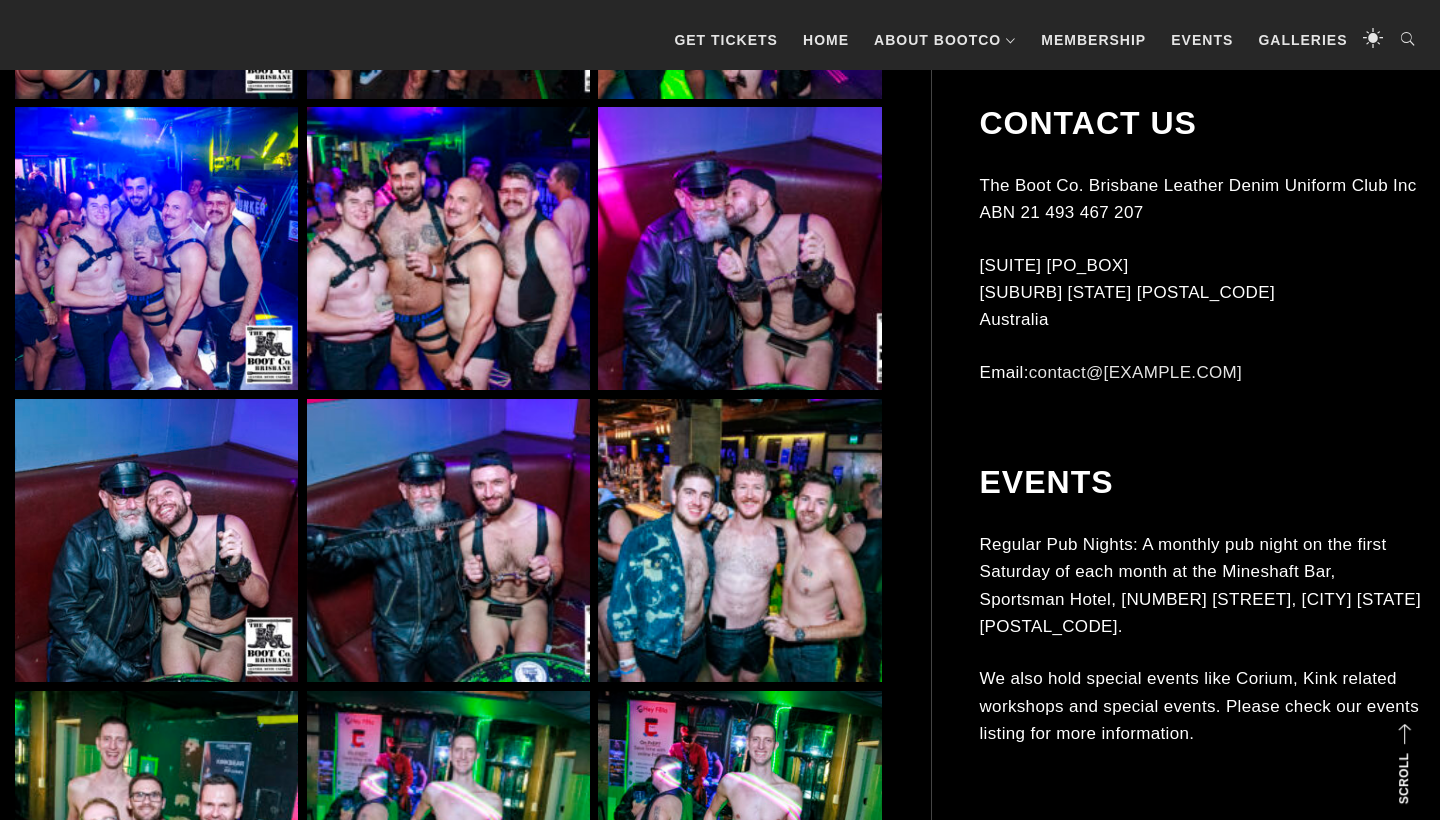 click at bounding box center [448, 248] 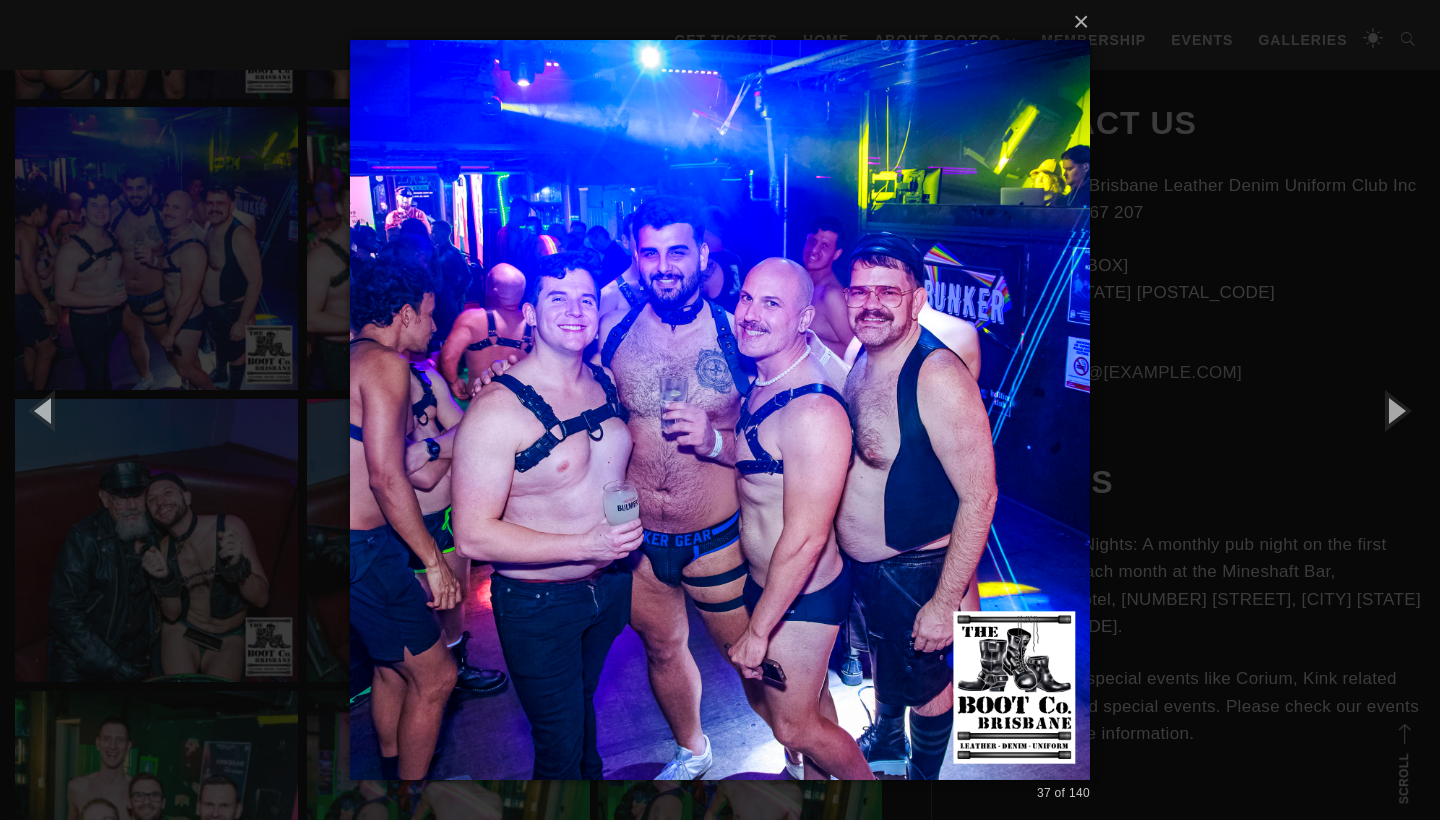 click on "× 37 of 140 Loading..." at bounding box center [720, 410] 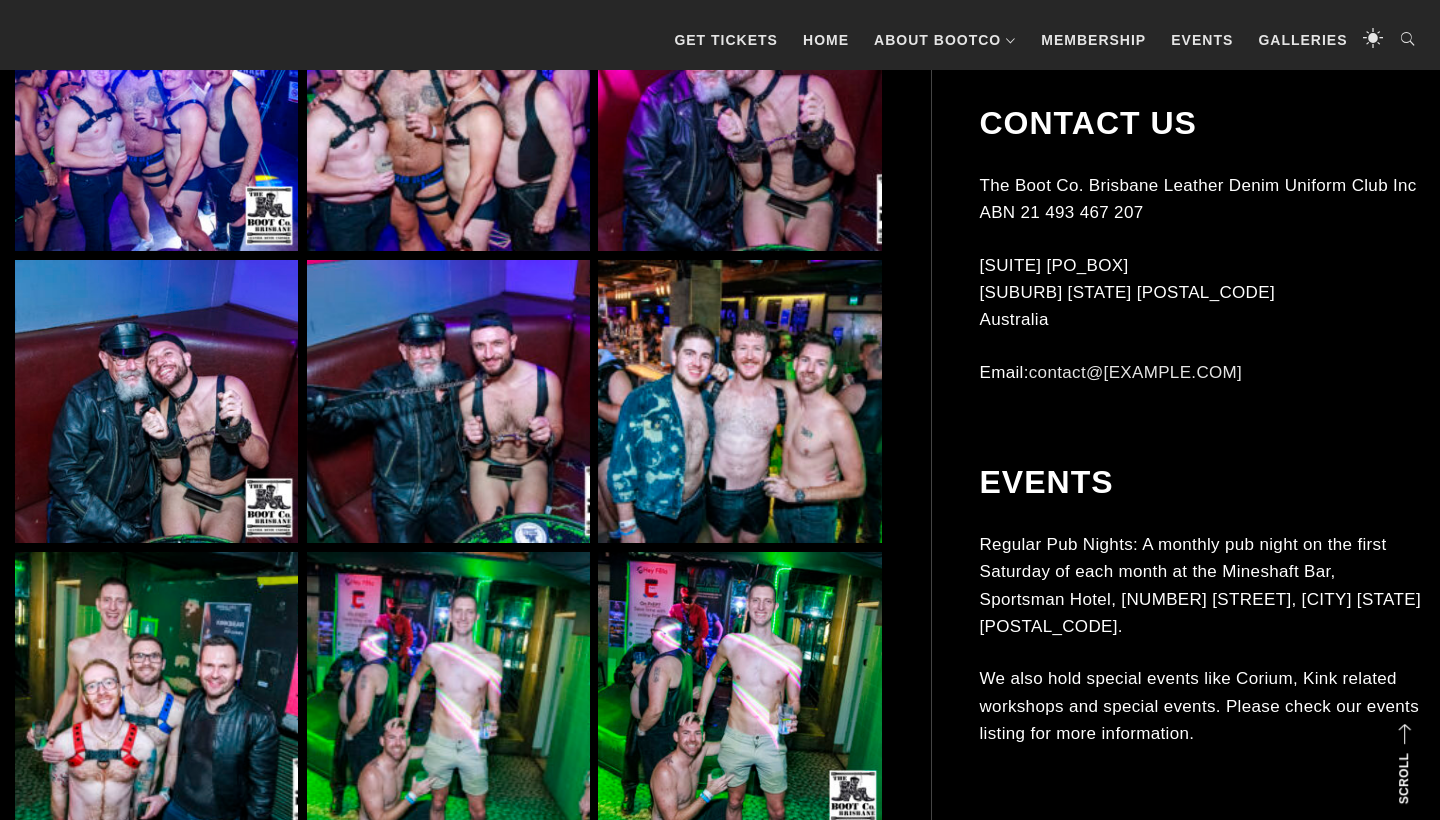 scroll, scrollTop: 4425, scrollLeft: 0, axis: vertical 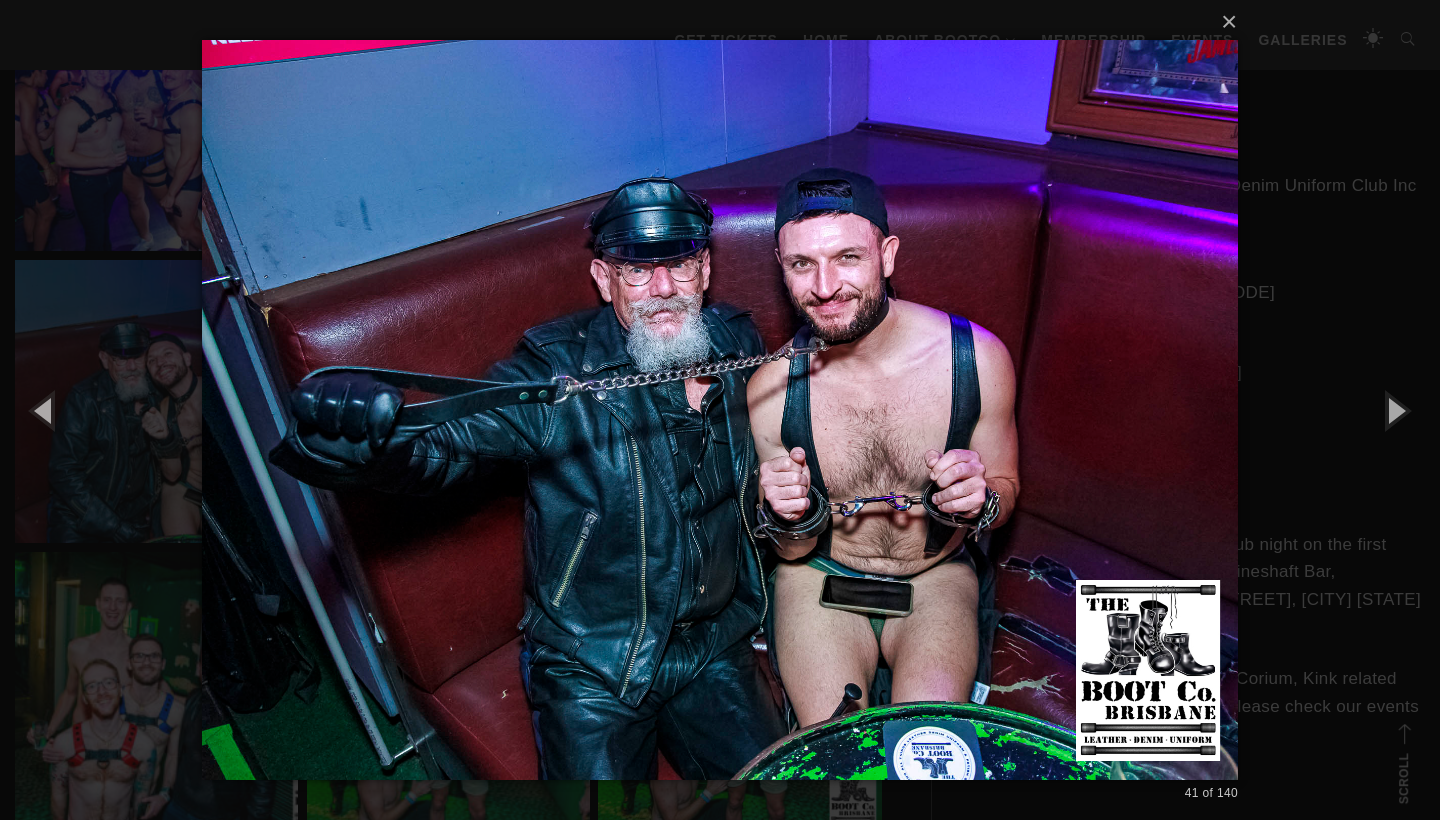 click on "× 41 of 140 Loading..." at bounding box center [720, 410] 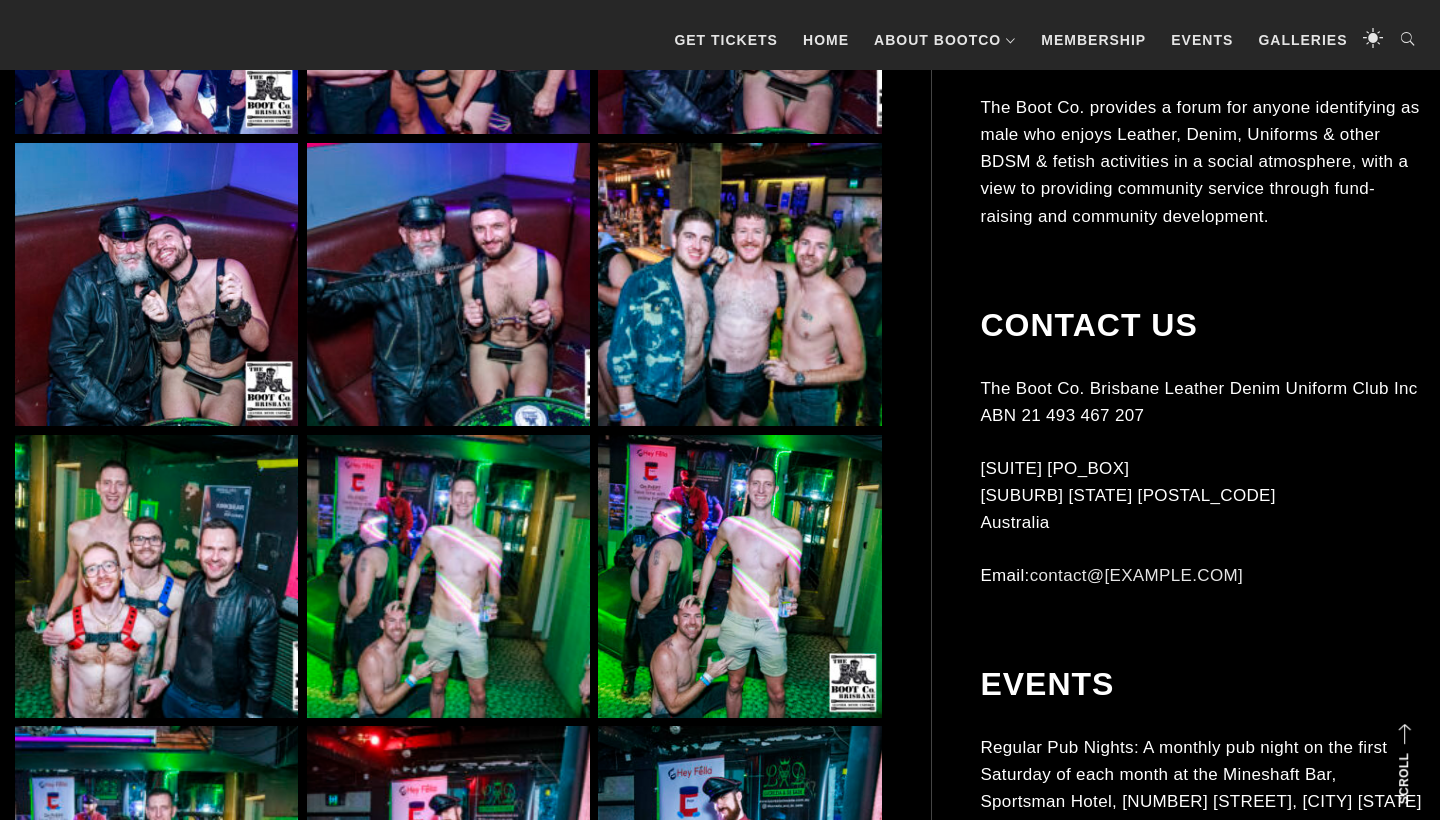scroll, scrollTop: 4537, scrollLeft: 0, axis: vertical 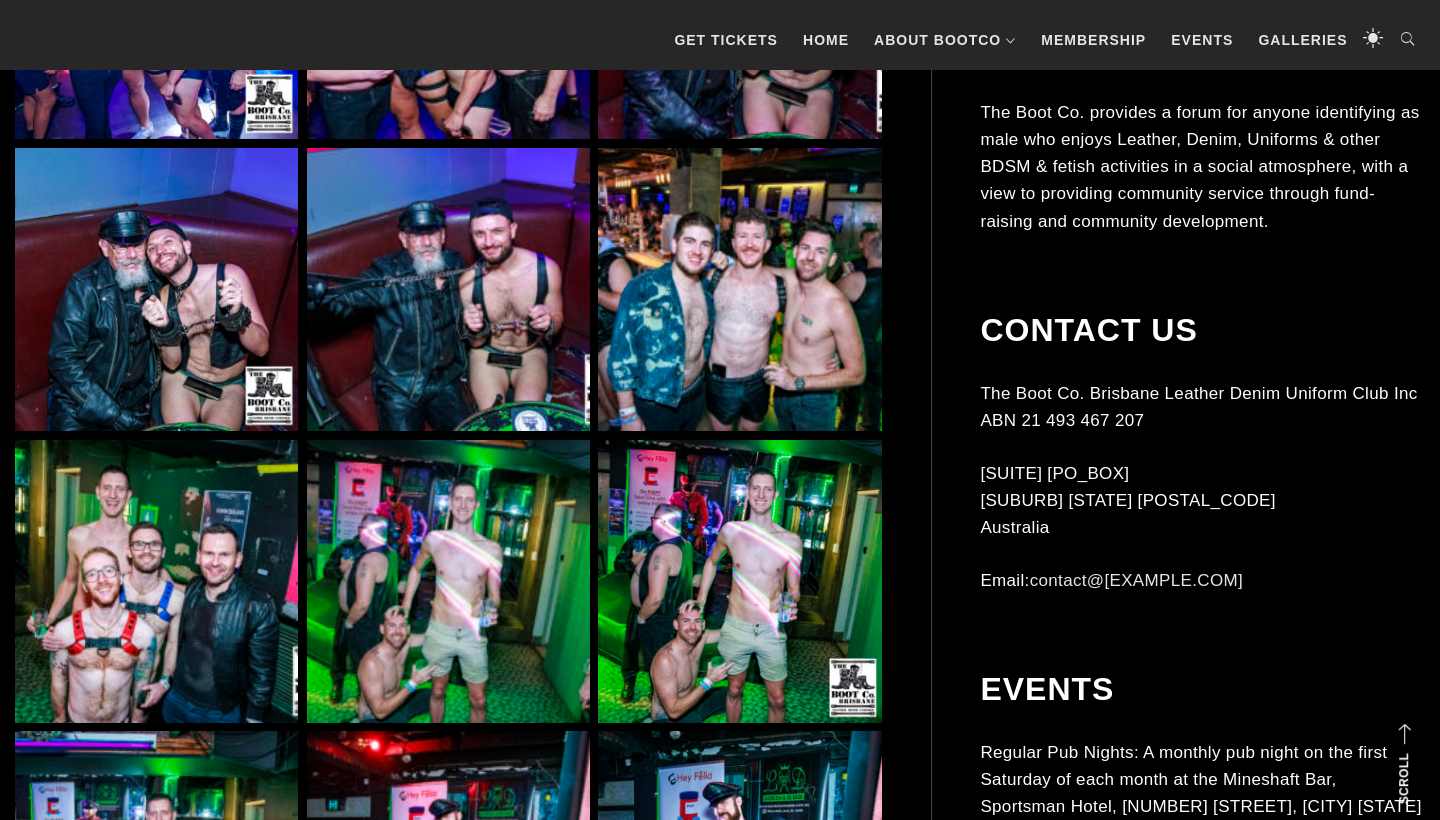 click at bounding box center [739, 289] 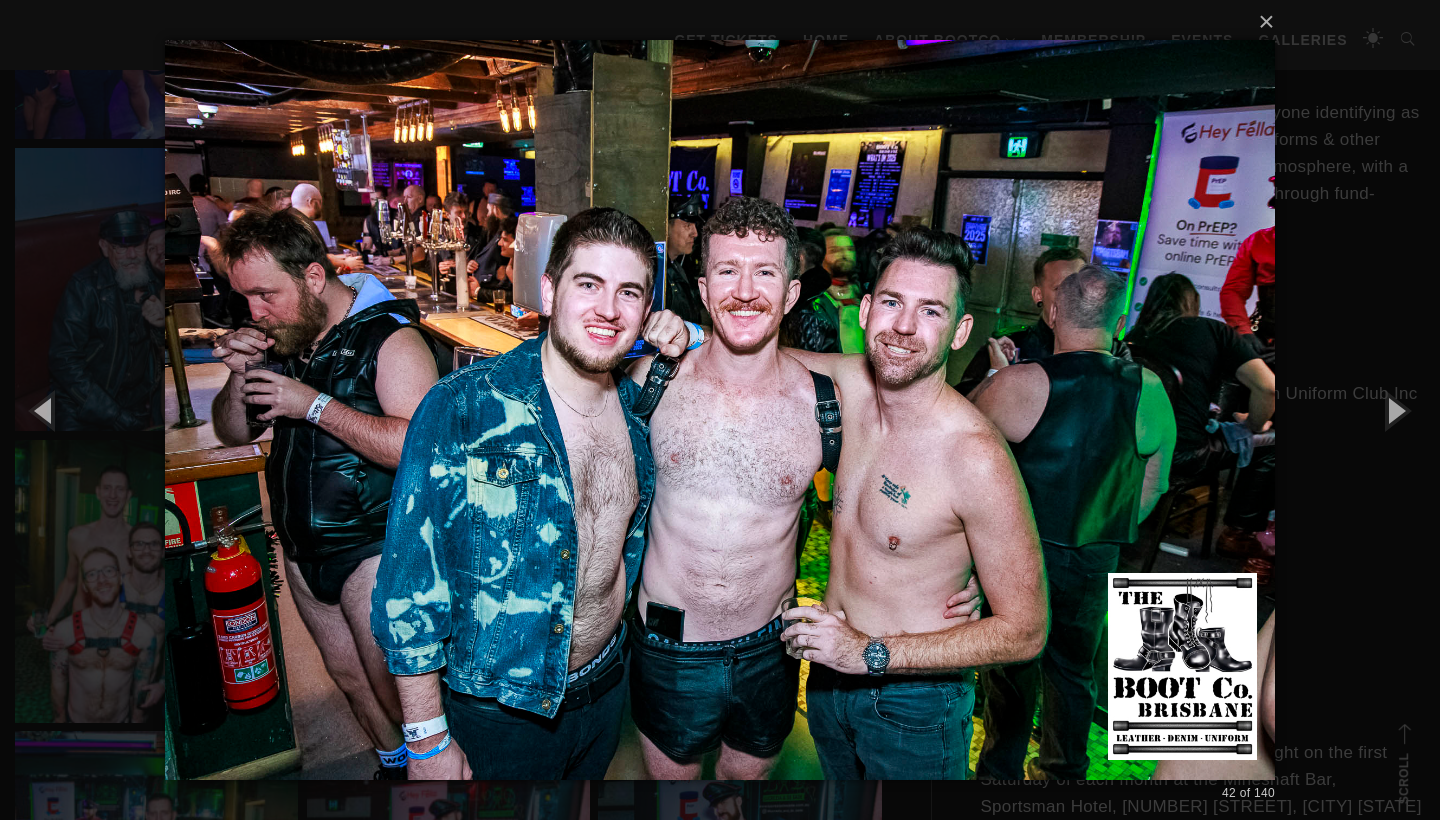 click on "× 42 of 140 Loading..." at bounding box center (720, 410) 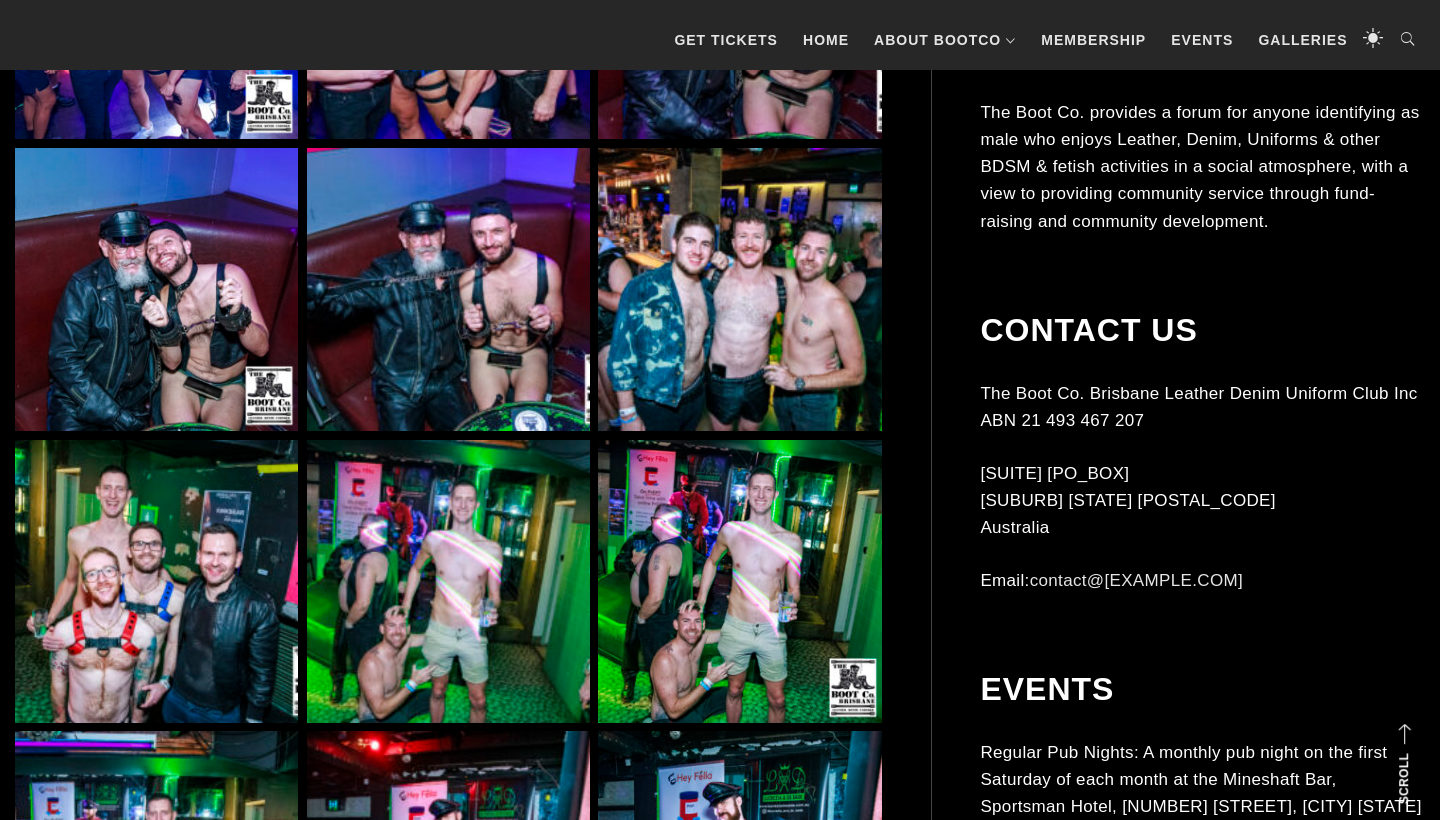 scroll, scrollTop: 4815, scrollLeft: 0, axis: vertical 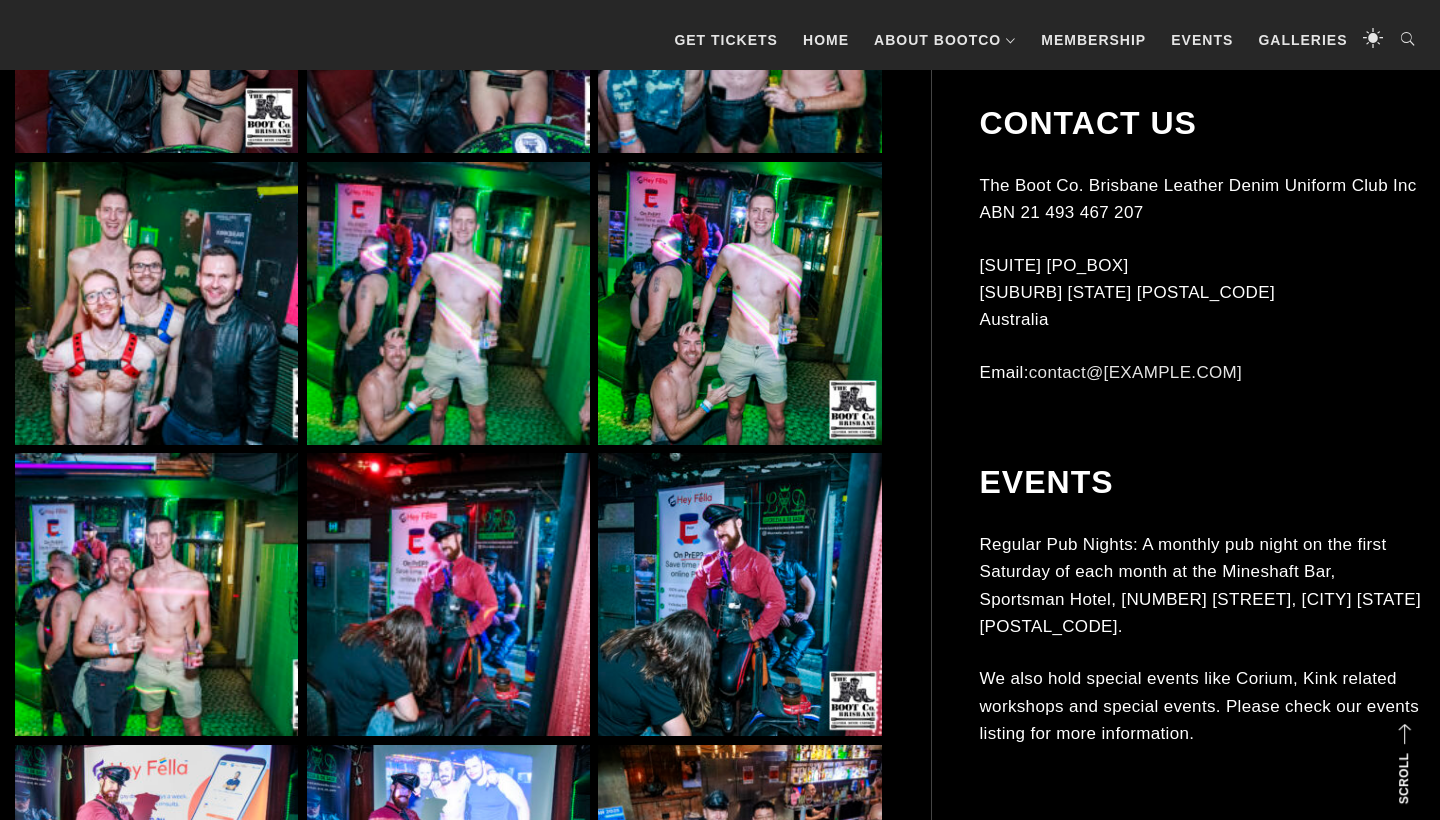click at bounding box center (739, 303) 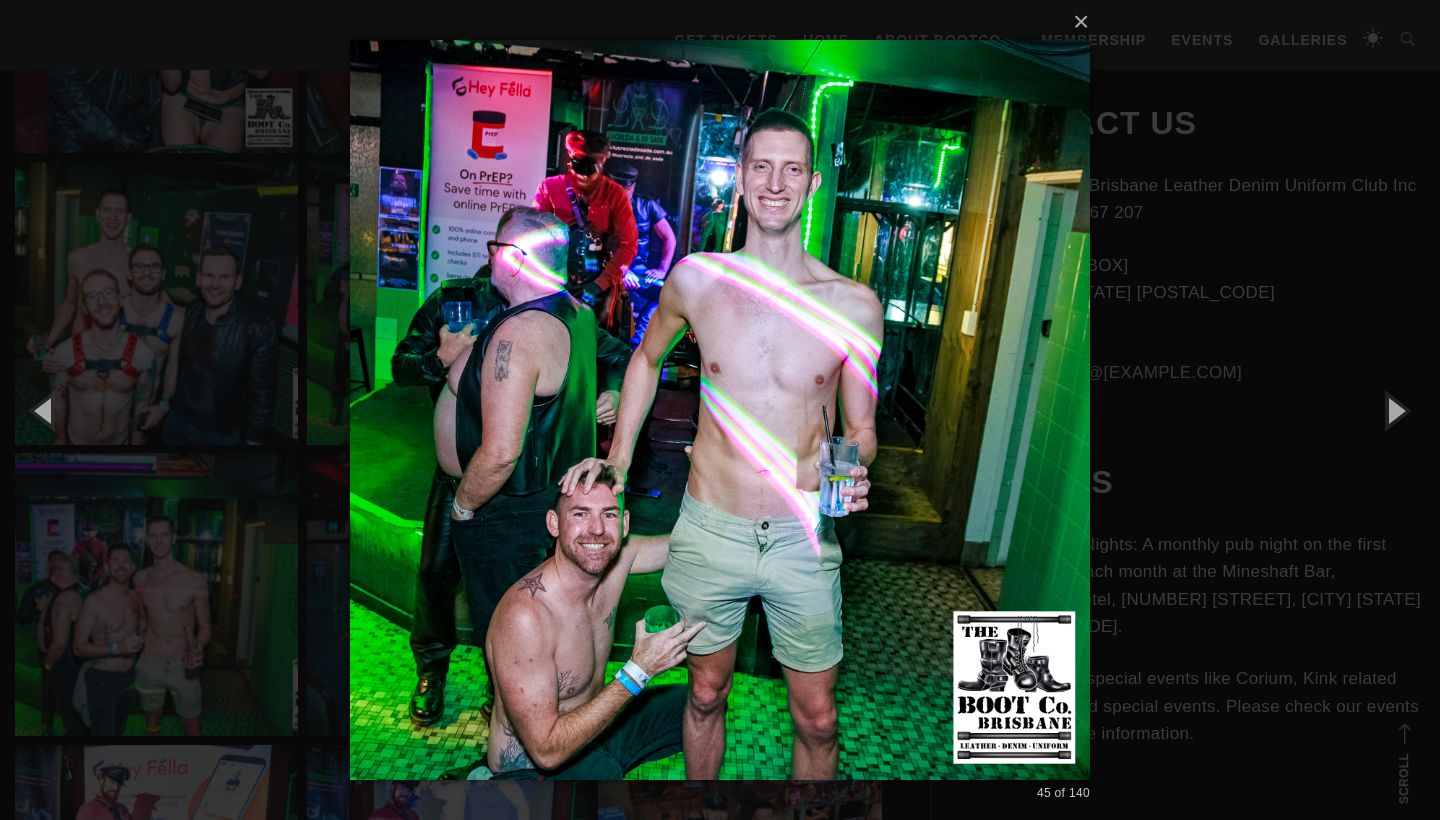 click on "× 45 of 140 Loading..." at bounding box center [720, 410] 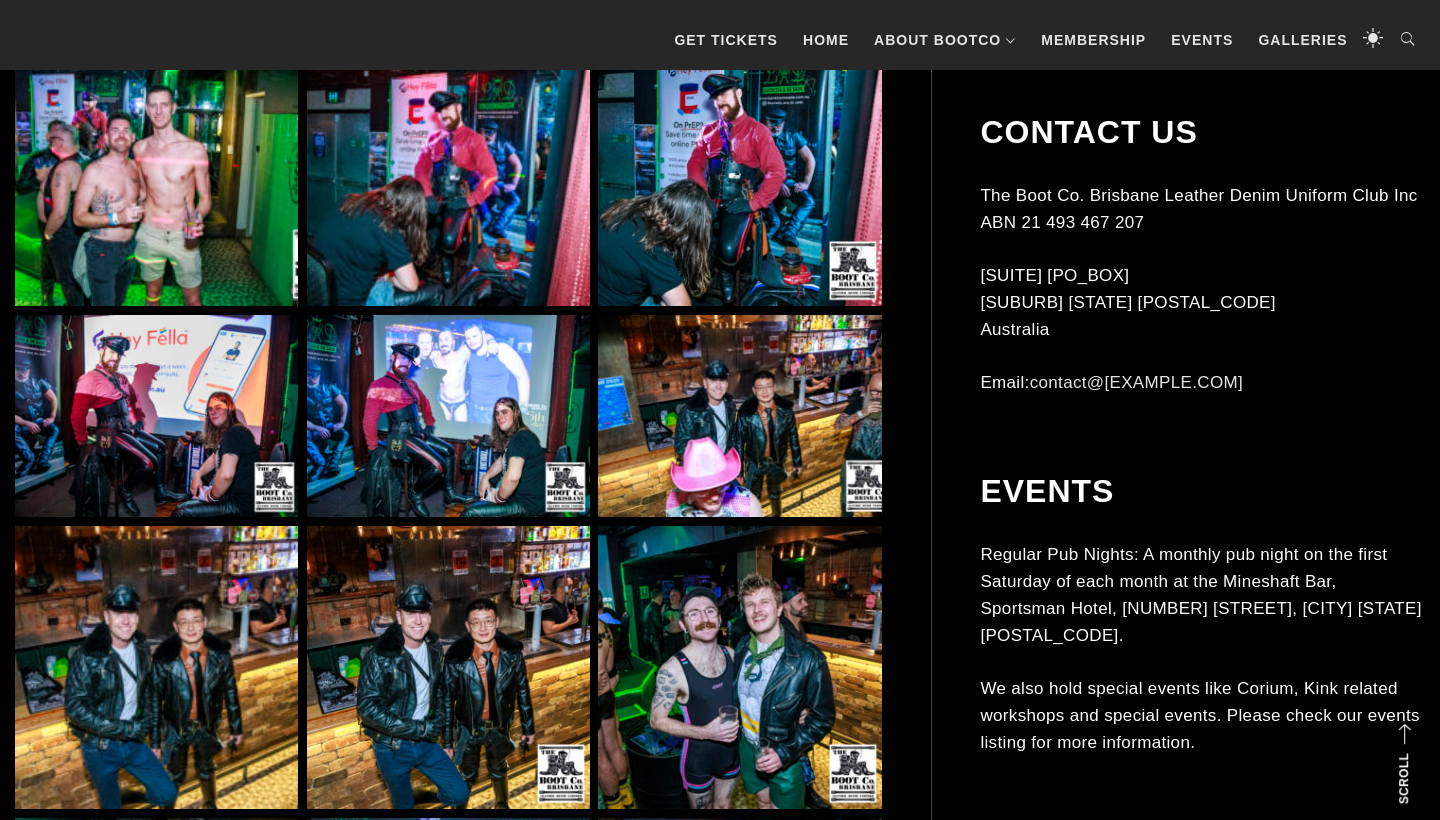 scroll, scrollTop: 5245, scrollLeft: 0, axis: vertical 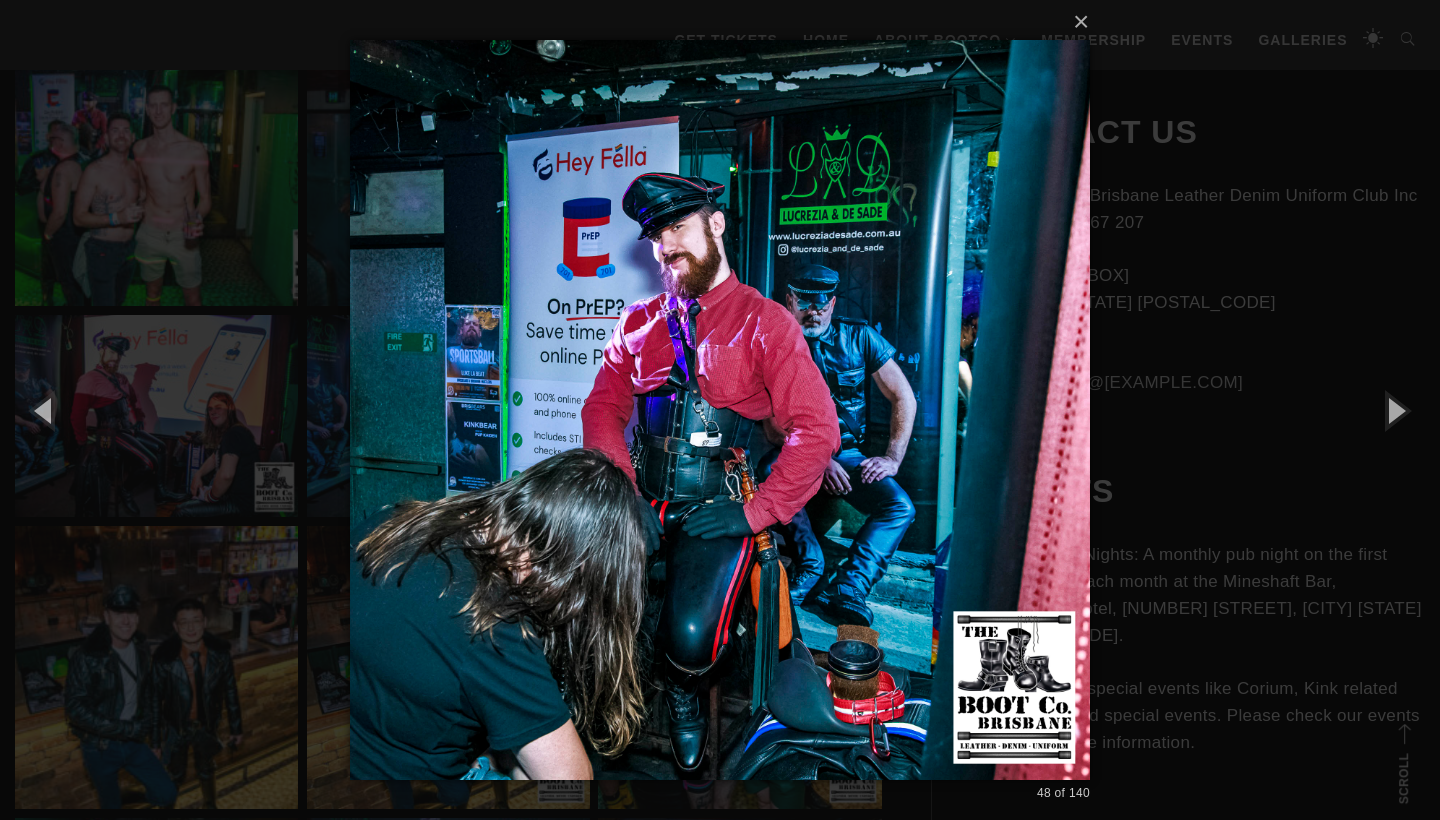 click on "× 48 of 140 Loading..." at bounding box center [720, 410] 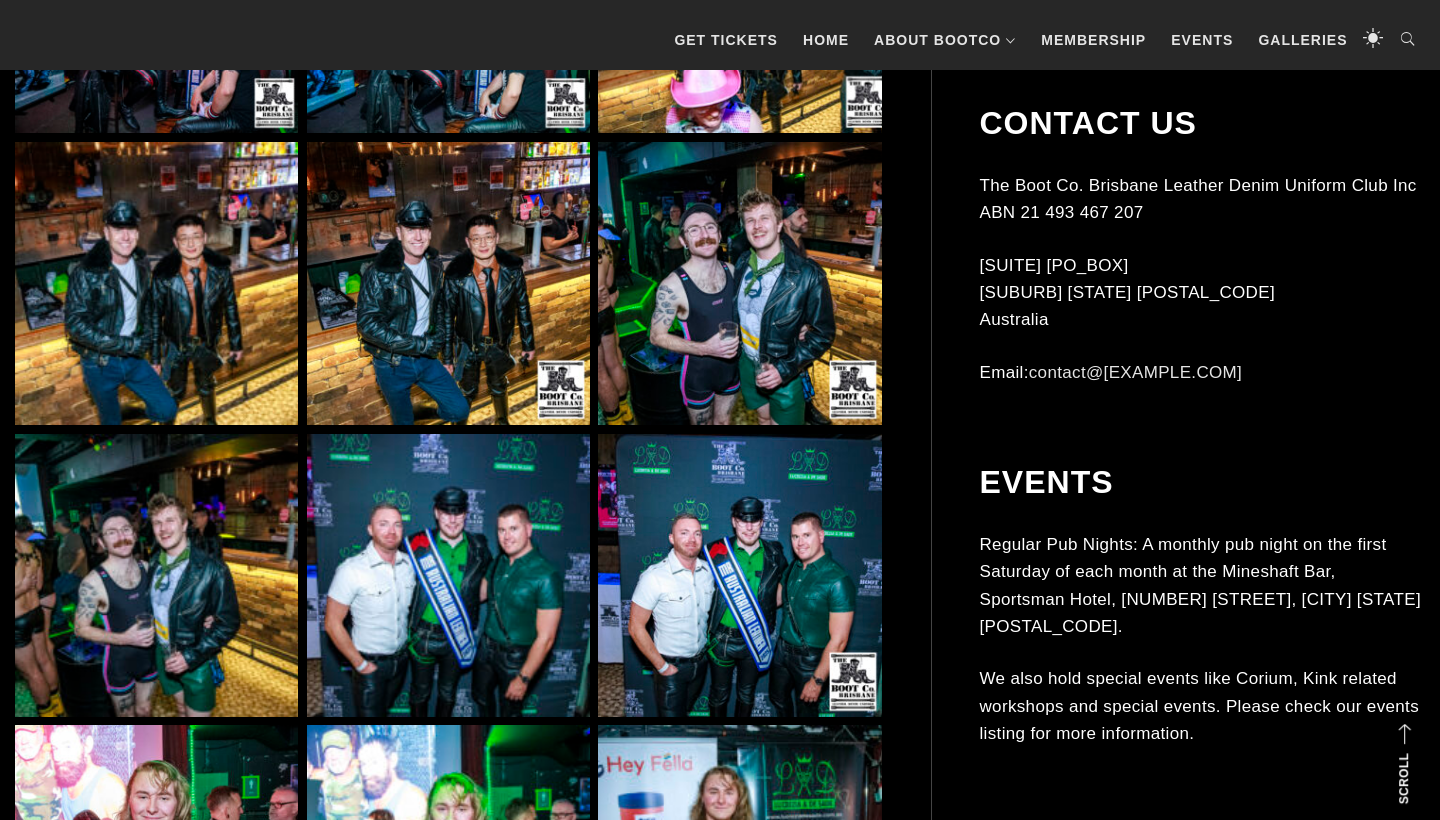 scroll, scrollTop: 5652, scrollLeft: 0, axis: vertical 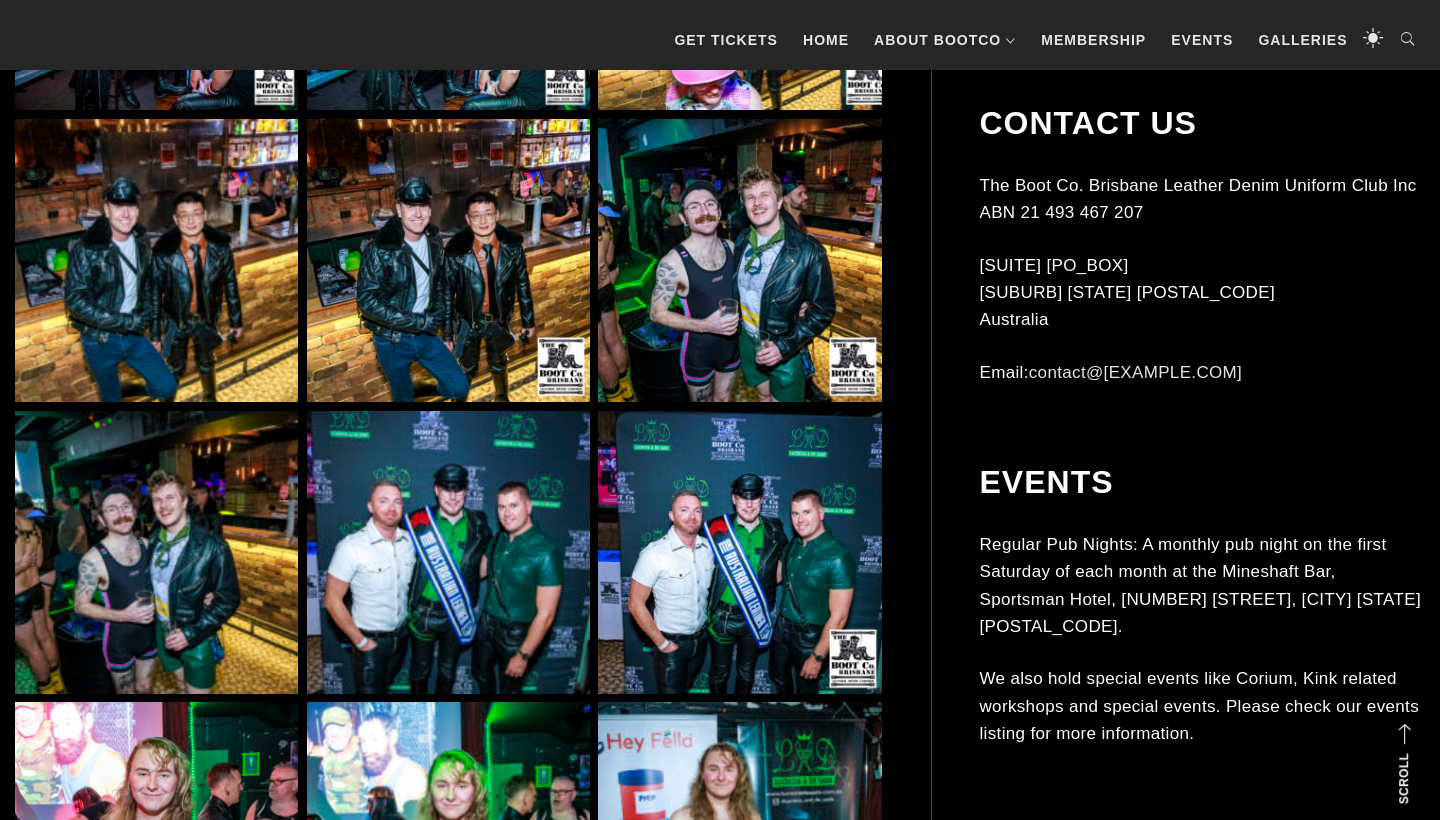 click at bounding box center [448, 260] 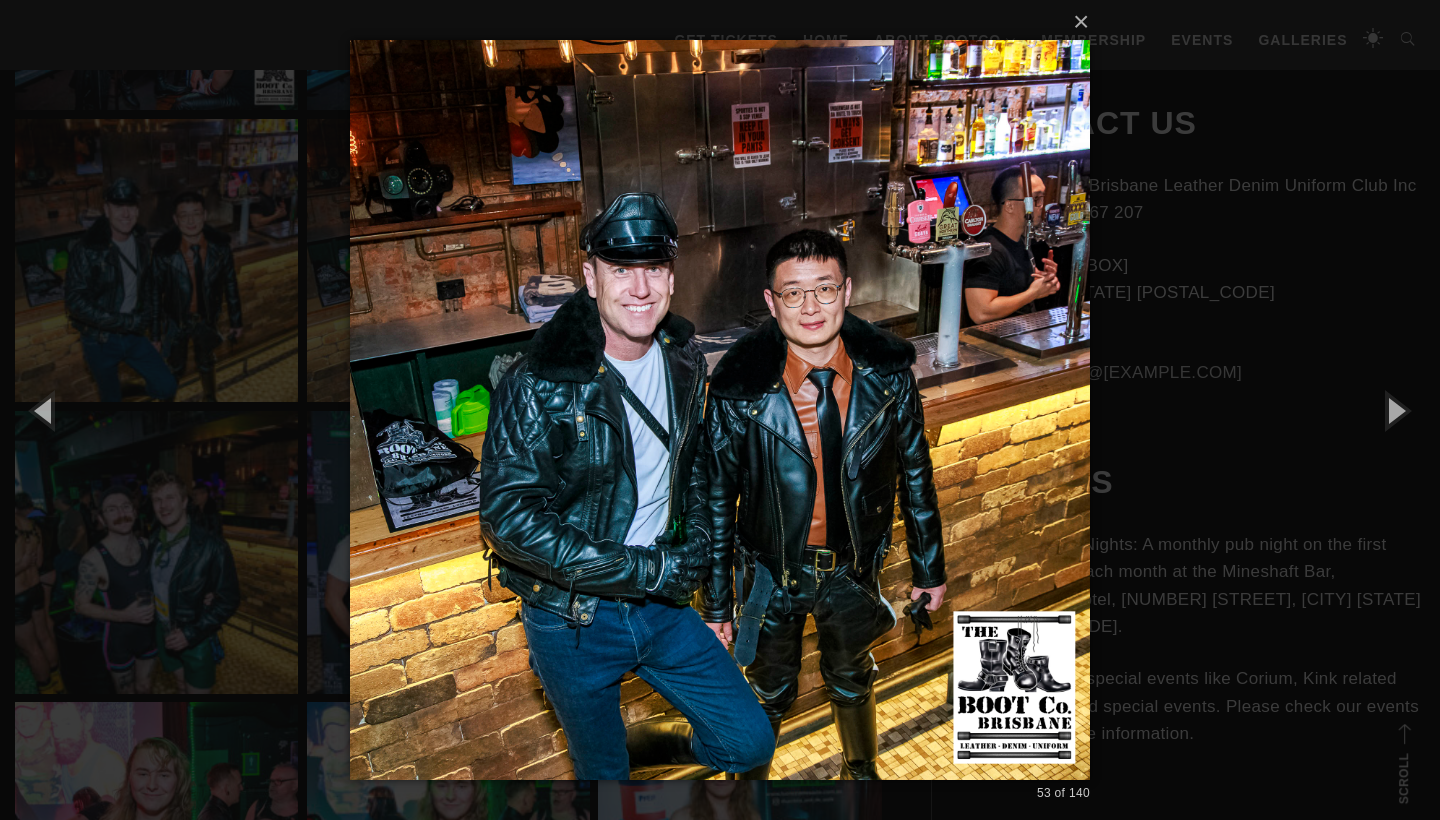 click on "× 53 of 140 Loading..." at bounding box center (720, 410) 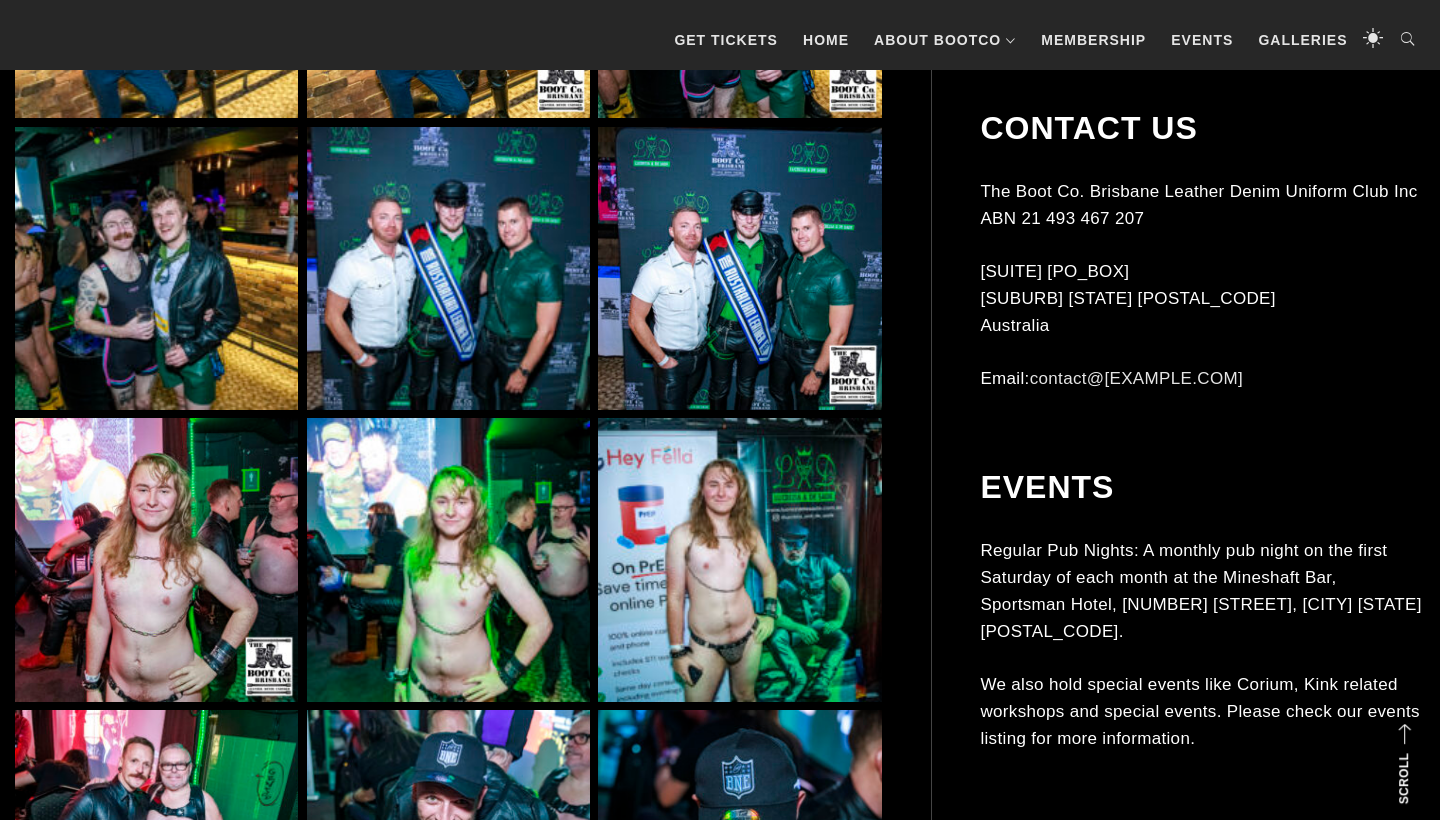 scroll, scrollTop: 5936, scrollLeft: 0, axis: vertical 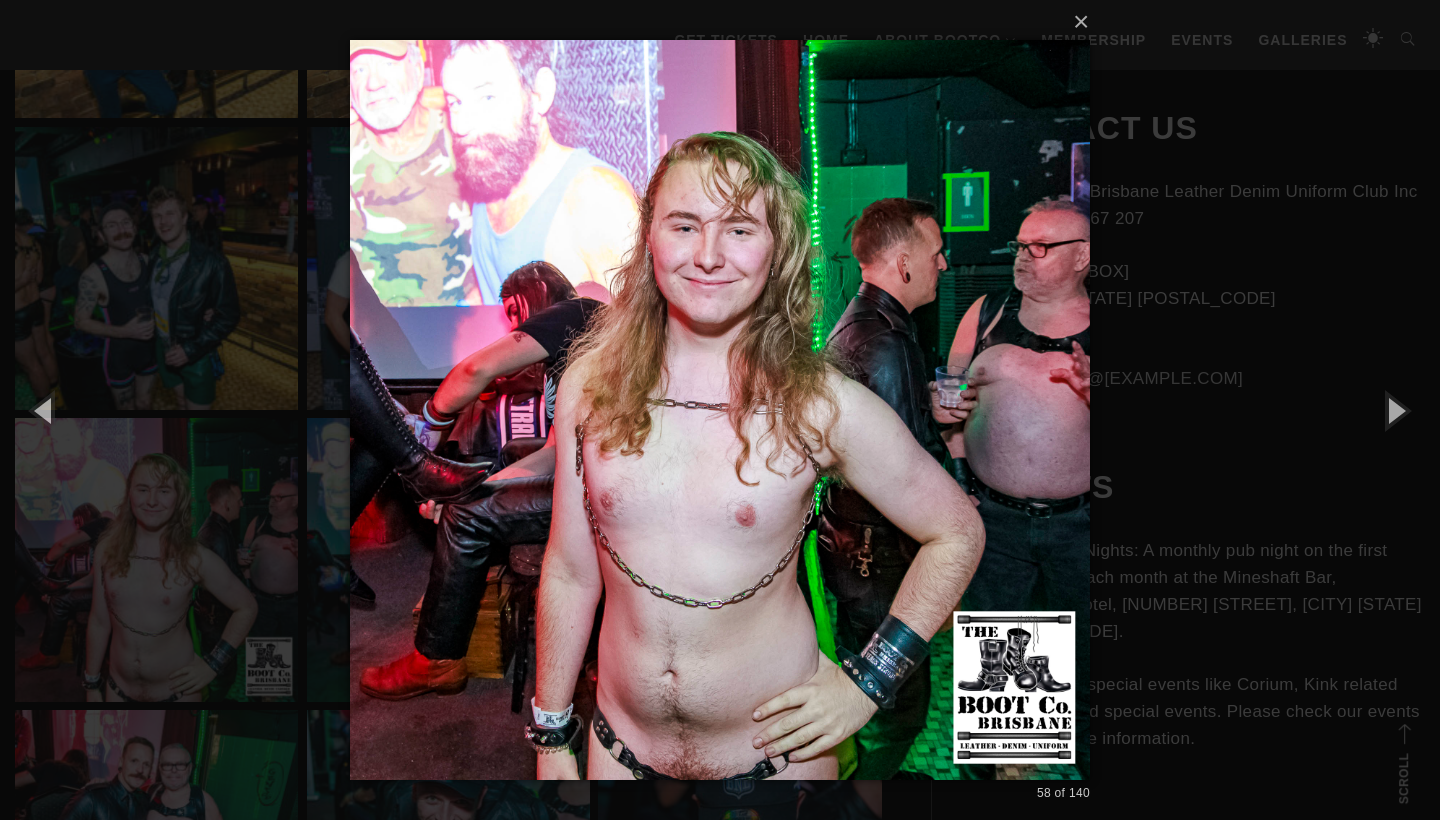 click on "× 58 of 140 Loading..." at bounding box center (720, 410) 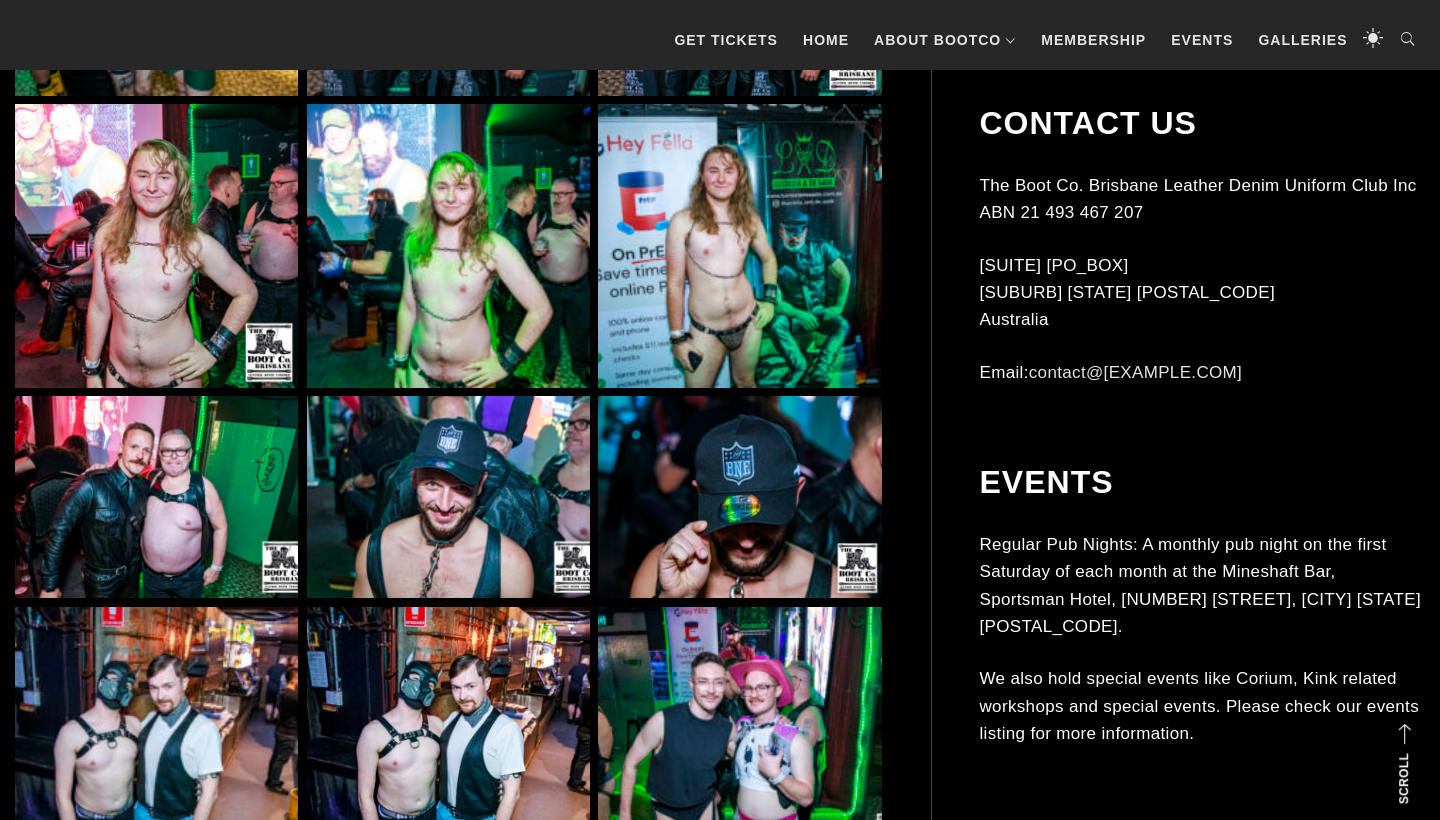 scroll, scrollTop: 6252, scrollLeft: 0, axis: vertical 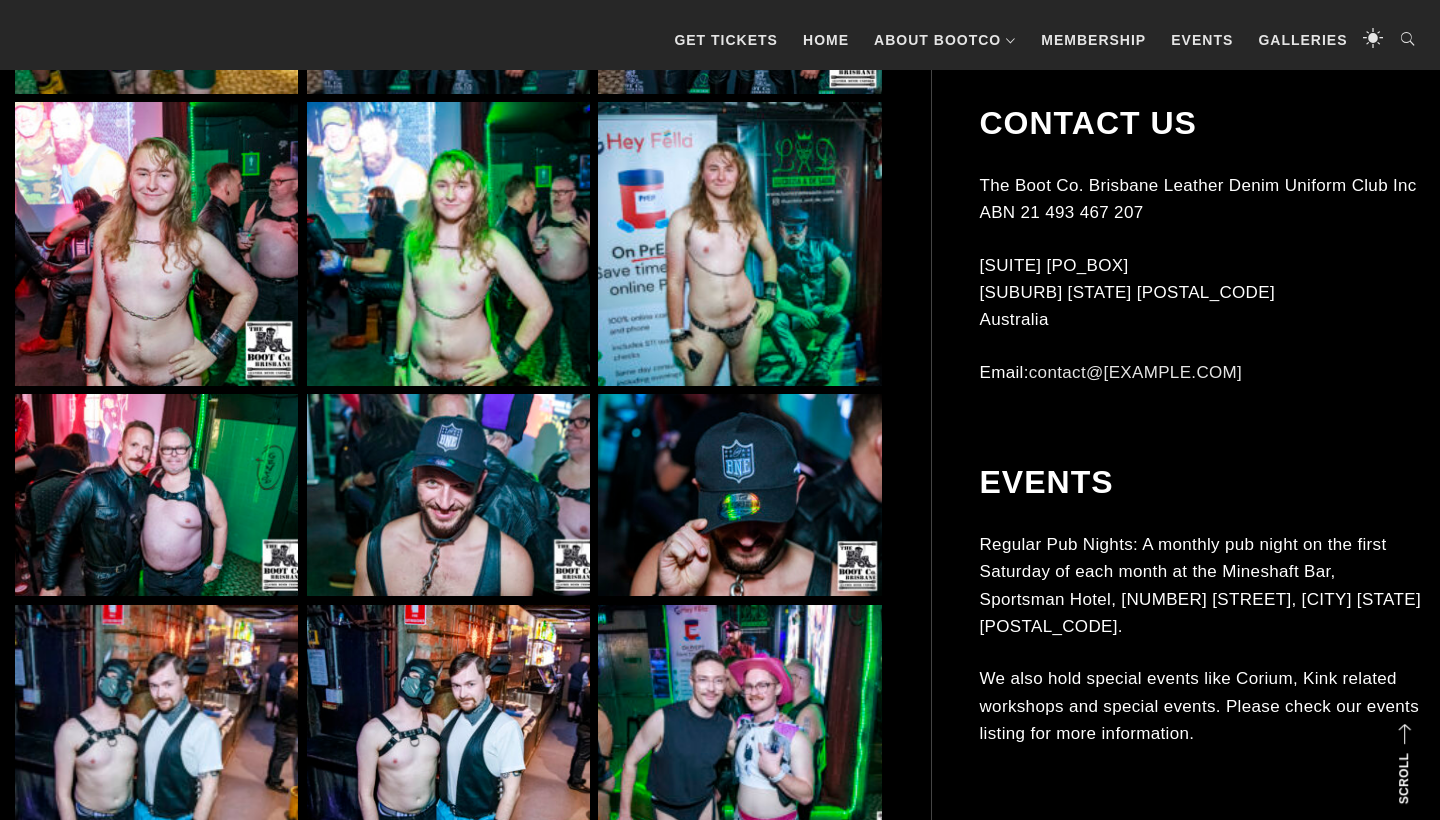 click at bounding box center (739, 243) 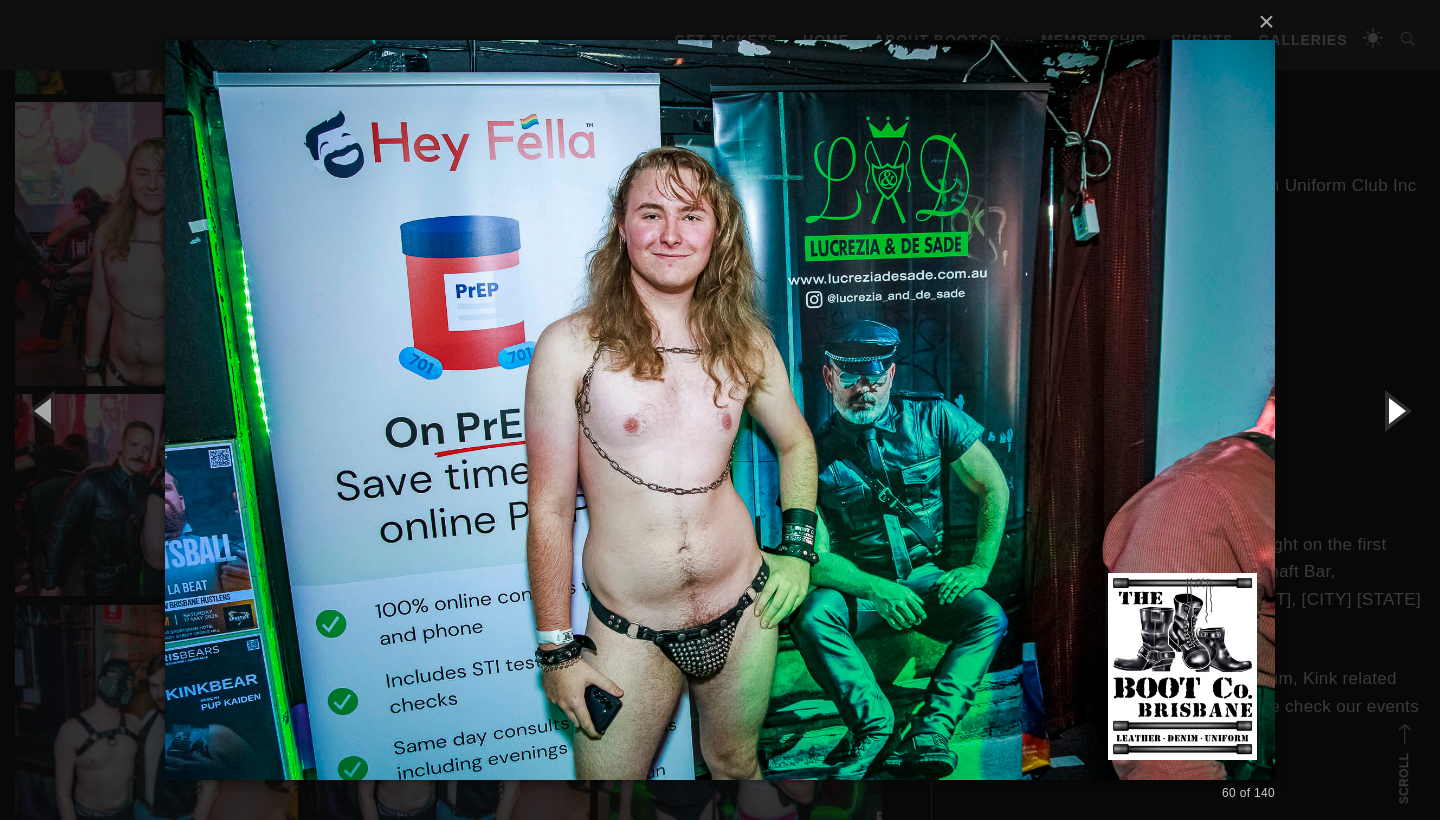 click on "× 60 of 140 Loading..." at bounding box center (720, 410) 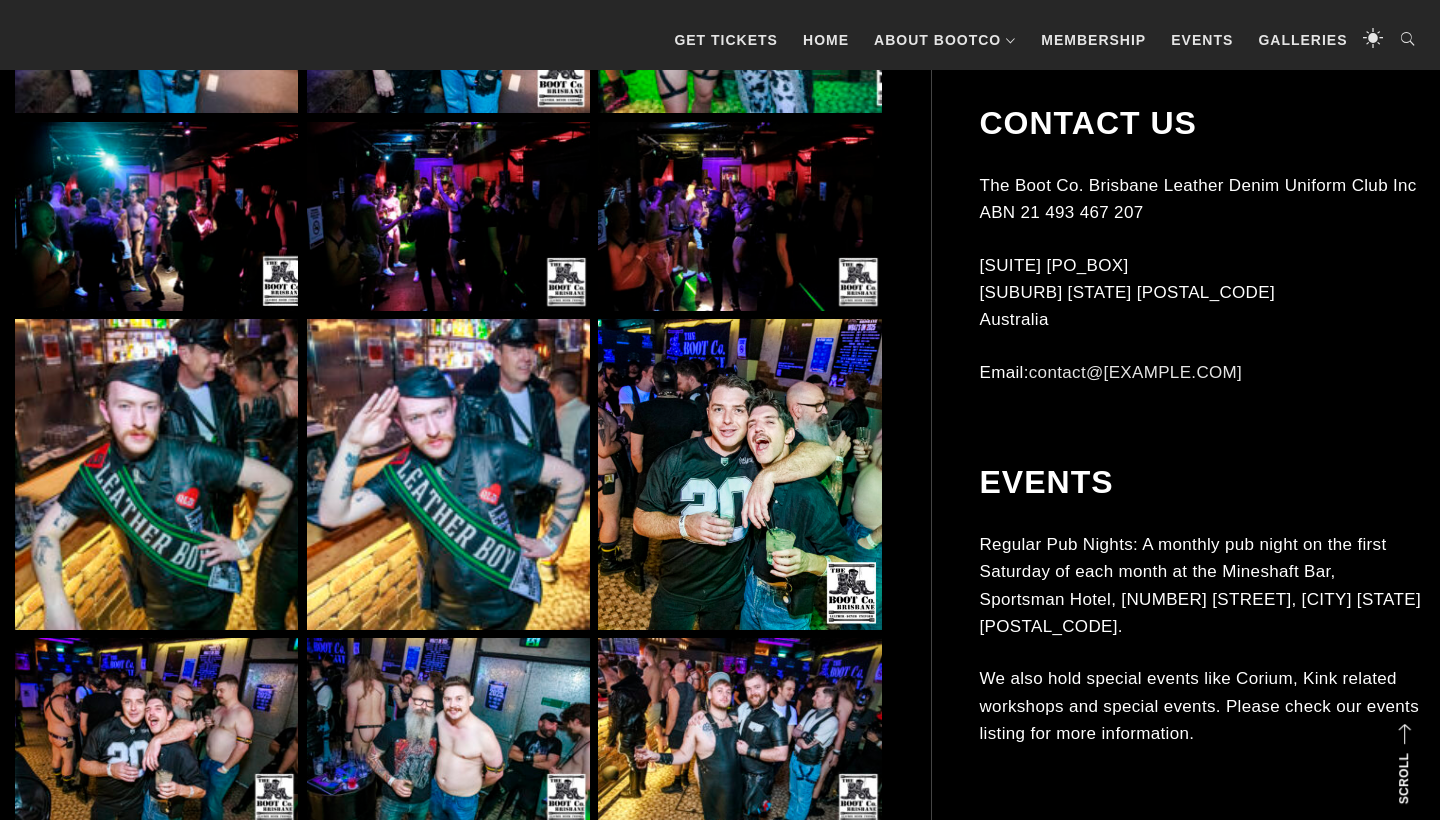 scroll, scrollTop: 7027, scrollLeft: 0, axis: vertical 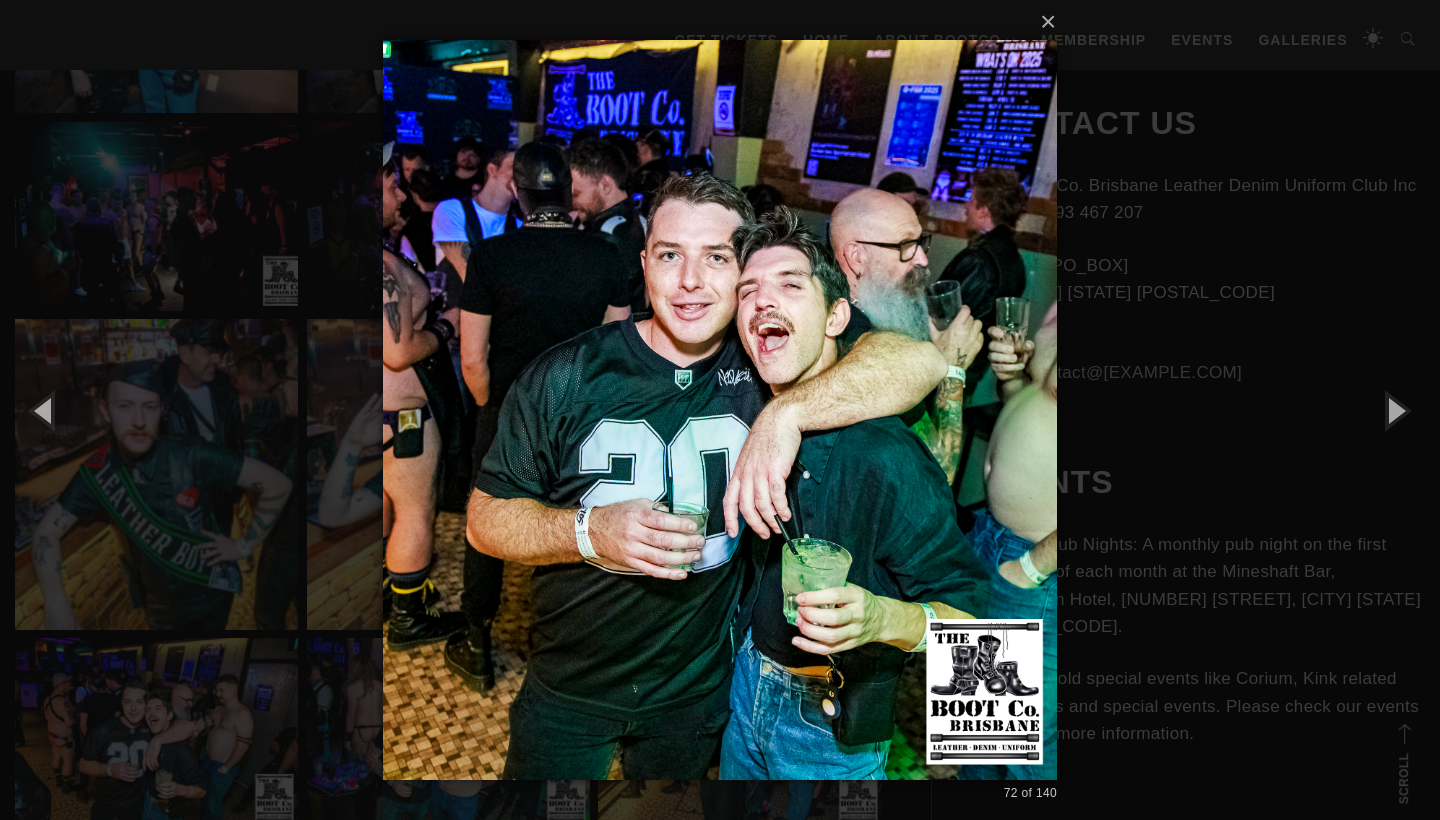 click on "× 72 of 140 Loading..." at bounding box center (720, 410) 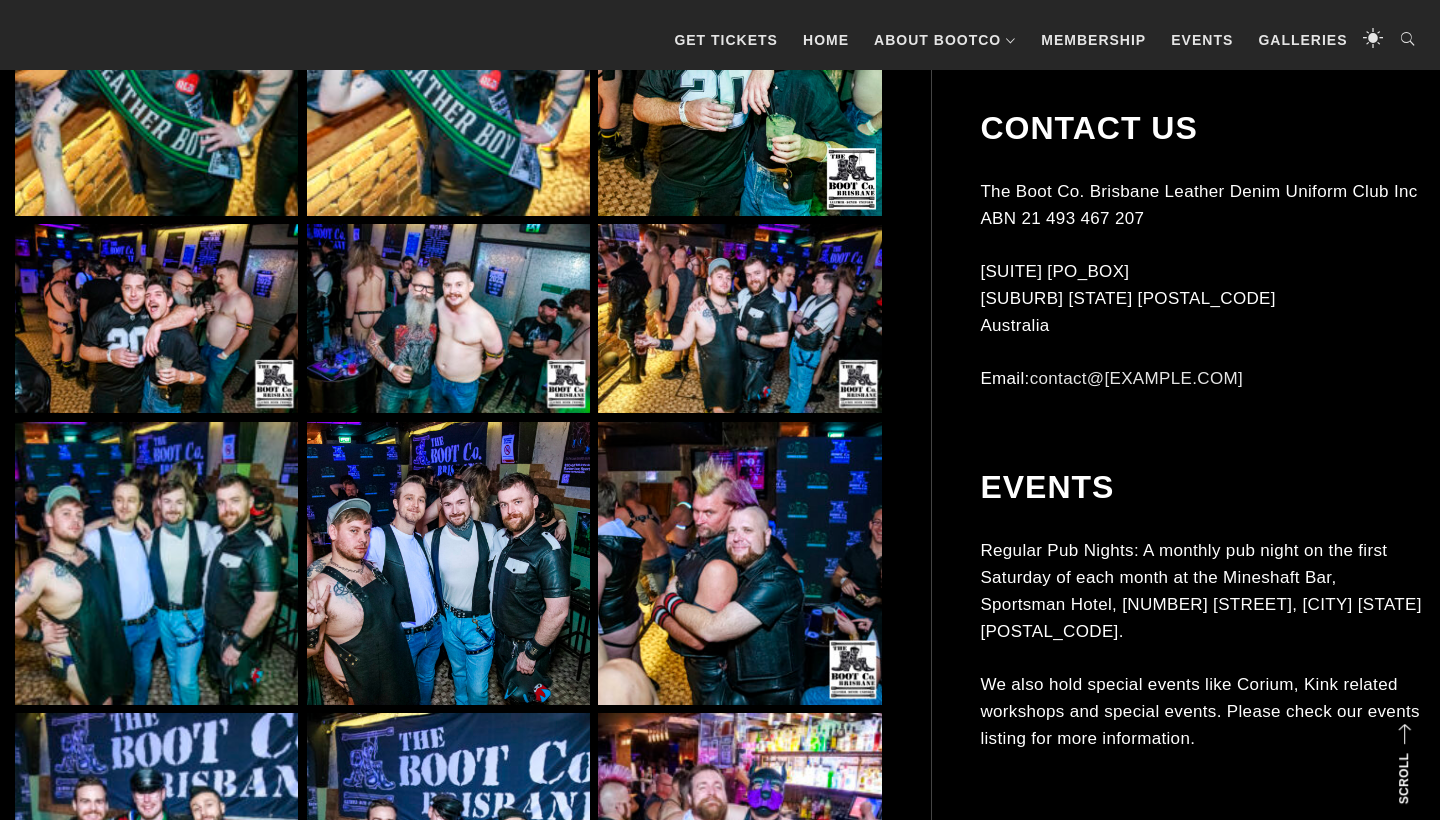 scroll, scrollTop: 7439, scrollLeft: 0, axis: vertical 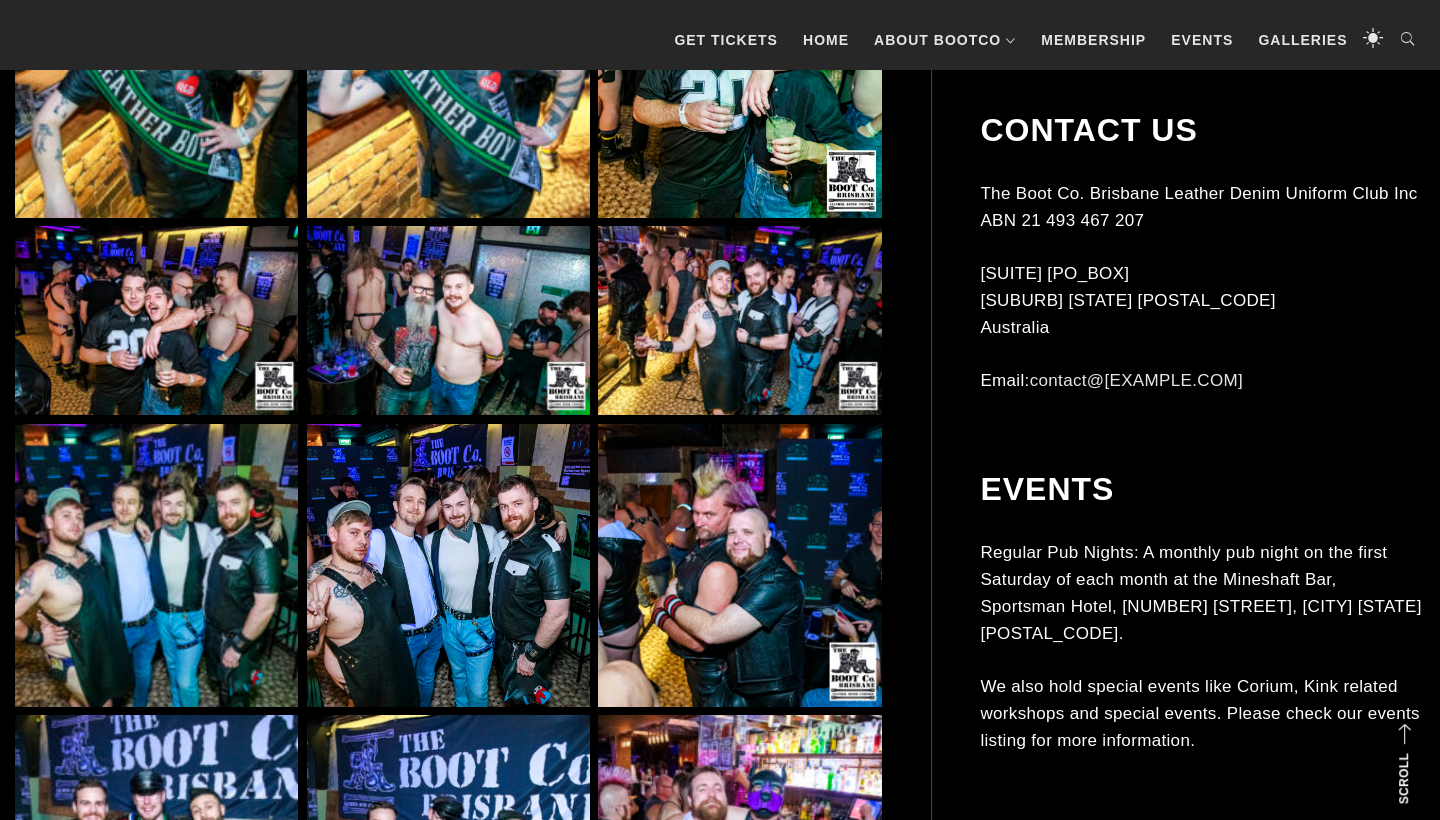 click at bounding box center (448, 320) 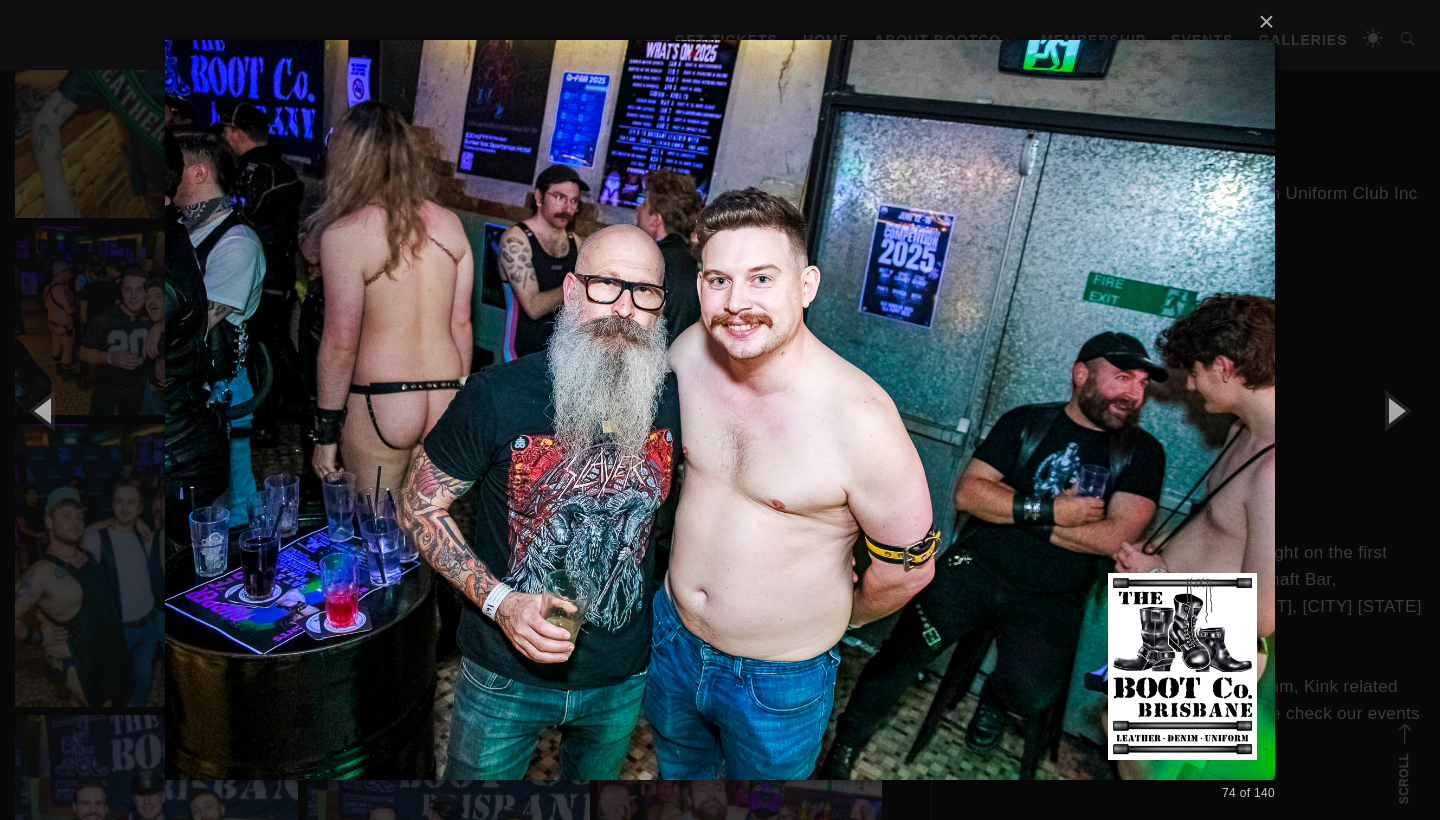 click on "× 74 of 140 Loading..." at bounding box center (720, 410) 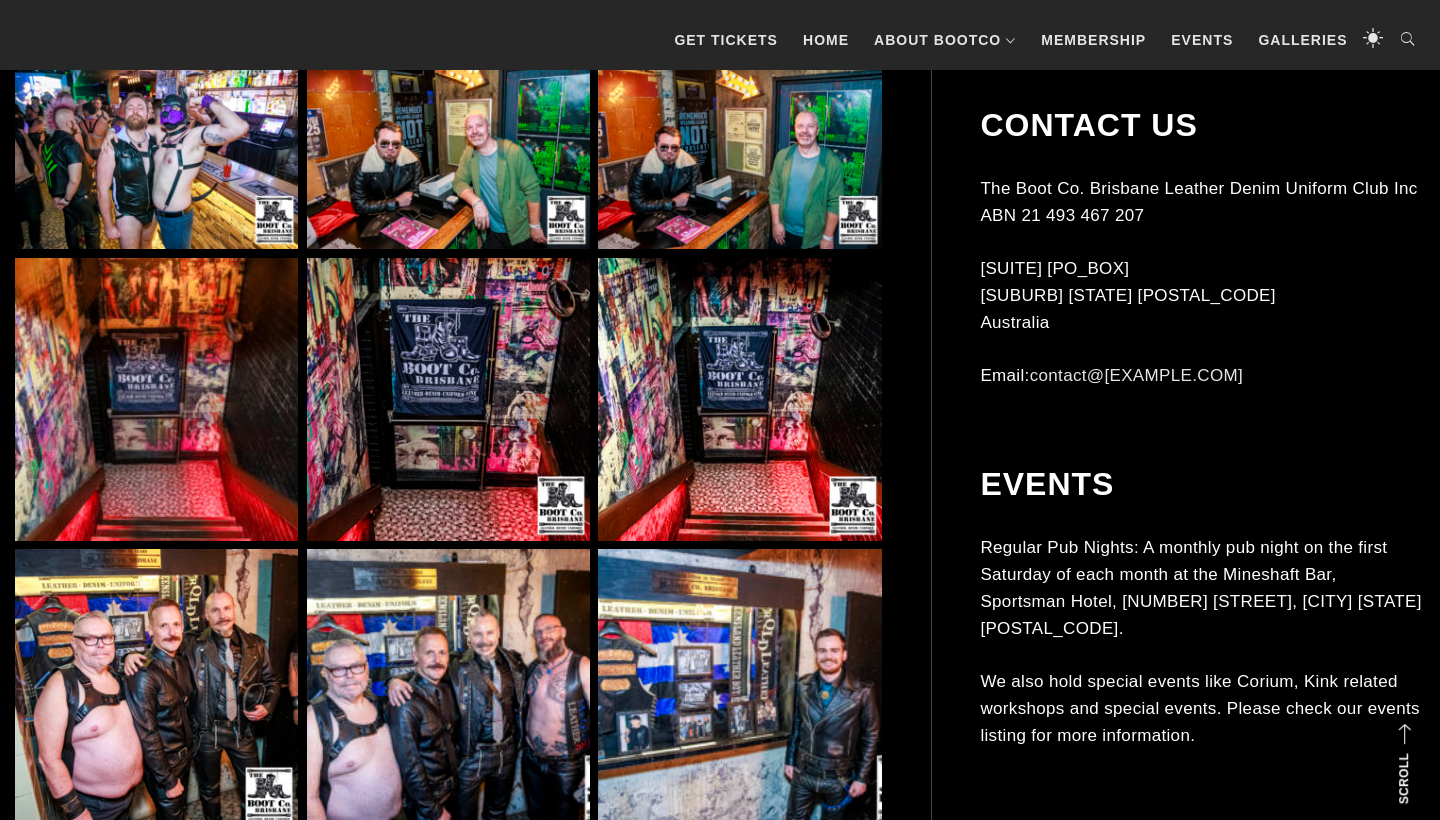 scroll, scrollTop: 8386, scrollLeft: 0, axis: vertical 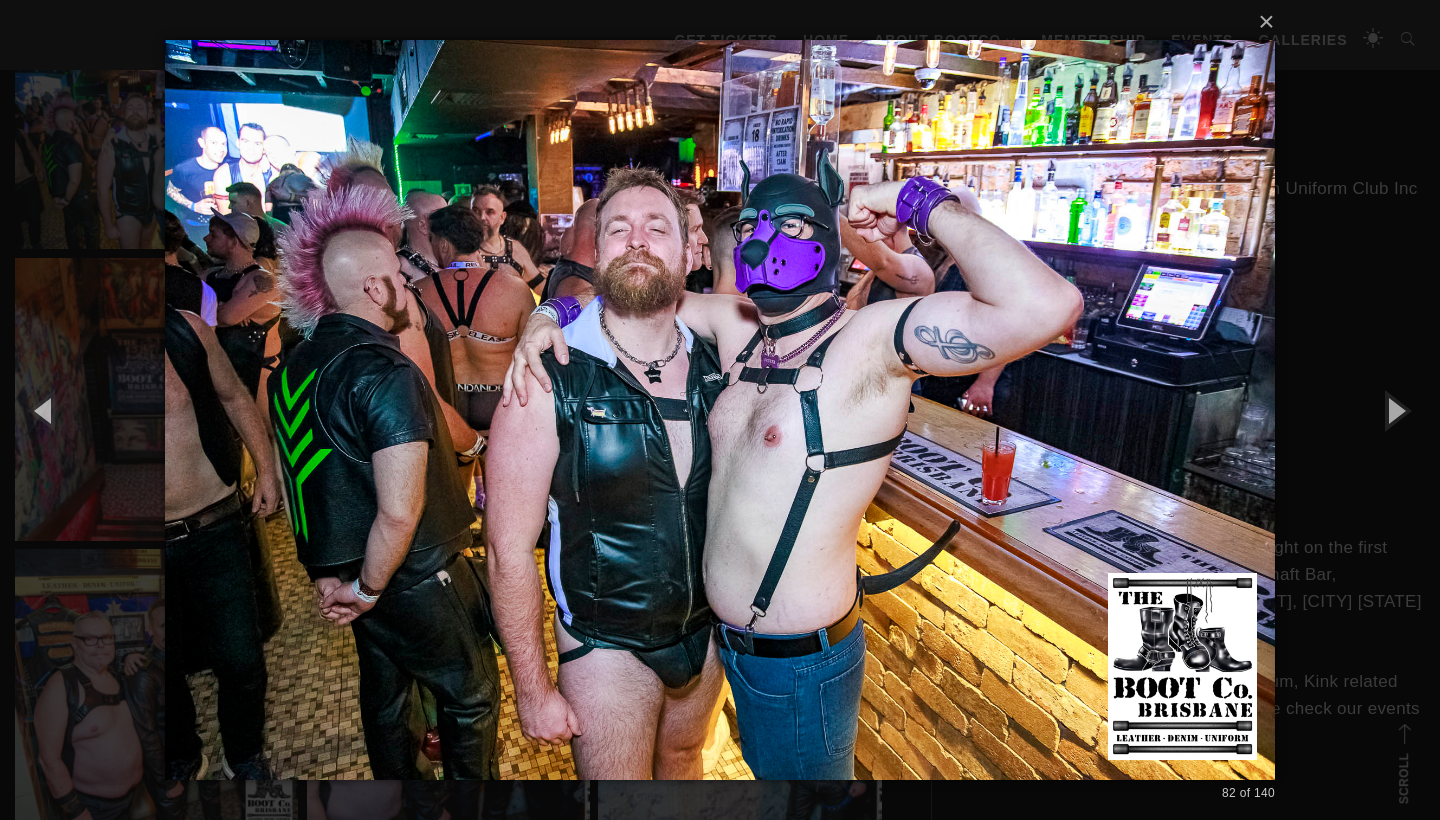 click at bounding box center (720, 410) 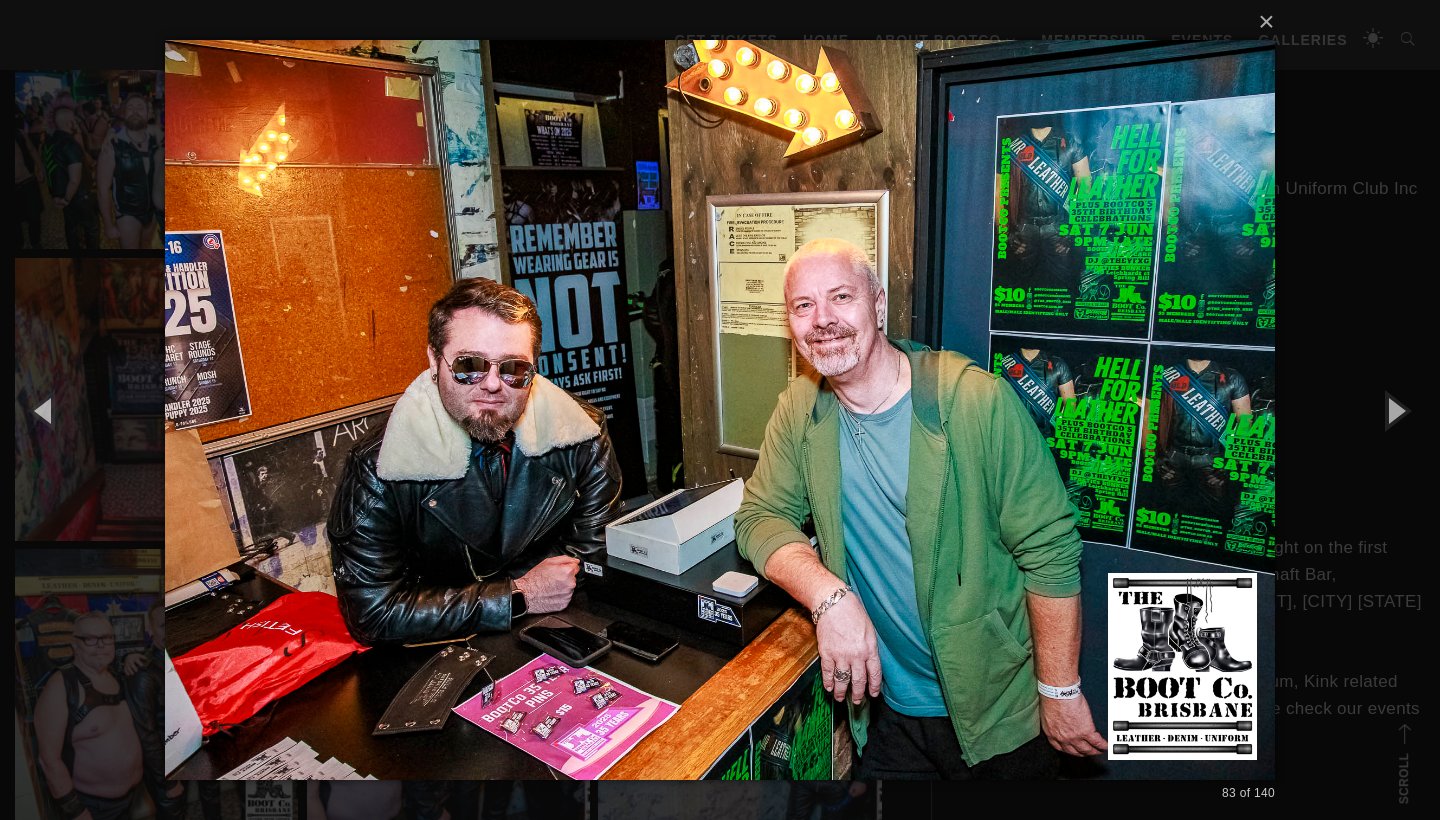 click on "× 83 of 140 Loading..." at bounding box center [720, 410] 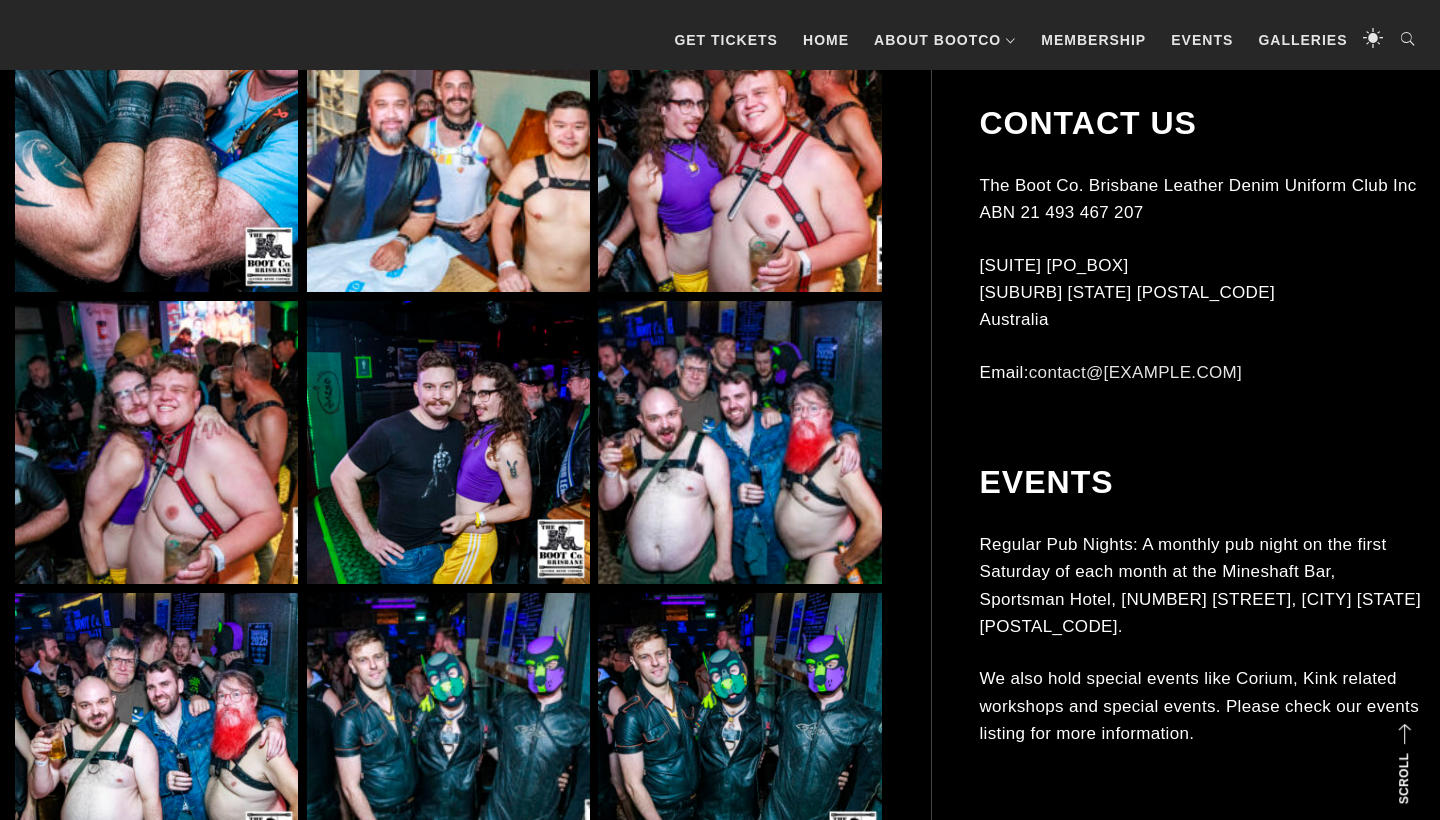 scroll, scrollTop: 10228, scrollLeft: 0, axis: vertical 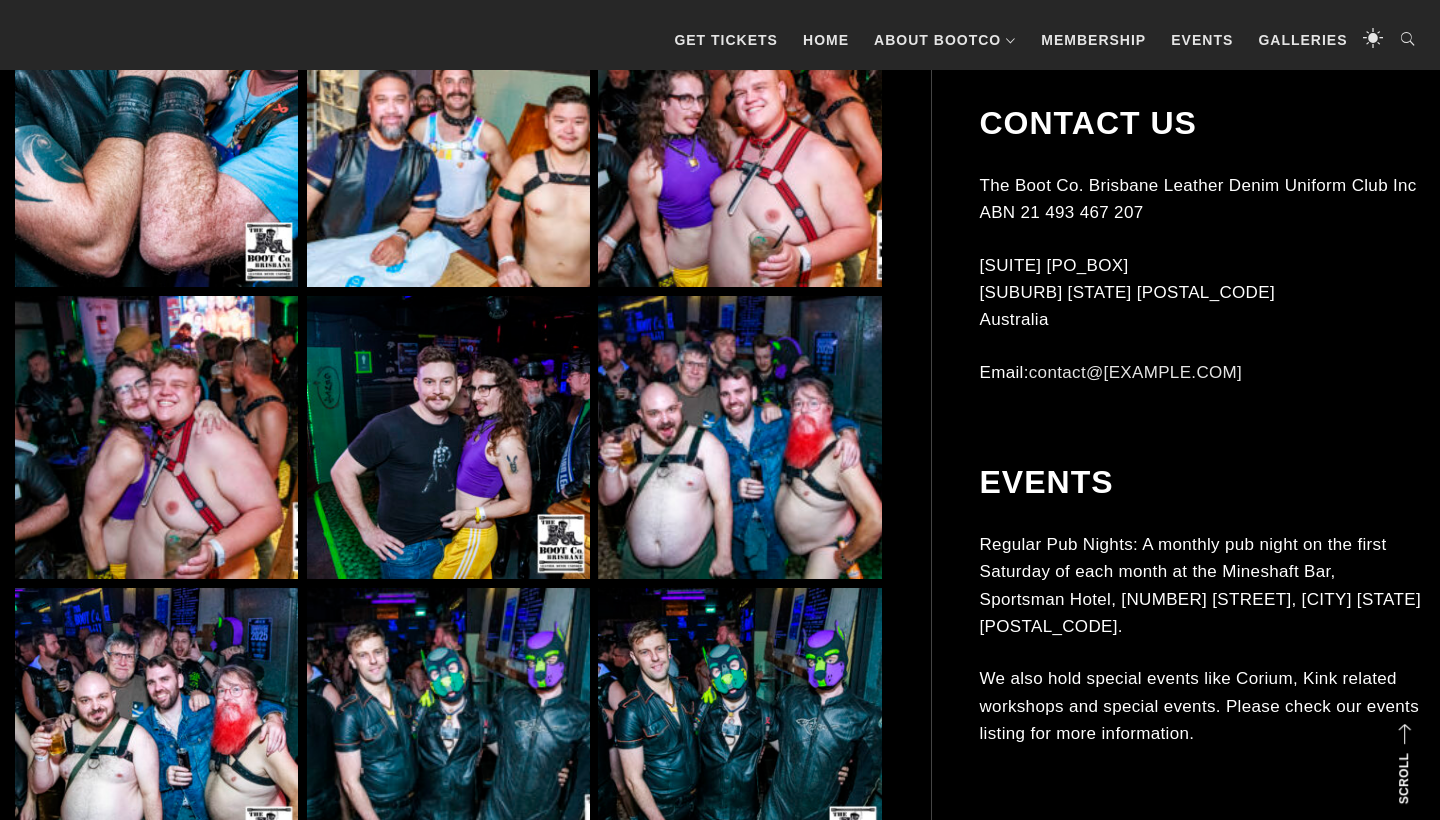 click at bounding box center [448, 437] 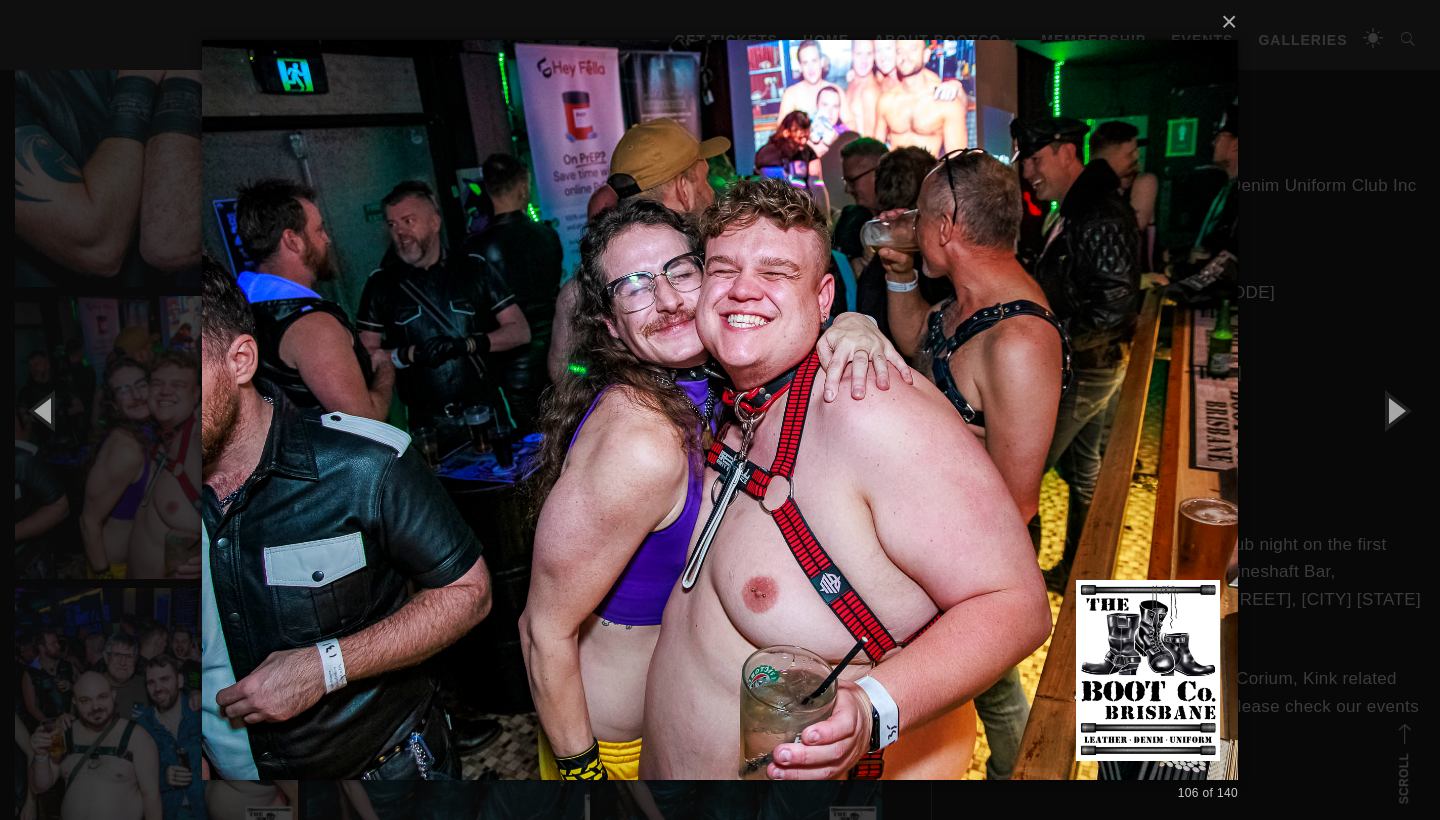 click on "× 106 of 140 Loading..." at bounding box center (720, 410) 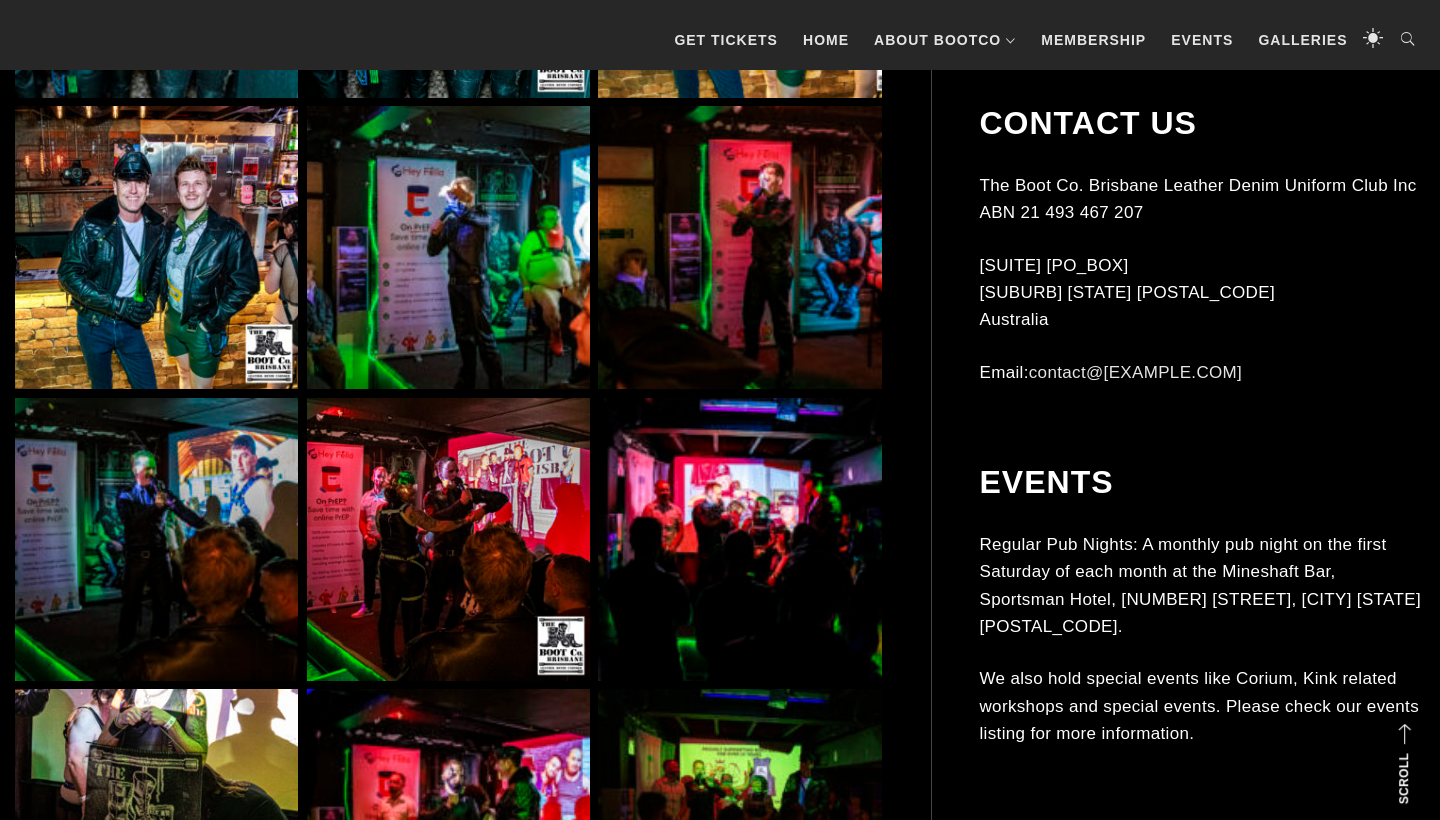 scroll, scrollTop: 11291, scrollLeft: 0, axis: vertical 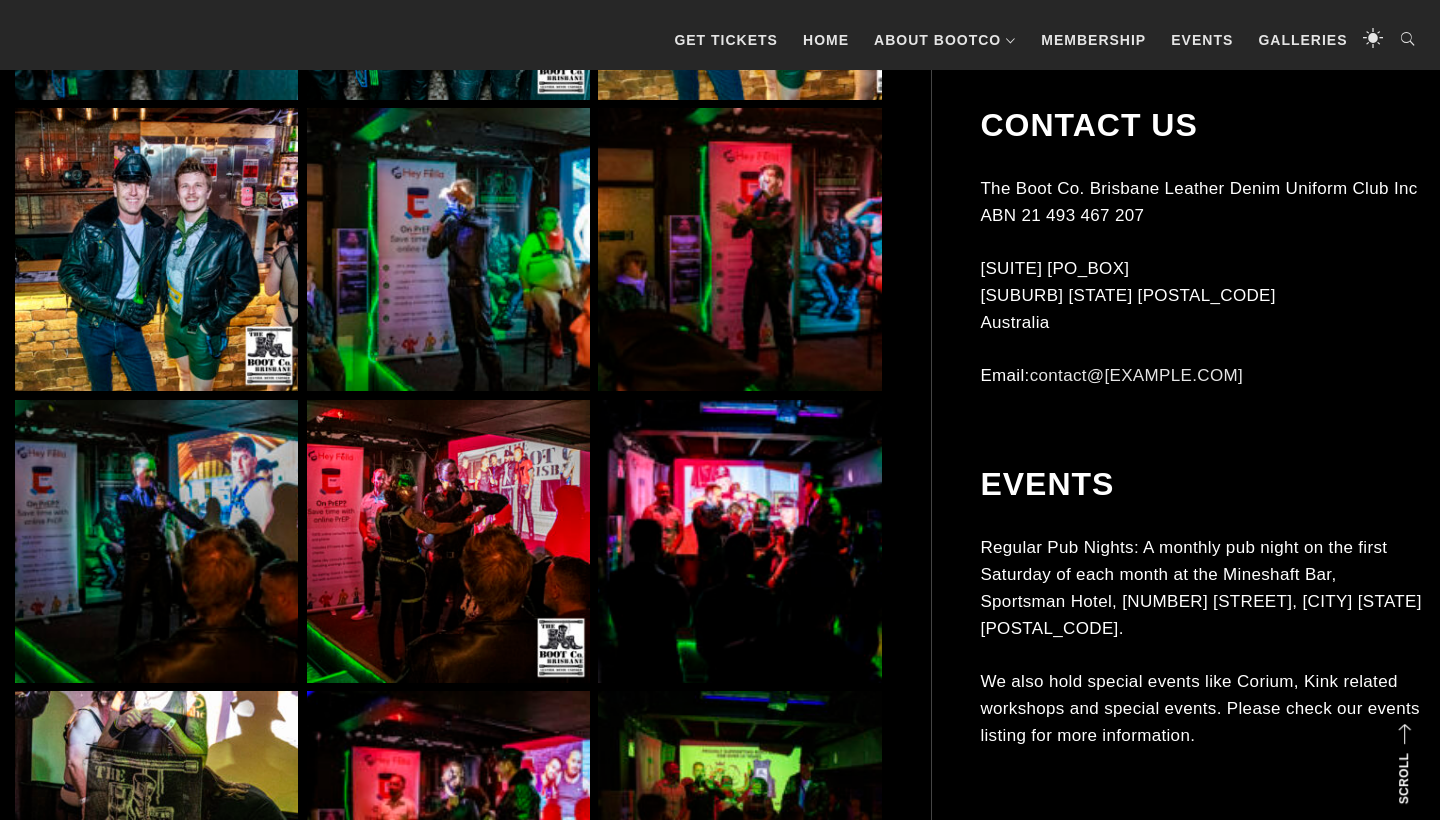 click at bounding box center [448, 249] 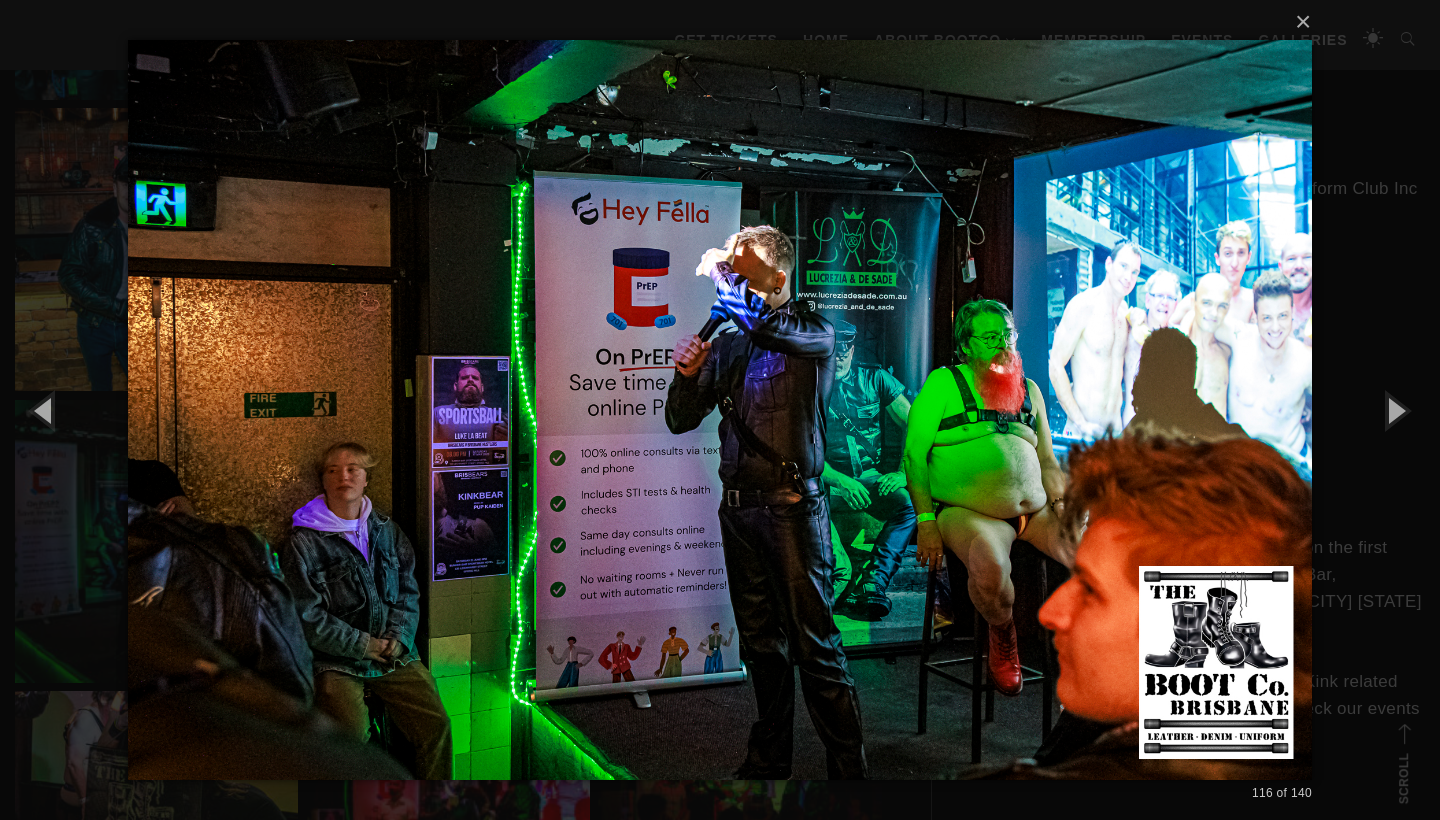 click on "× 116 of 140 Loading..." at bounding box center [720, 410] 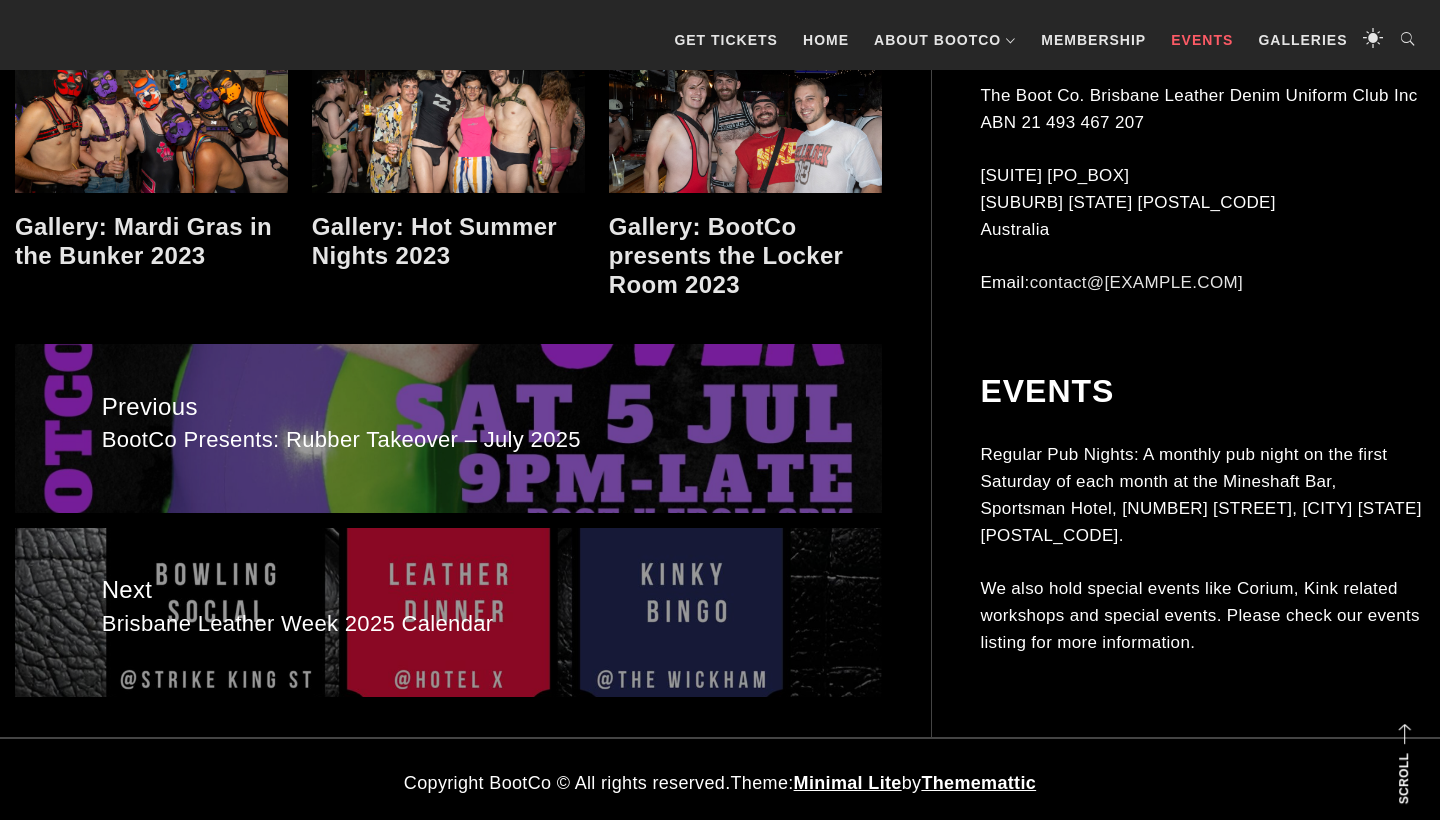 scroll, scrollTop: 13583, scrollLeft: 0, axis: vertical 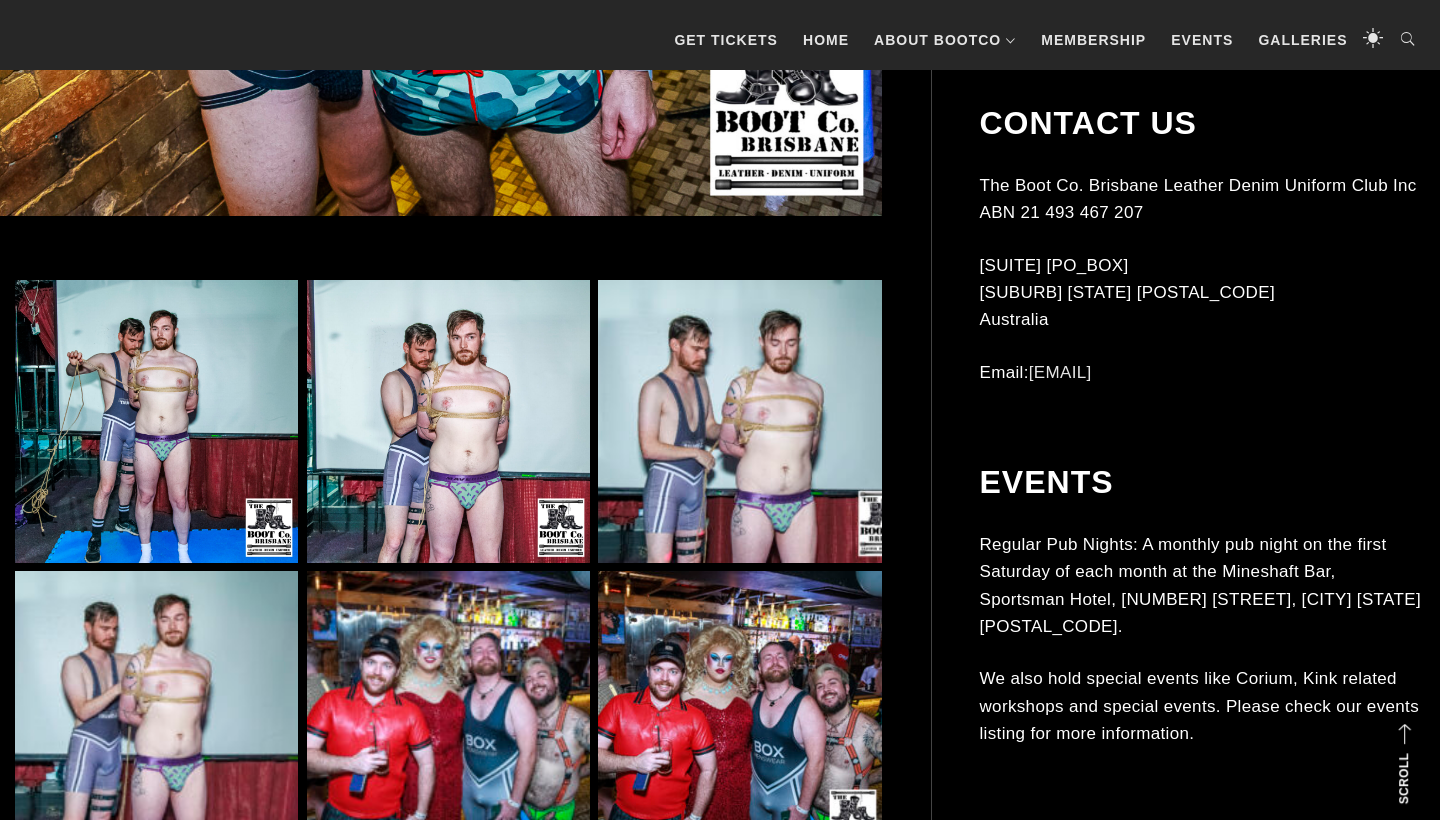 click at bounding box center (156, 421) 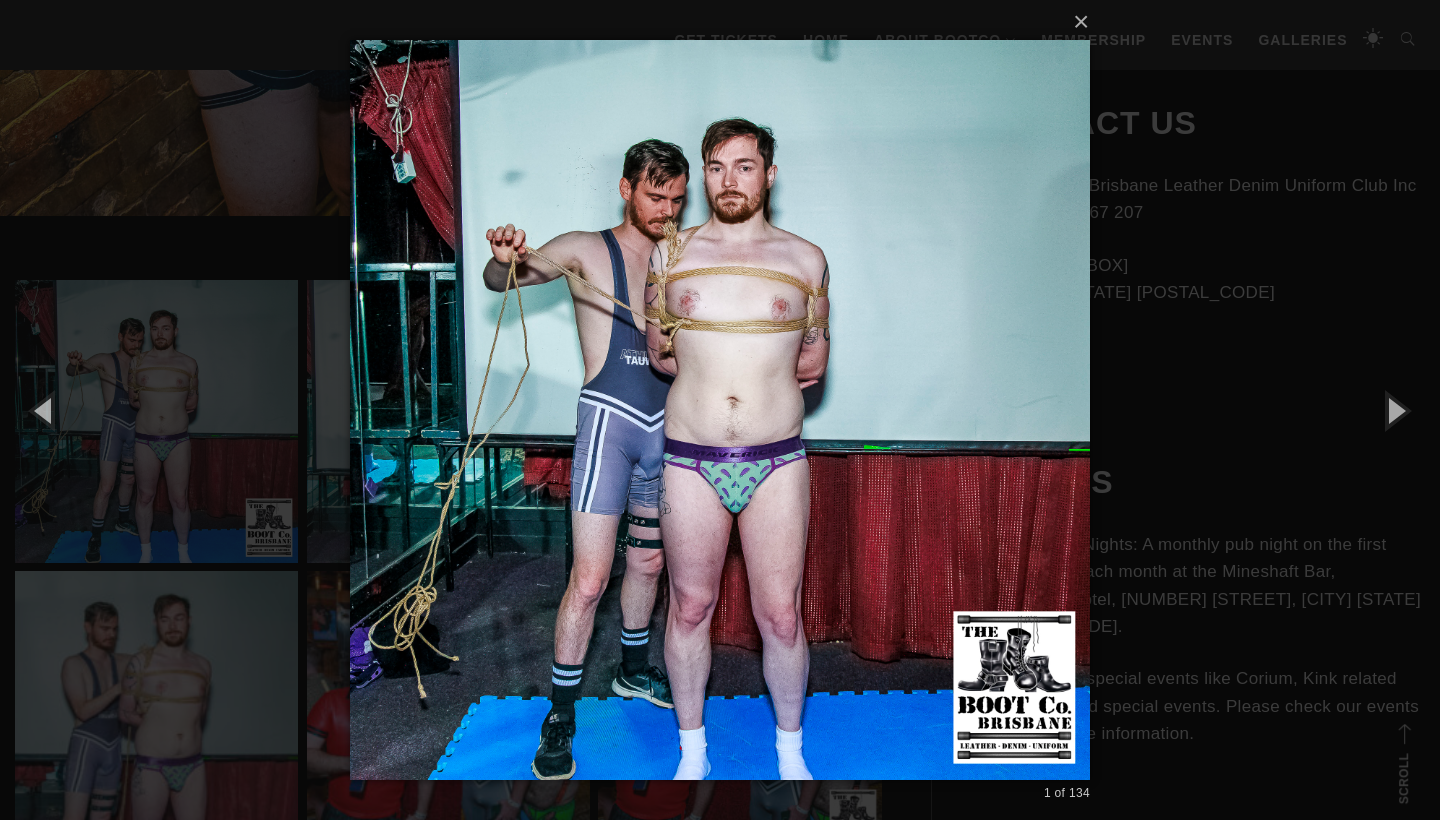 click on "× 1 of 134 Loading..." at bounding box center (720, 410) 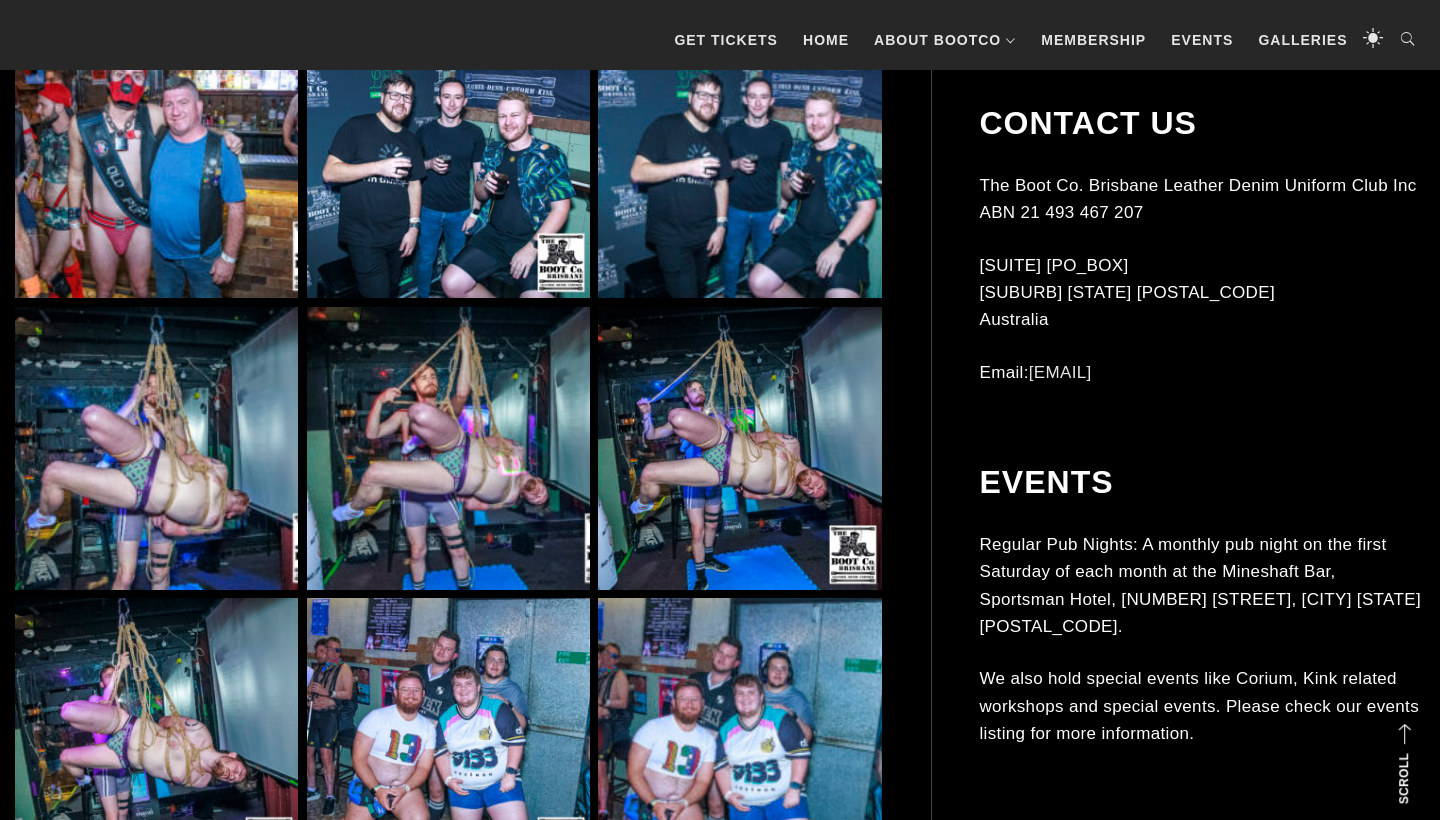scroll, scrollTop: 3315, scrollLeft: 0, axis: vertical 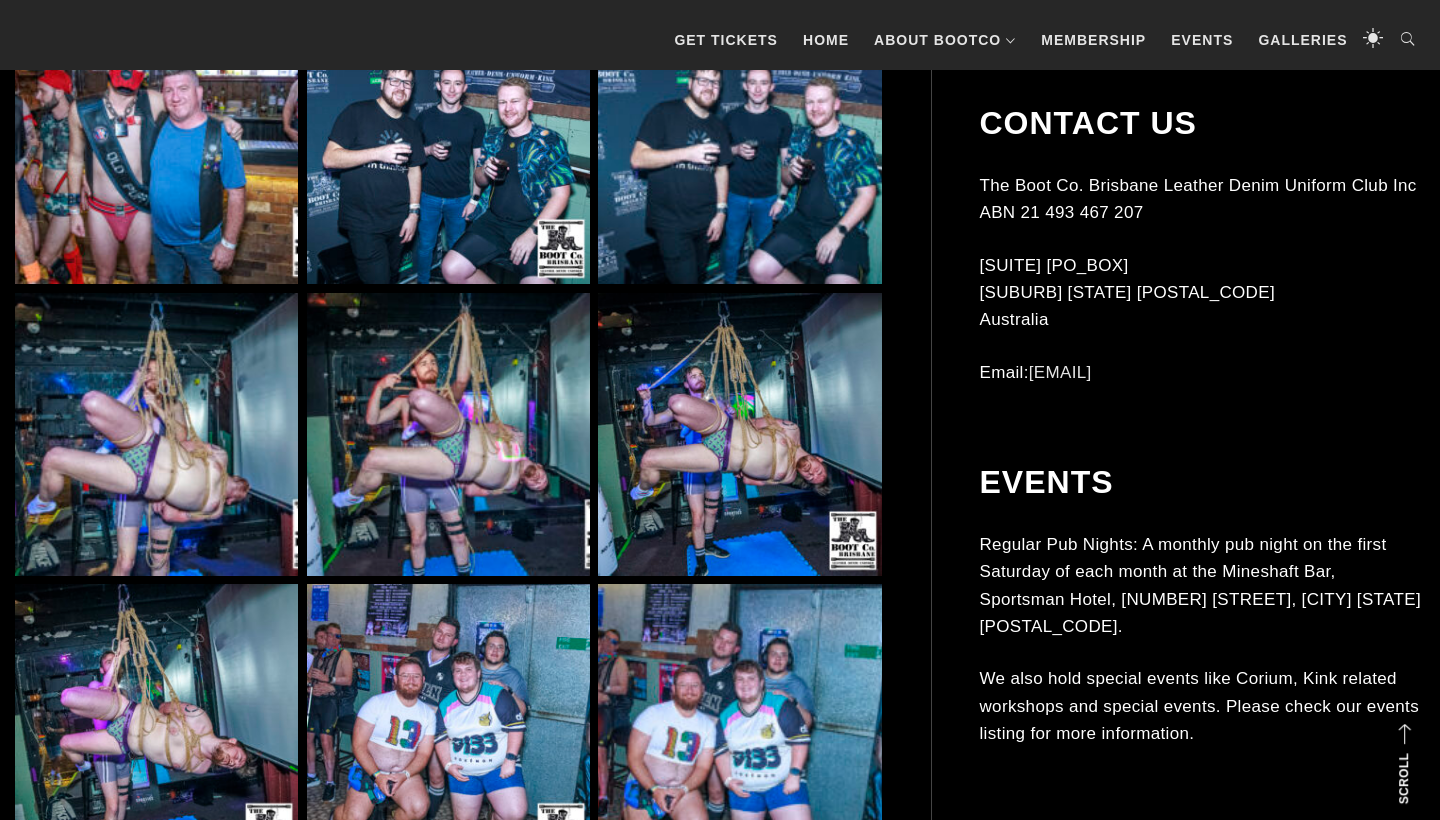 click at bounding box center (156, 434) 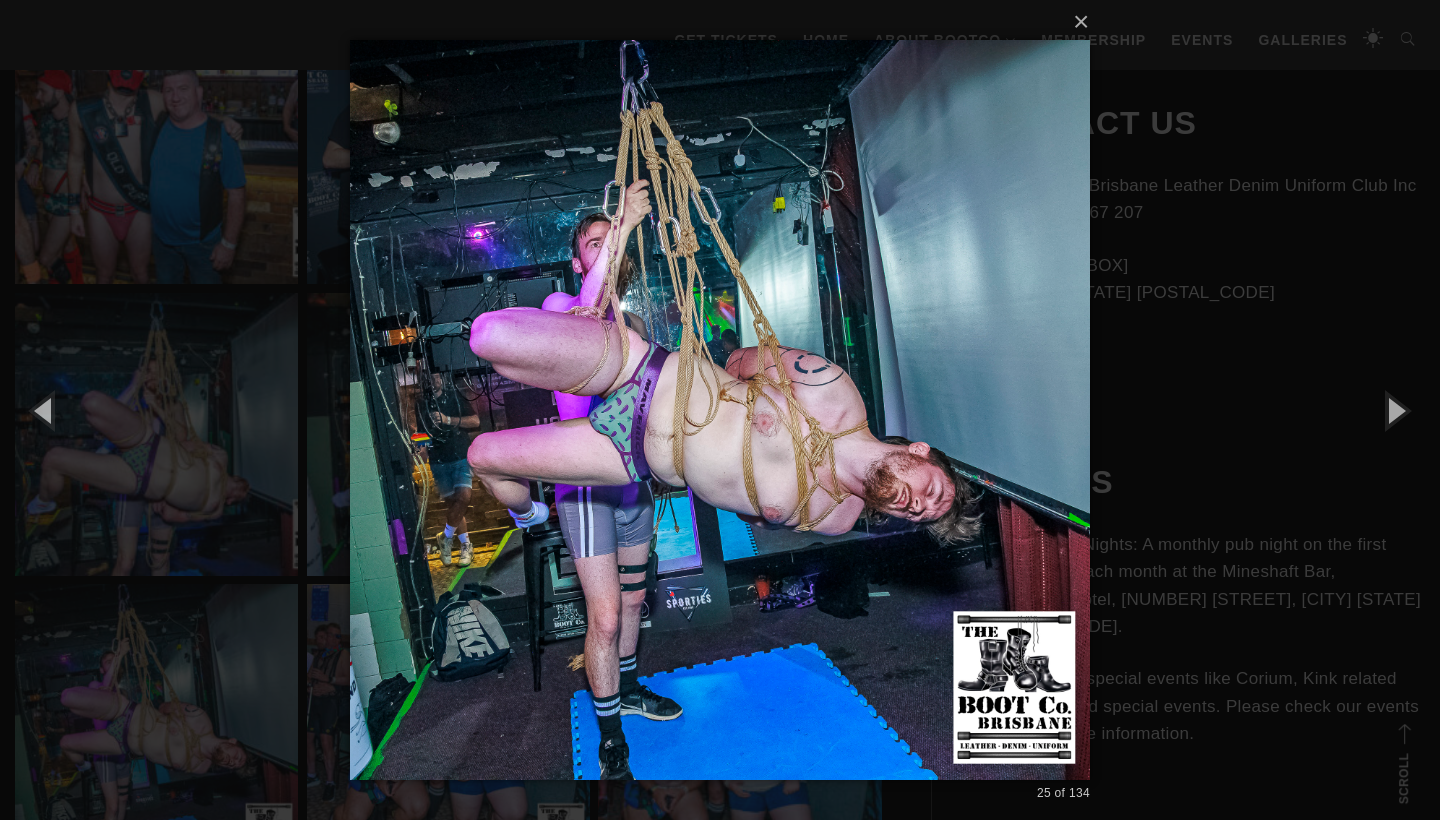 click on "× 25 of 134 Loading..." at bounding box center (720, 410) 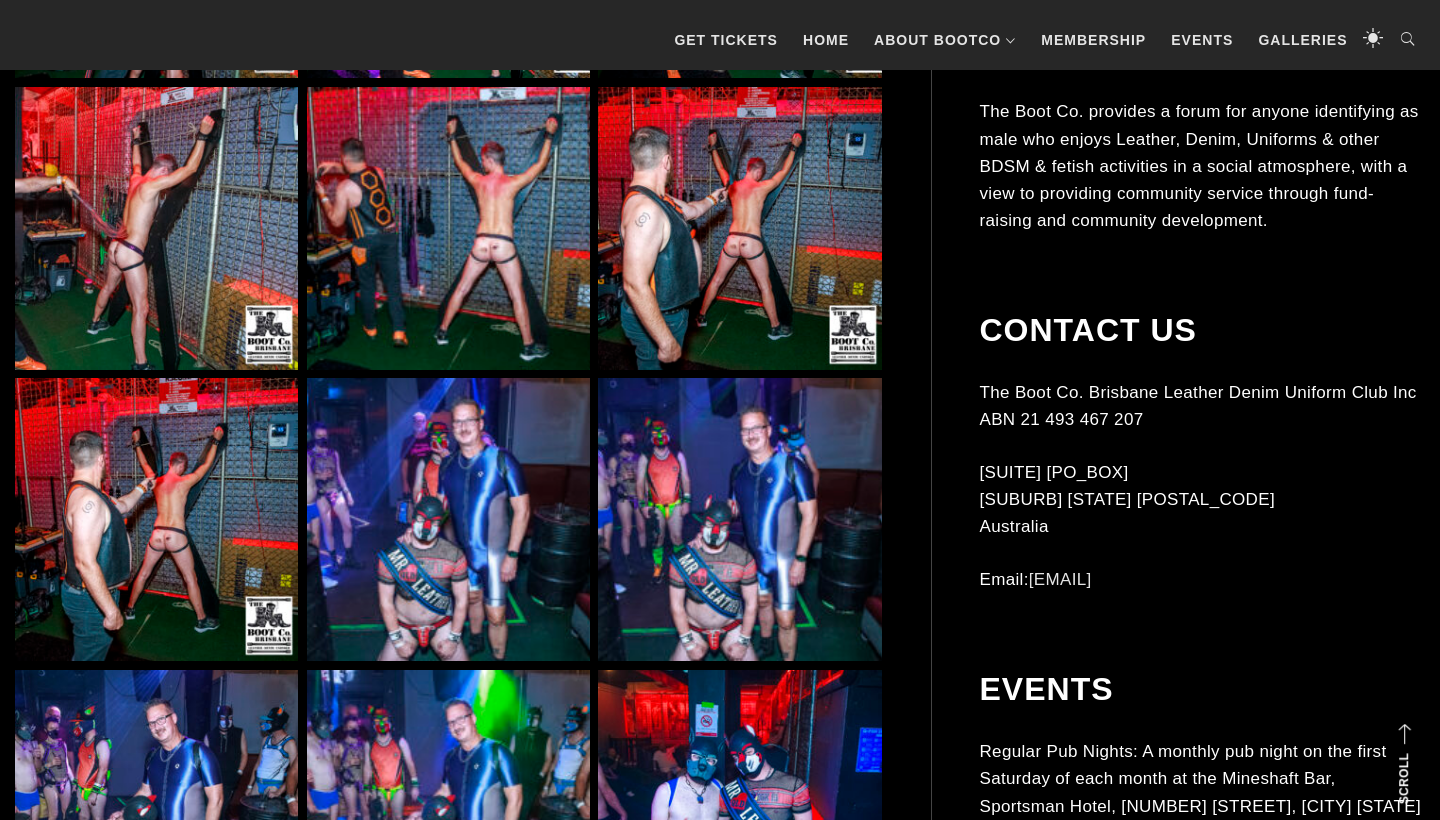 scroll, scrollTop: 5770, scrollLeft: 0, axis: vertical 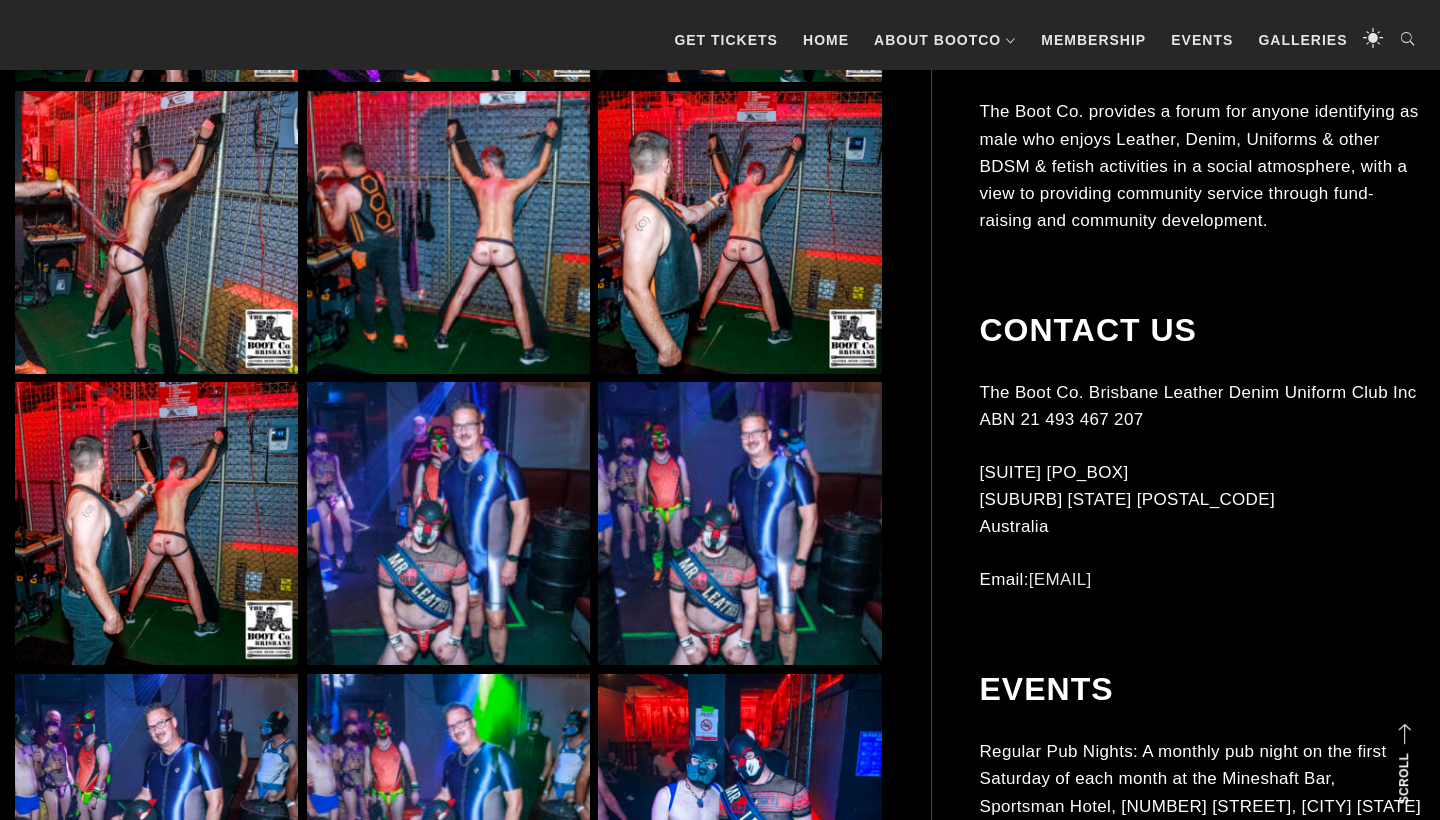 click at bounding box center (739, 232) 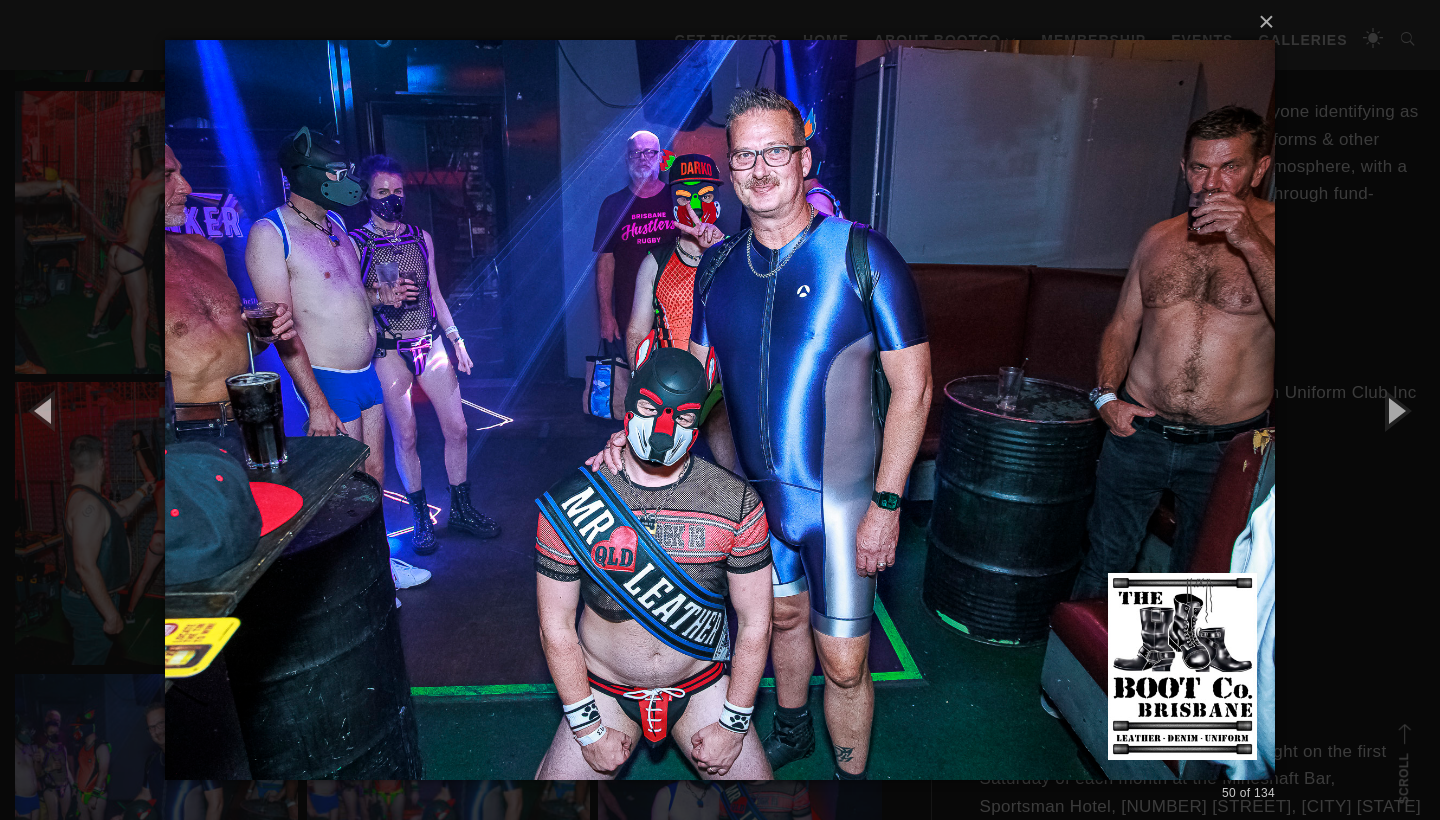 click on "× 50 of 134 Loading..." at bounding box center [720, 410] 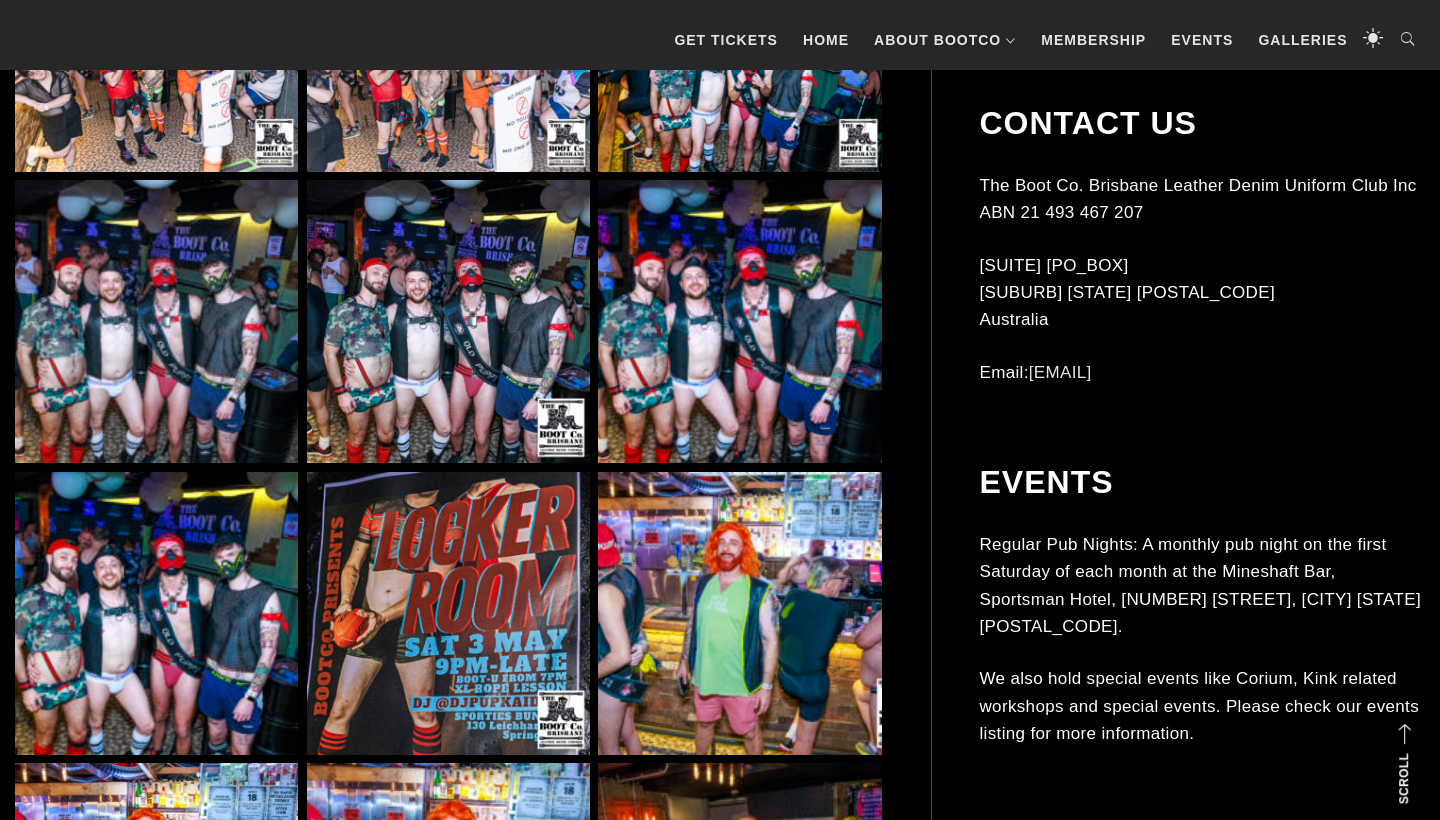 scroll, scrollTop: 7319, scrollLeft: 0, axis: vertical 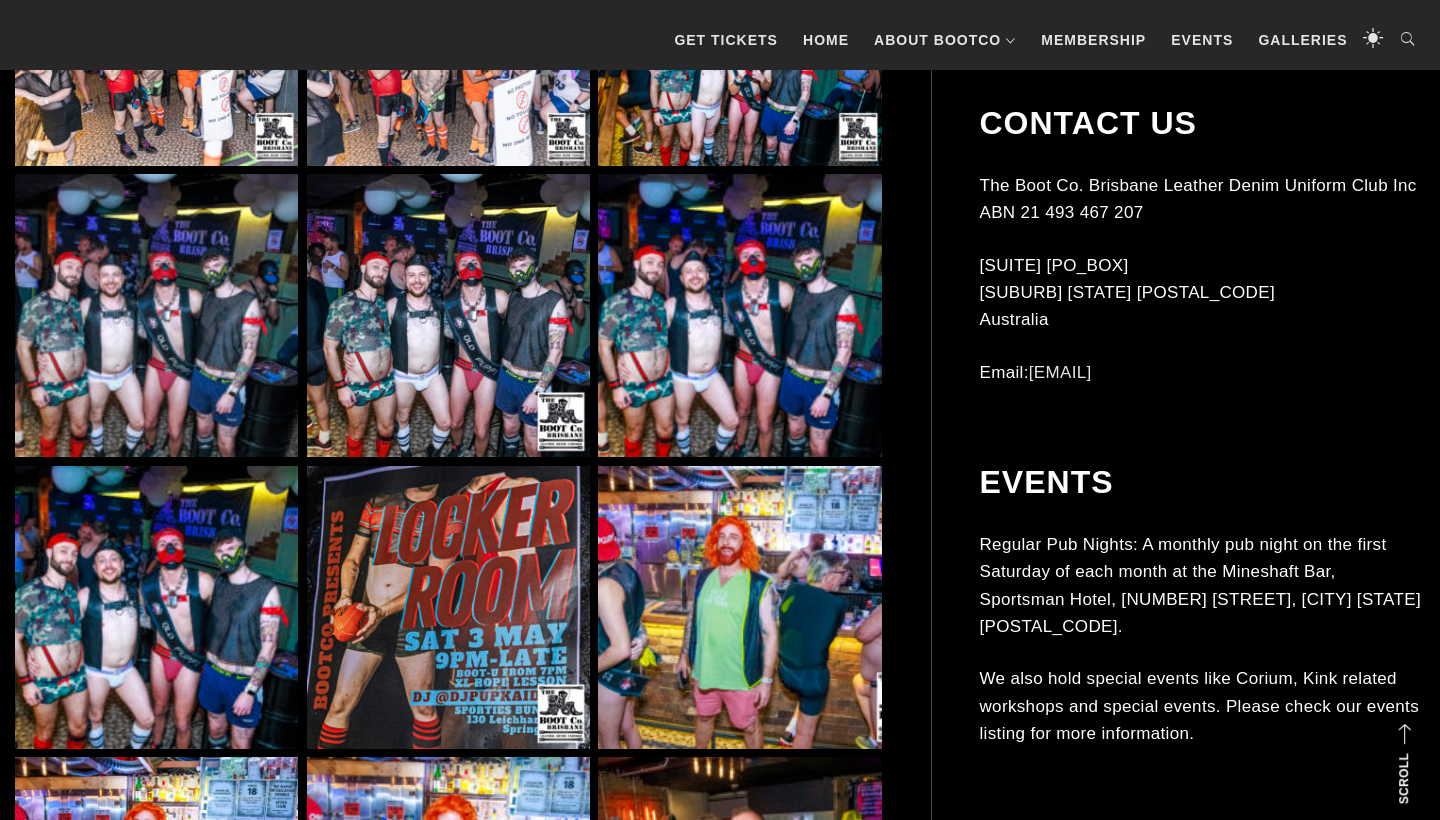 click at bounding box center (739, 315) 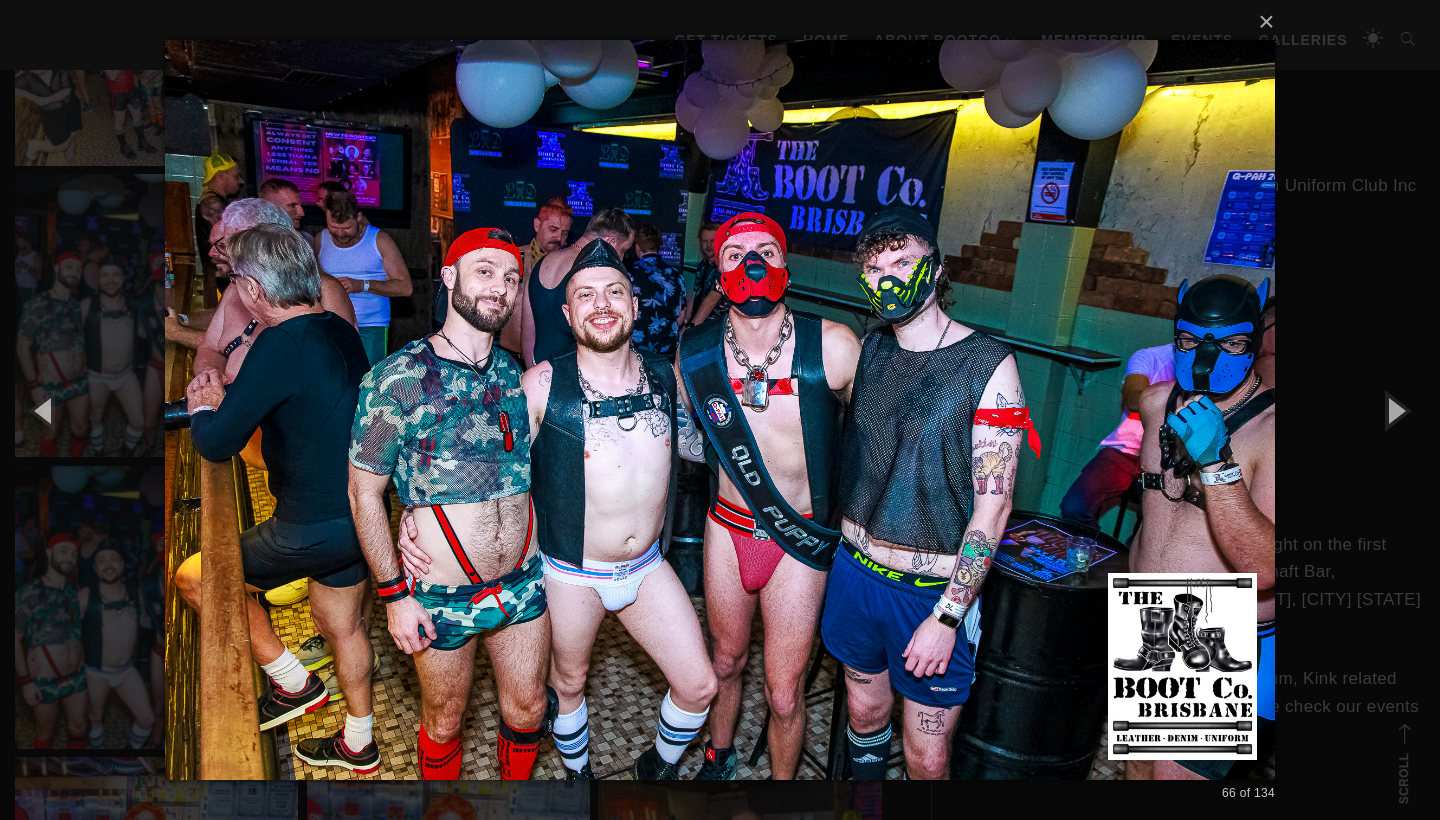 click on "× 66 of 134 Loading..." at bounding box center [720, 410] 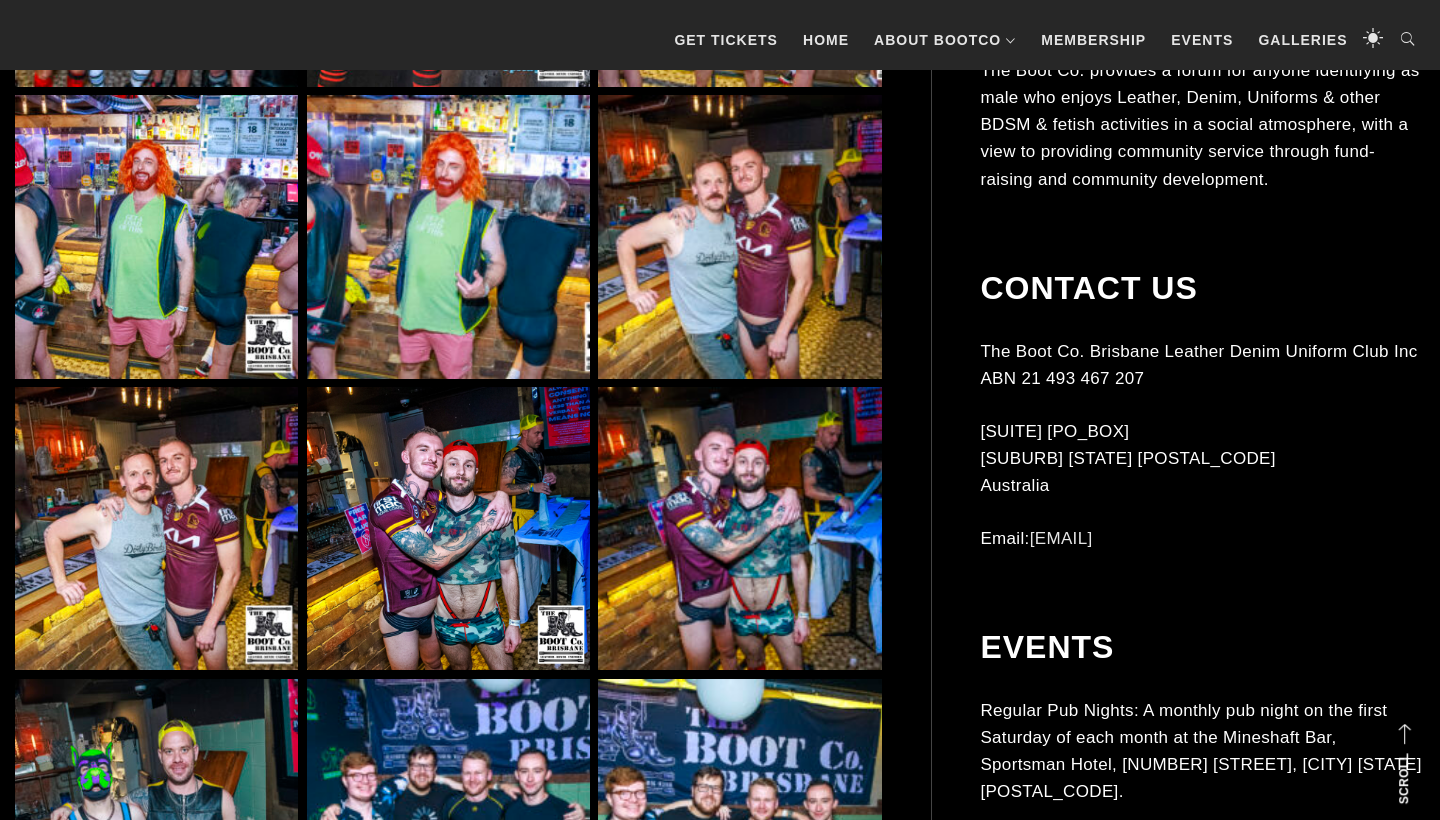 scroll, scrollTop: 7981, scrollLeft: 0, axis: vertical 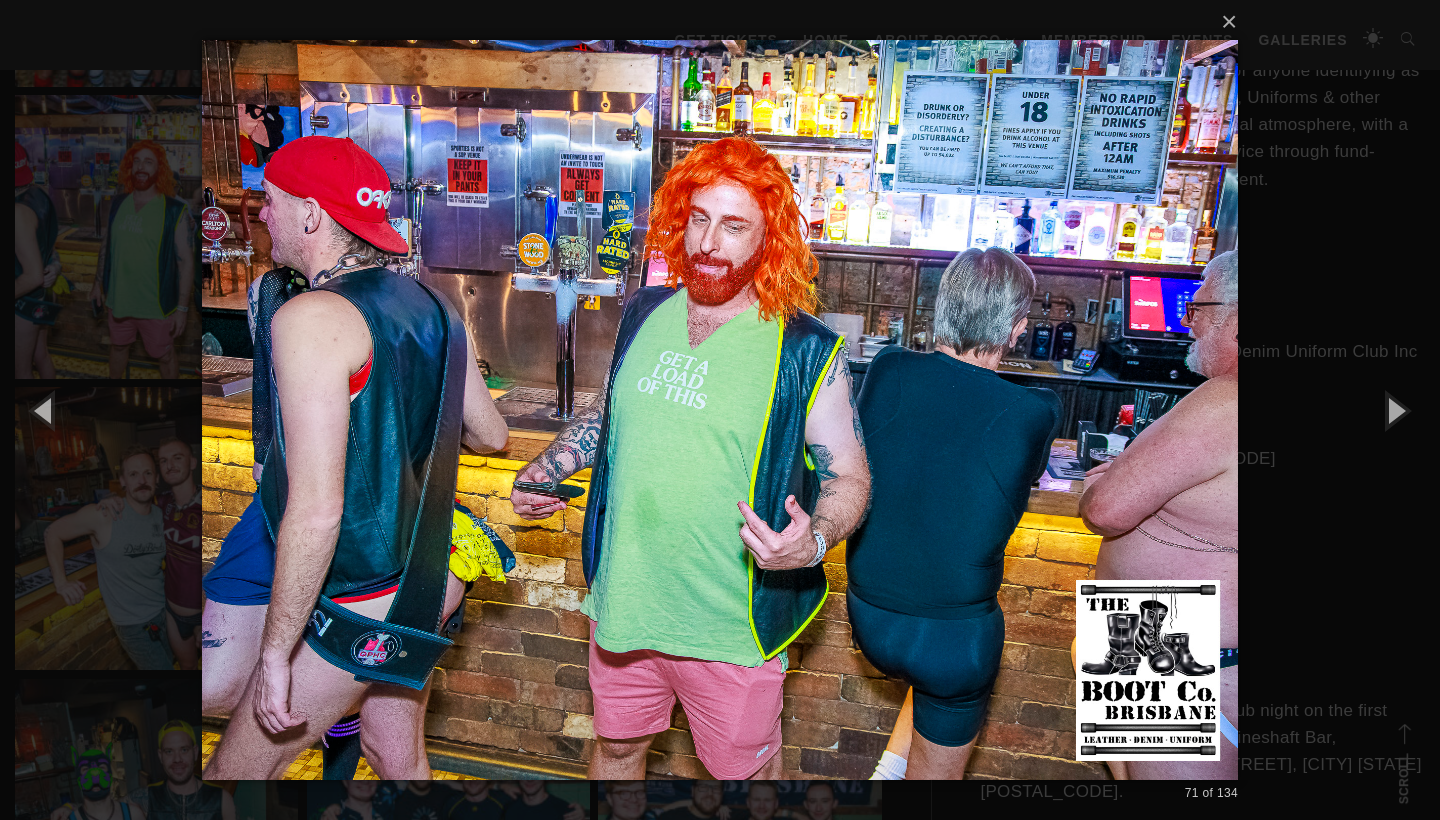 click on "× 71 of 134 Loading..." at bounding box center (720, 410) 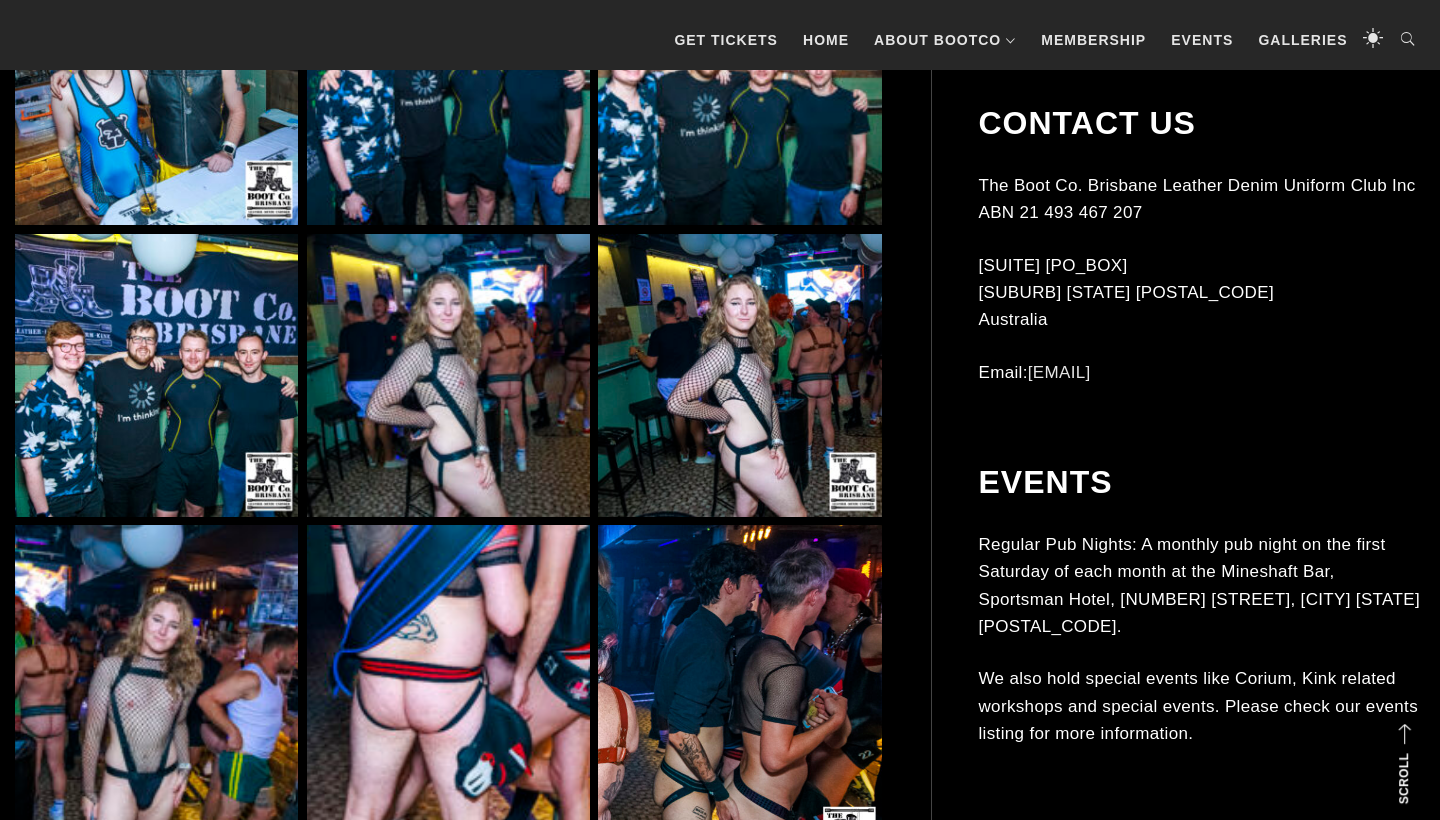 scroll, scrollTop: 8718, scrollLeft: 0, axis: vertical 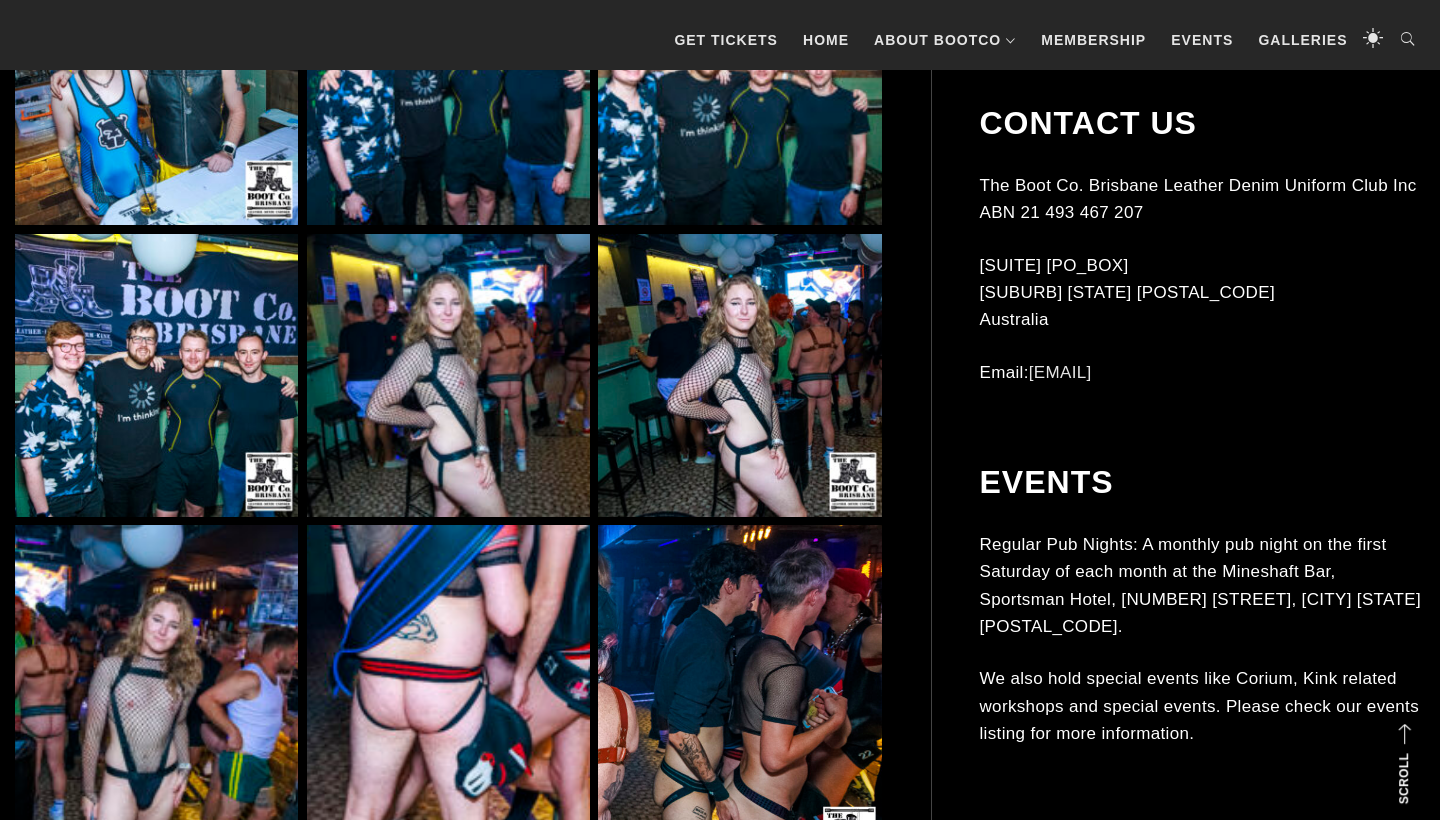 click at bounding box center (739, 375) 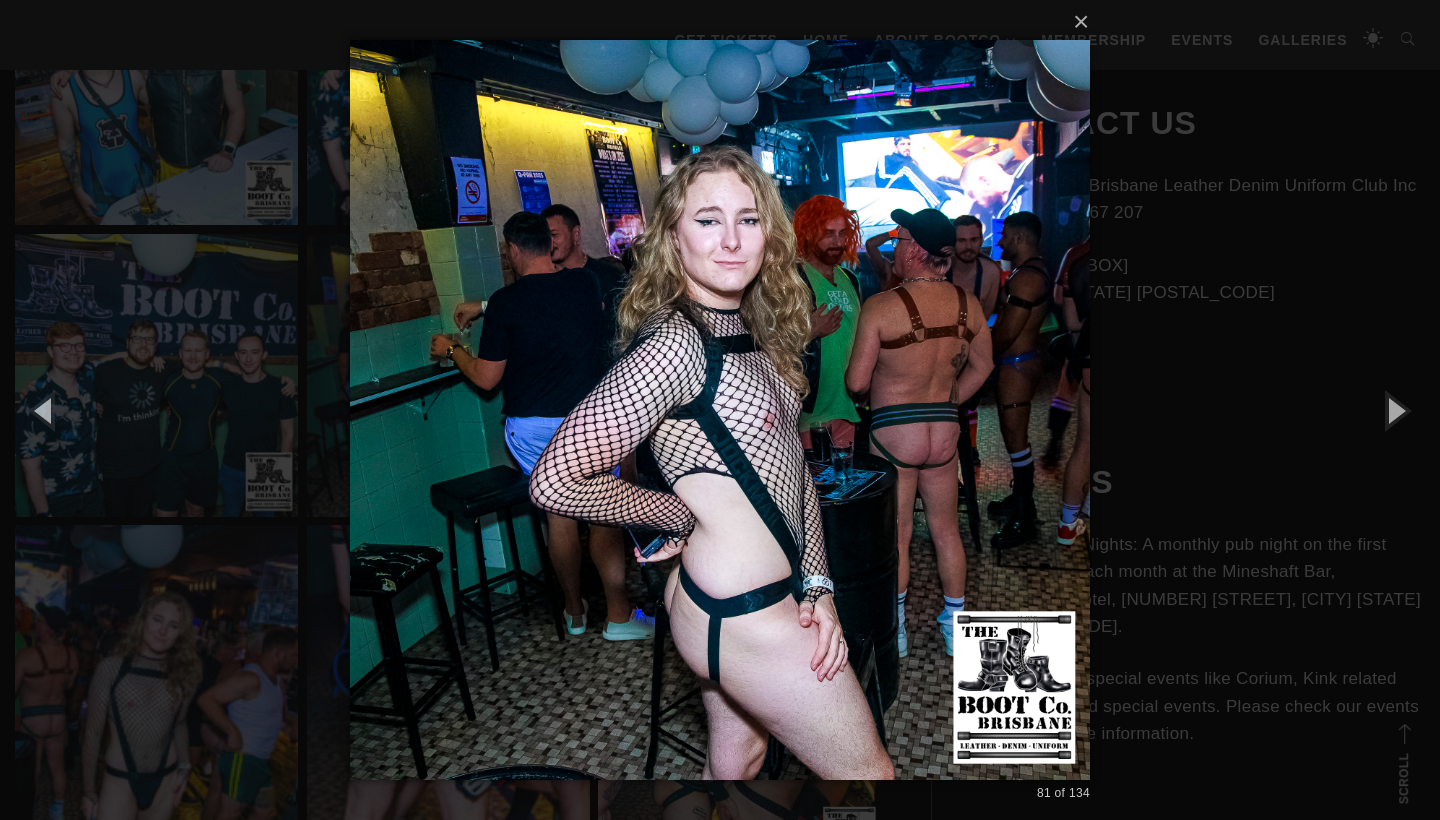 click on "× 81 of 134 Loading..." at bounding box center [720, 410] 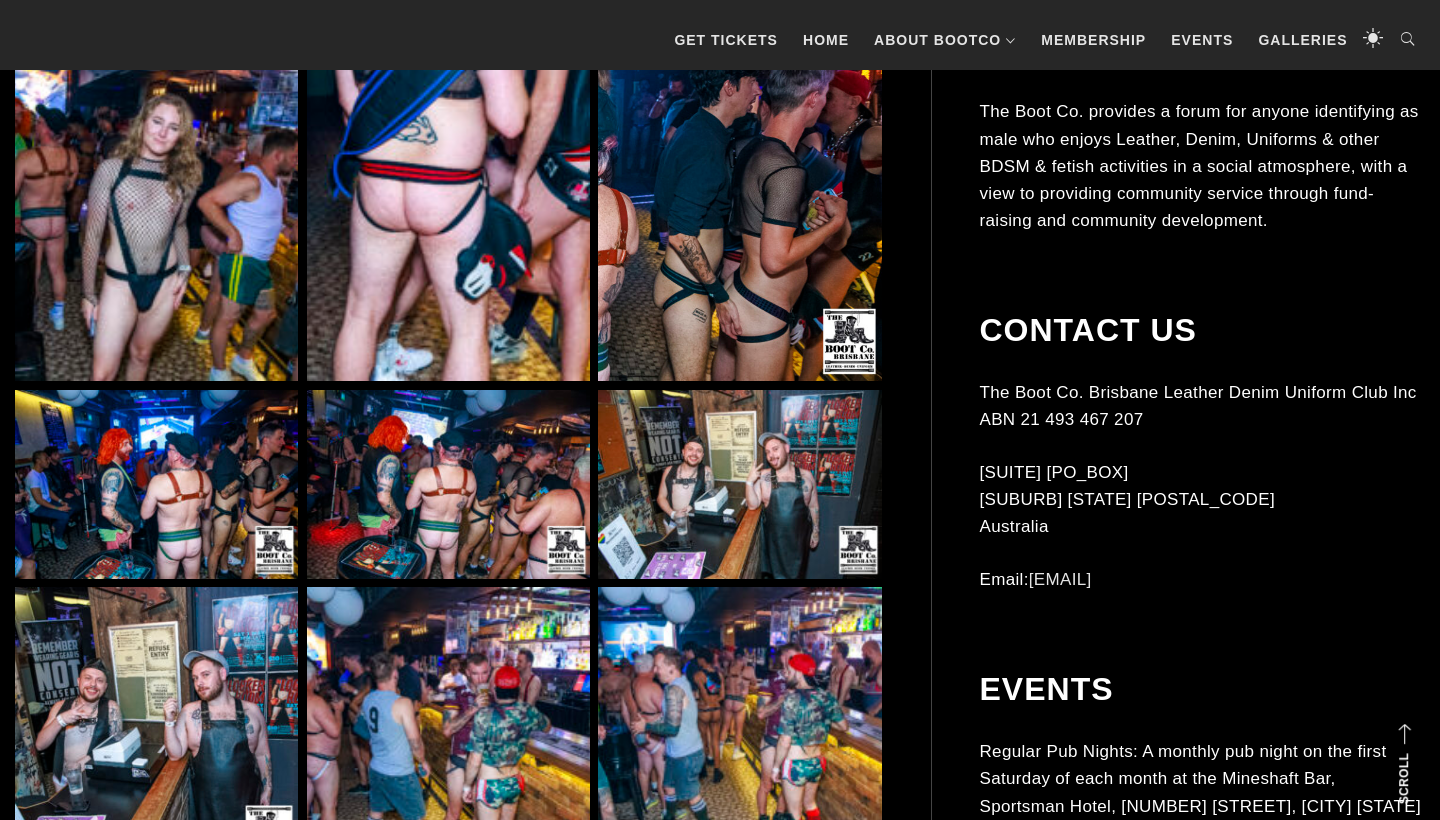 scroll, scrollTop: 9182, scrollLeft: 0, axis: vertical 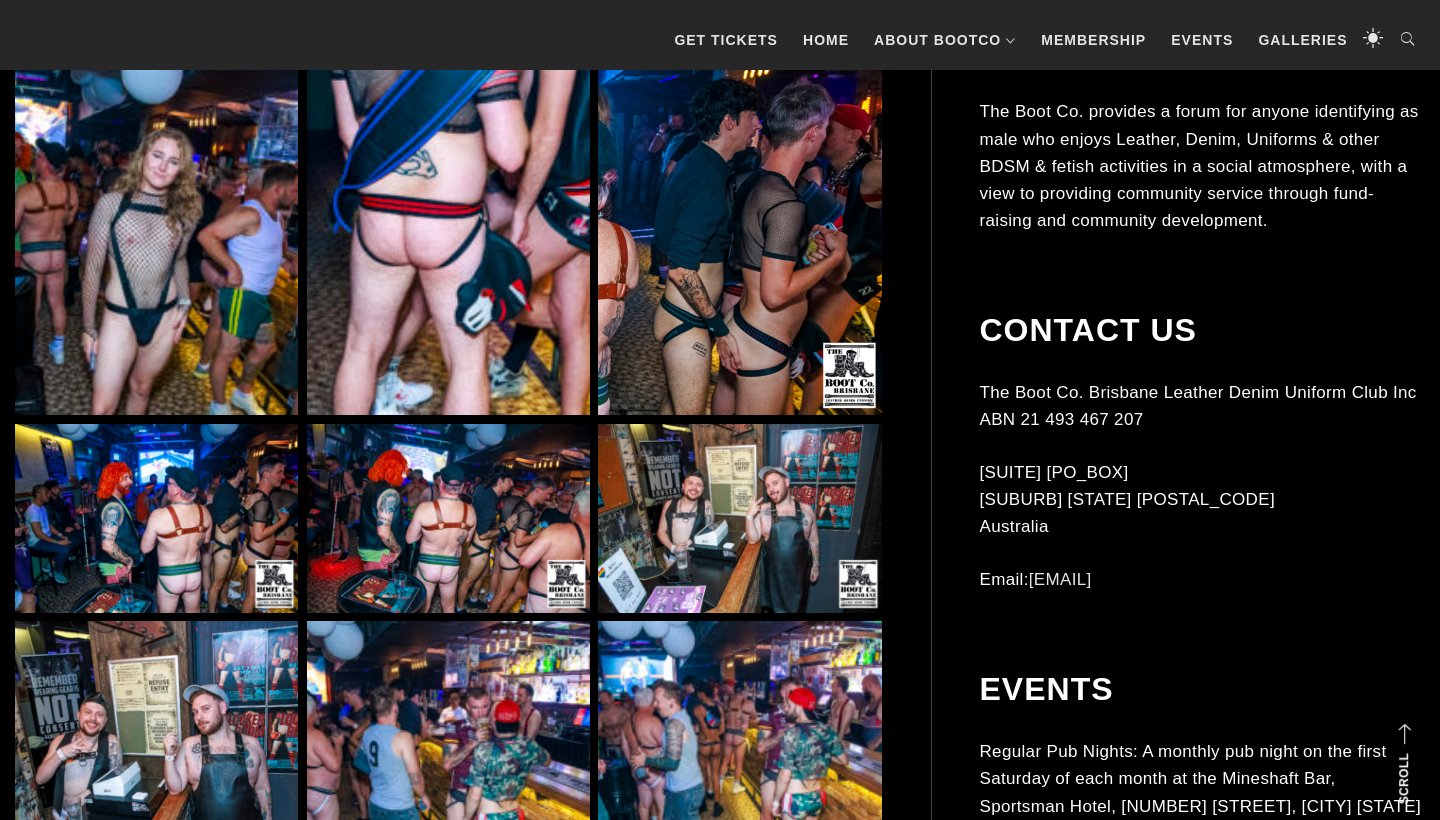 click at bounding box center [156, 238] 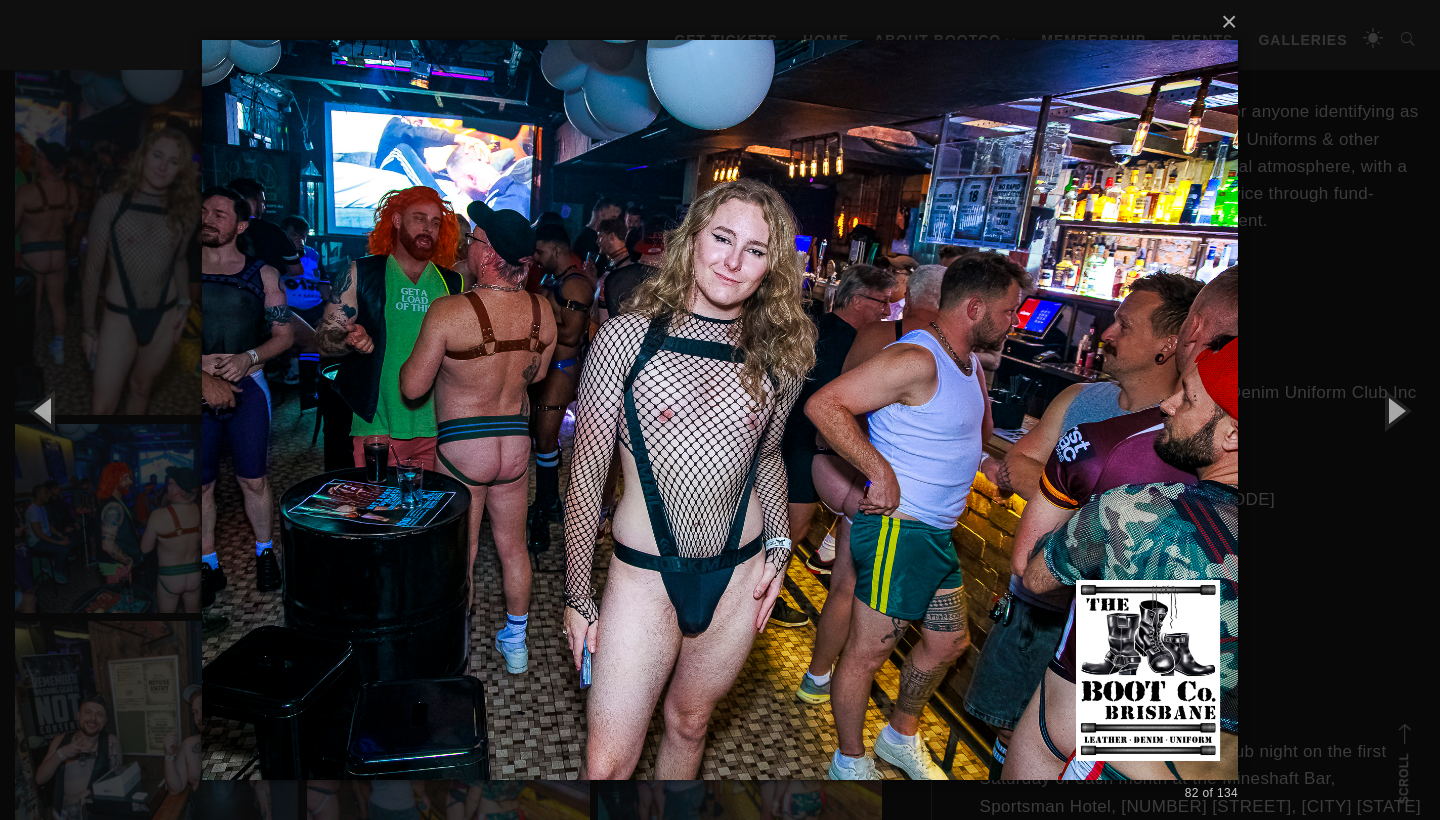 click on "× 82 of 134 Loading..." at bounding box center [720, 410] 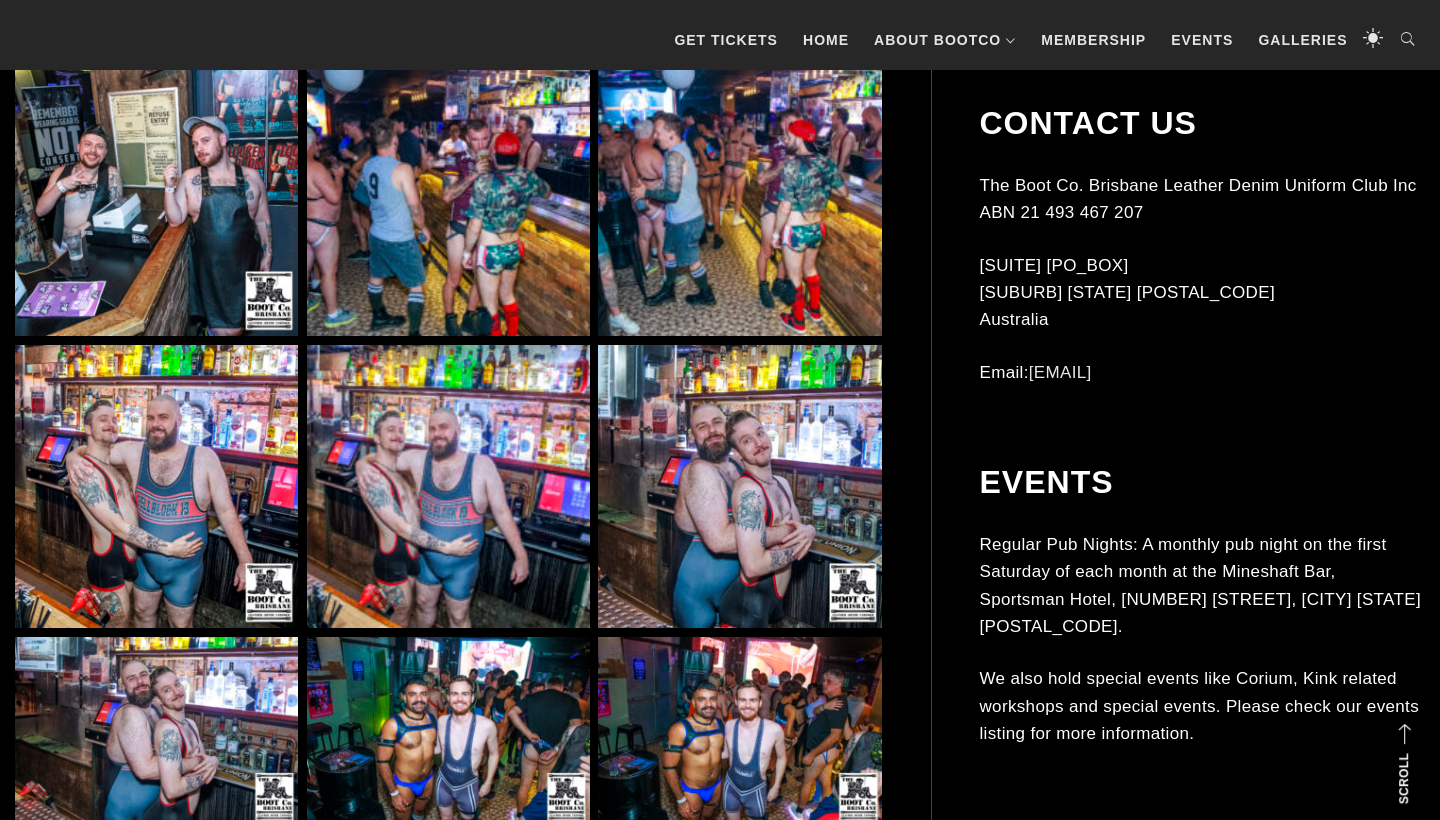 scroll, scrollTop: 9787, scrollLeft: 0, axis: vertical 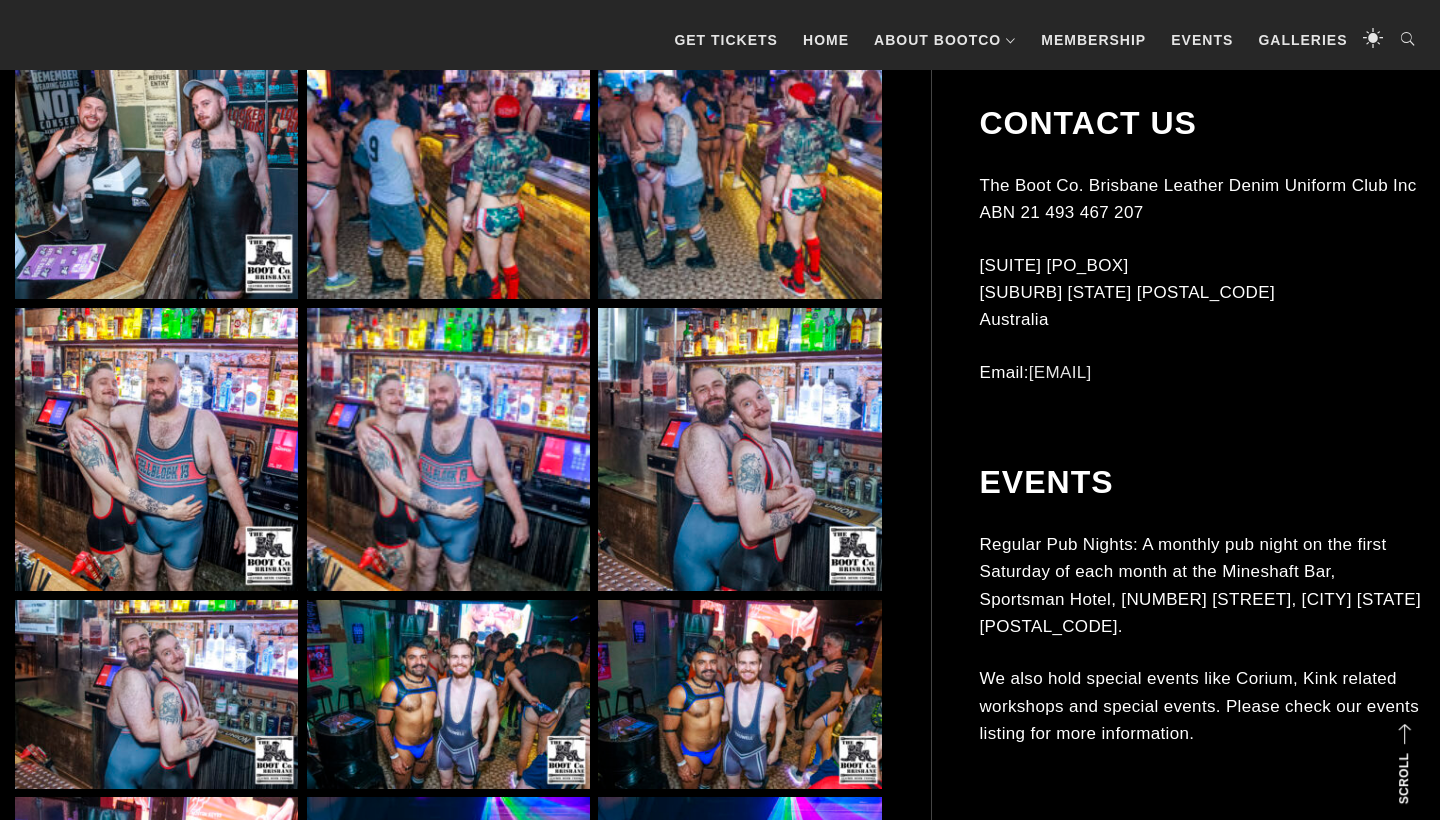 click at bounding box center [739, 449] 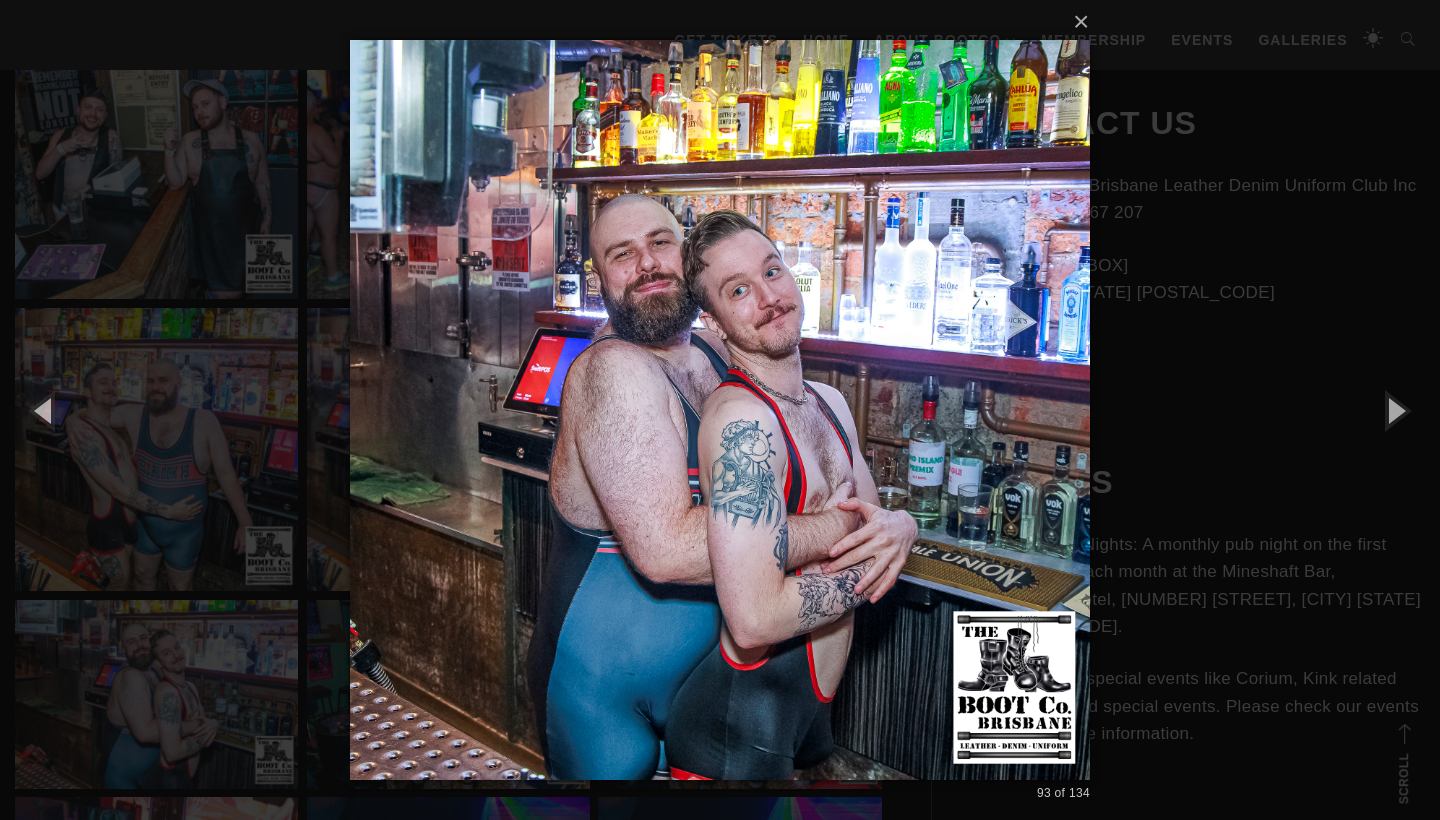 click on "× 93 of 134 Loading..." at bounding box center [720, 410] 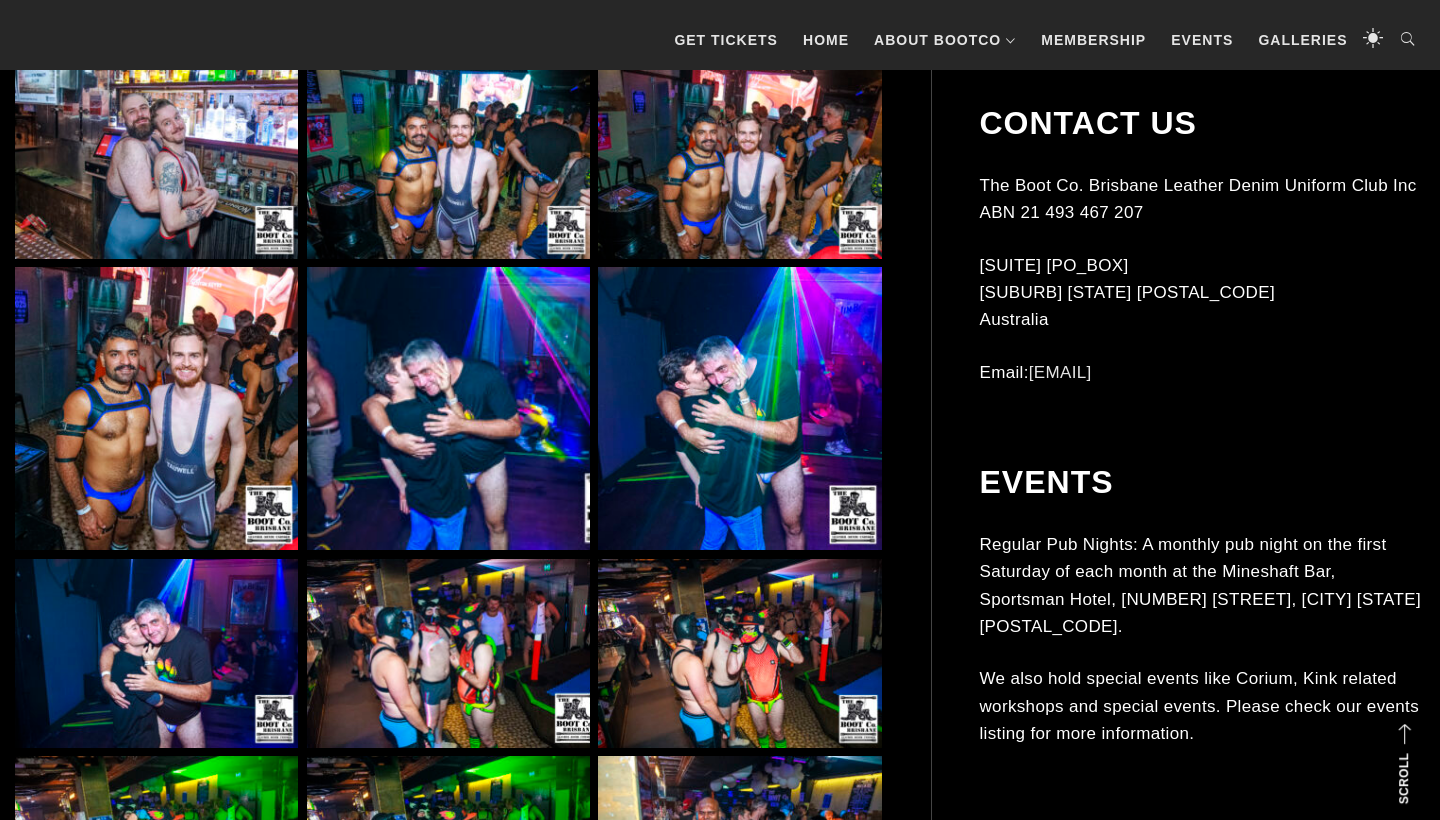 scroll, scrollTop: 10327, scrollLeft: 0, axis: vertical 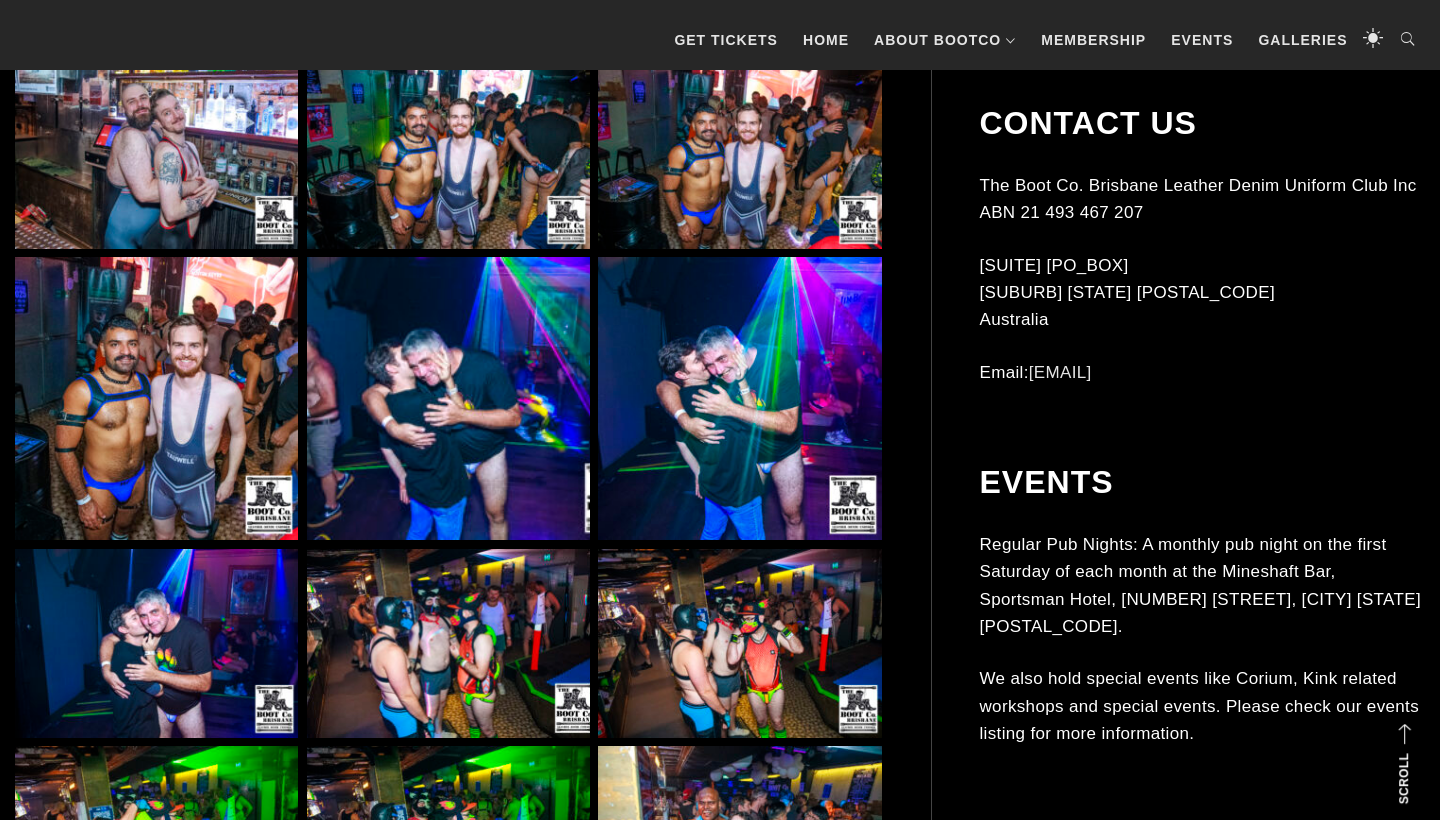 click at bounding box center [156, 398] 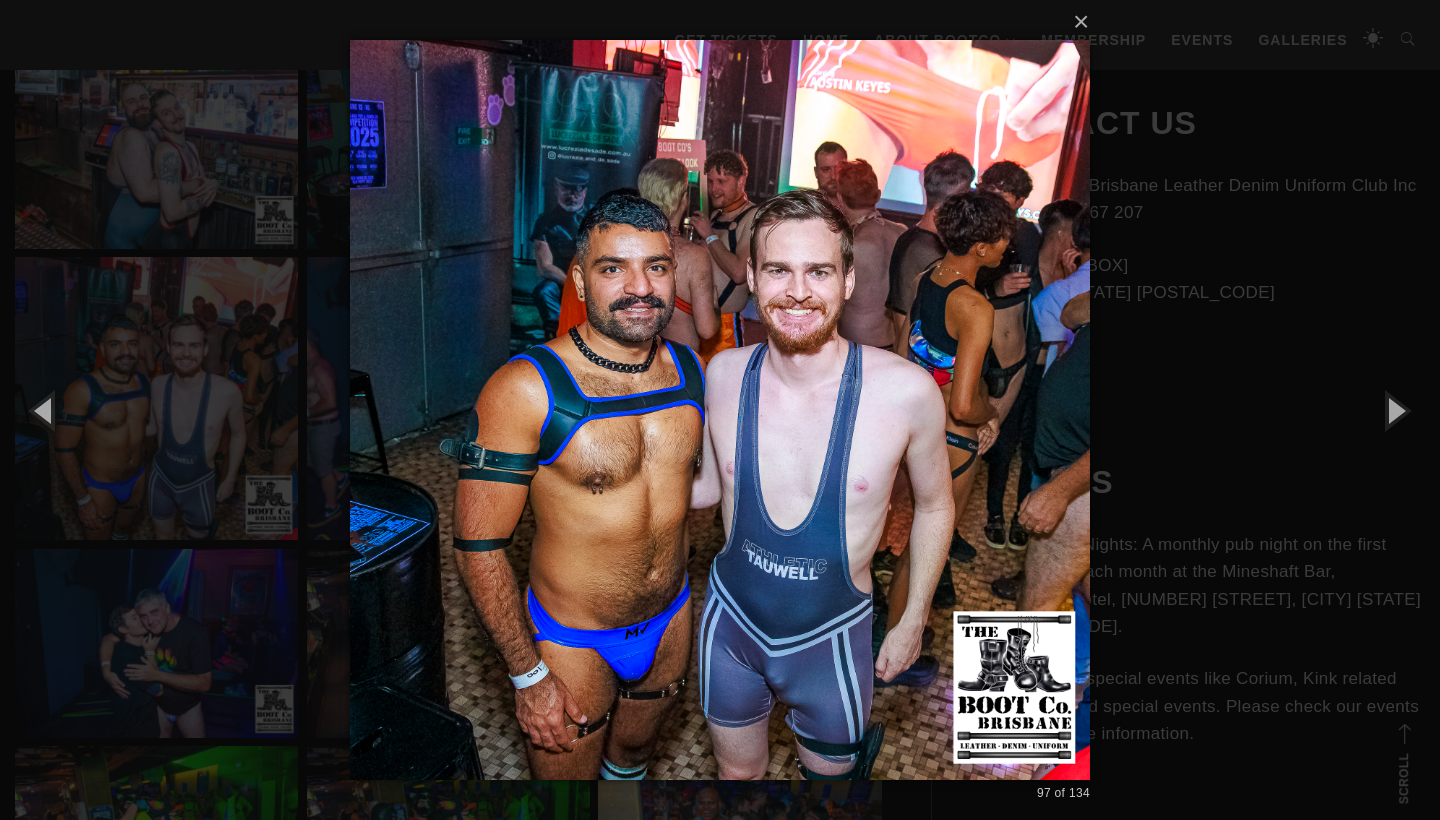 click on "× 97 of 134 Loading..." at bounding box center [720, 410] 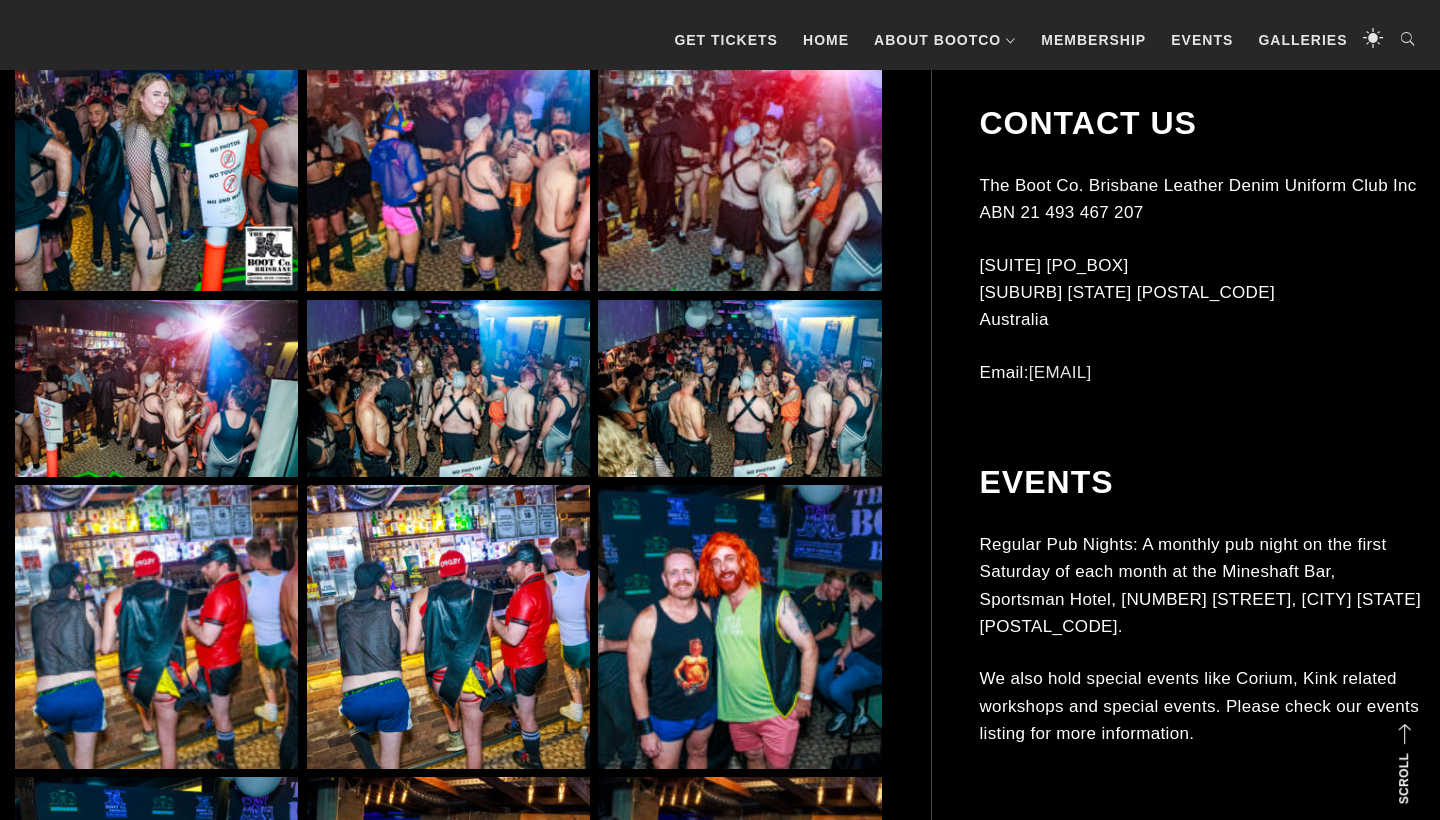 scroll, scrollTop: 11554, scrollLeft: 0, axis: vertical 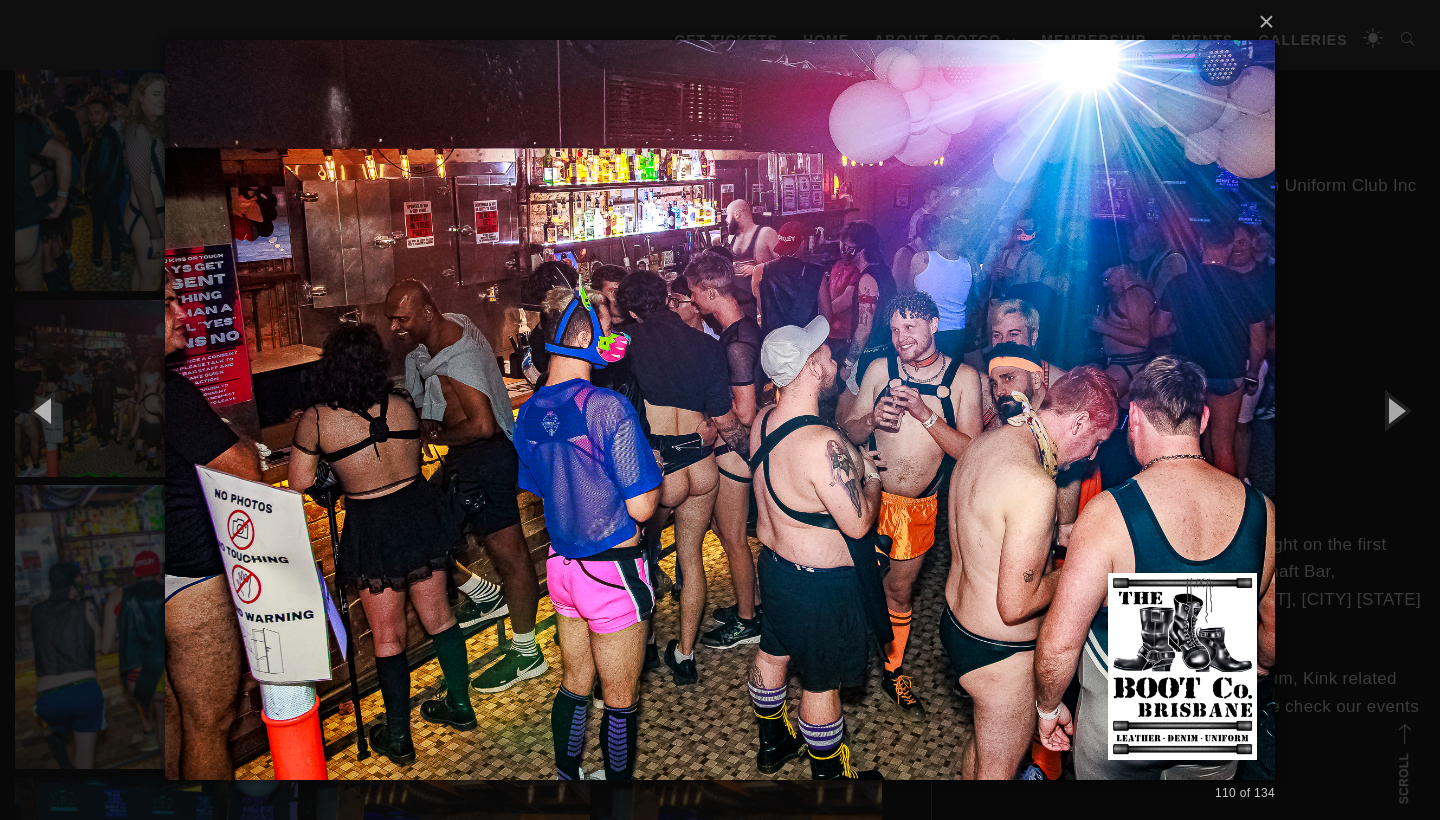 click on "× 110 of 134 Loading..." at bounding box center [720, 410] 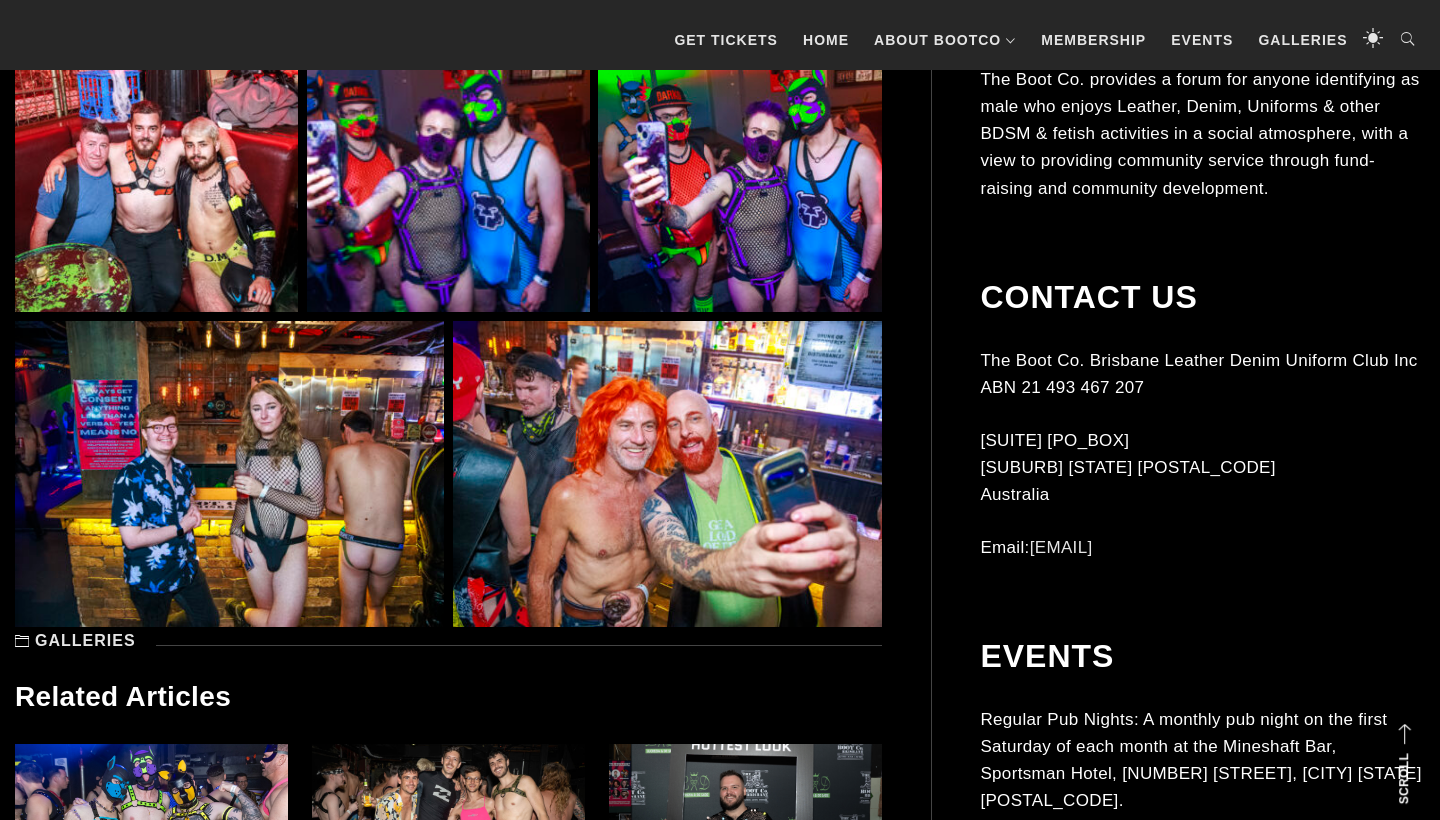 scroll, scrollTop: 13469, scrollLeft: 0, axis: vertical 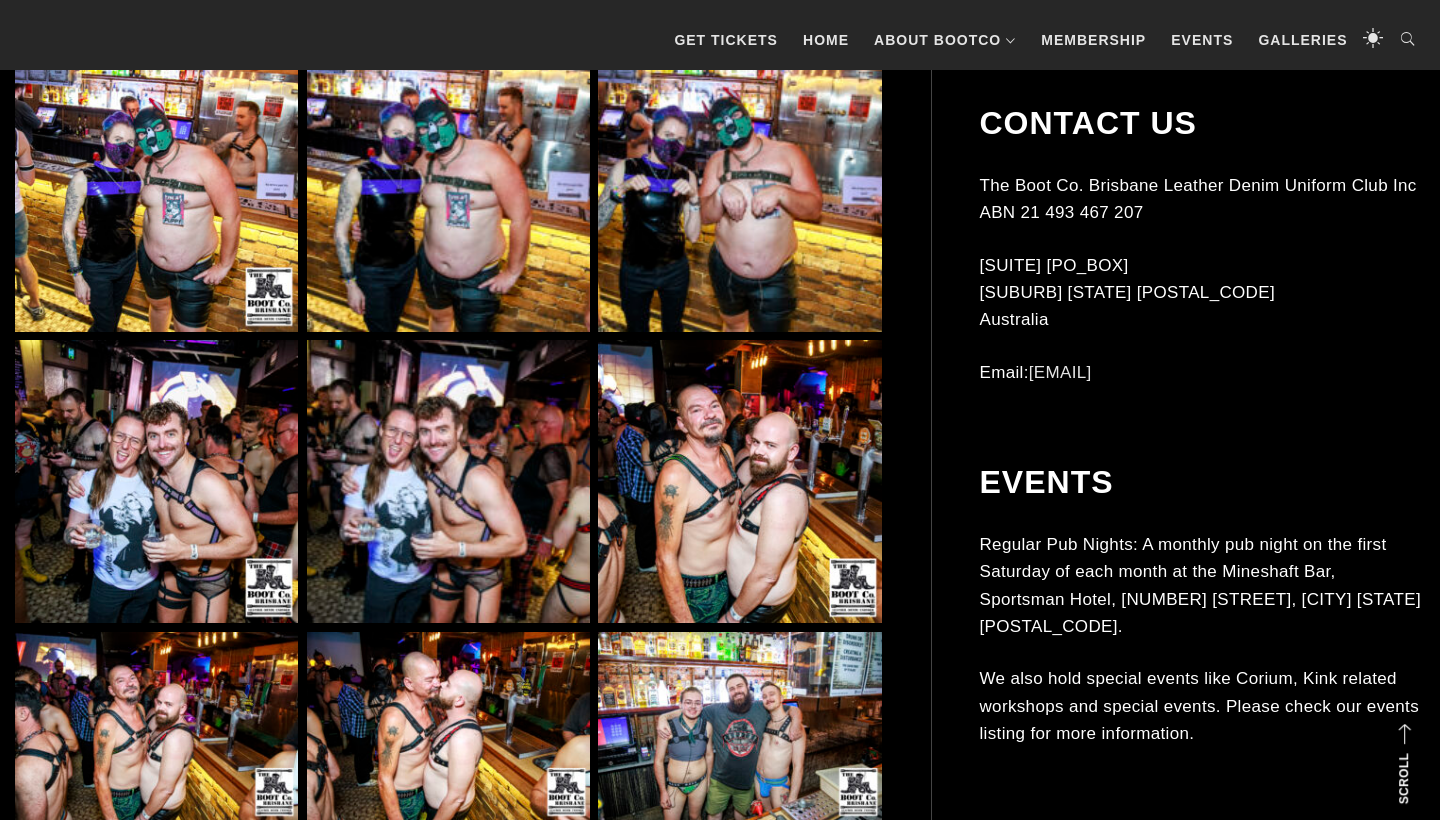 click at bounding box center (156, 481) 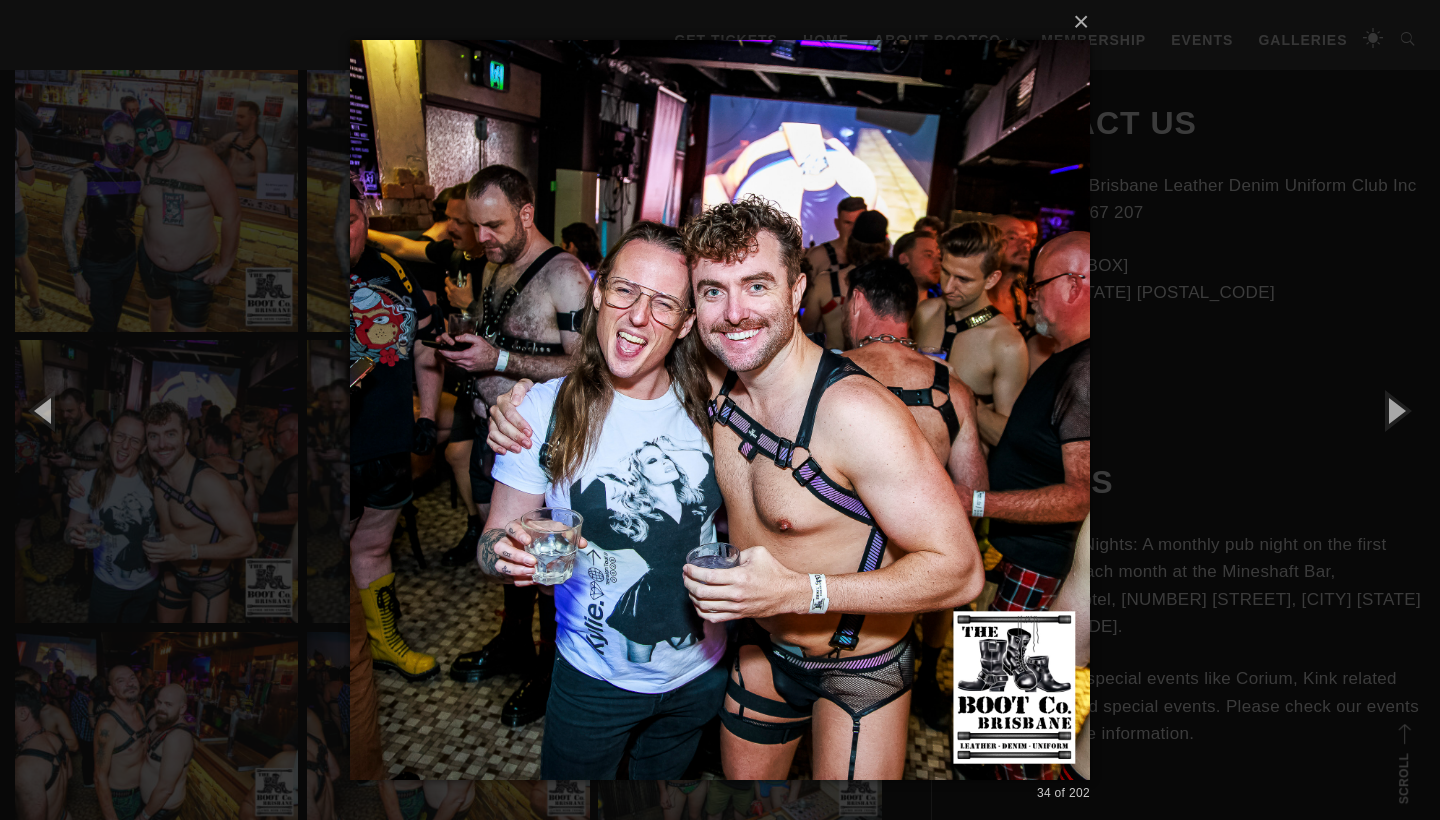 click on "× 34 of 202 Loading..." at bounding box center (720, 410) 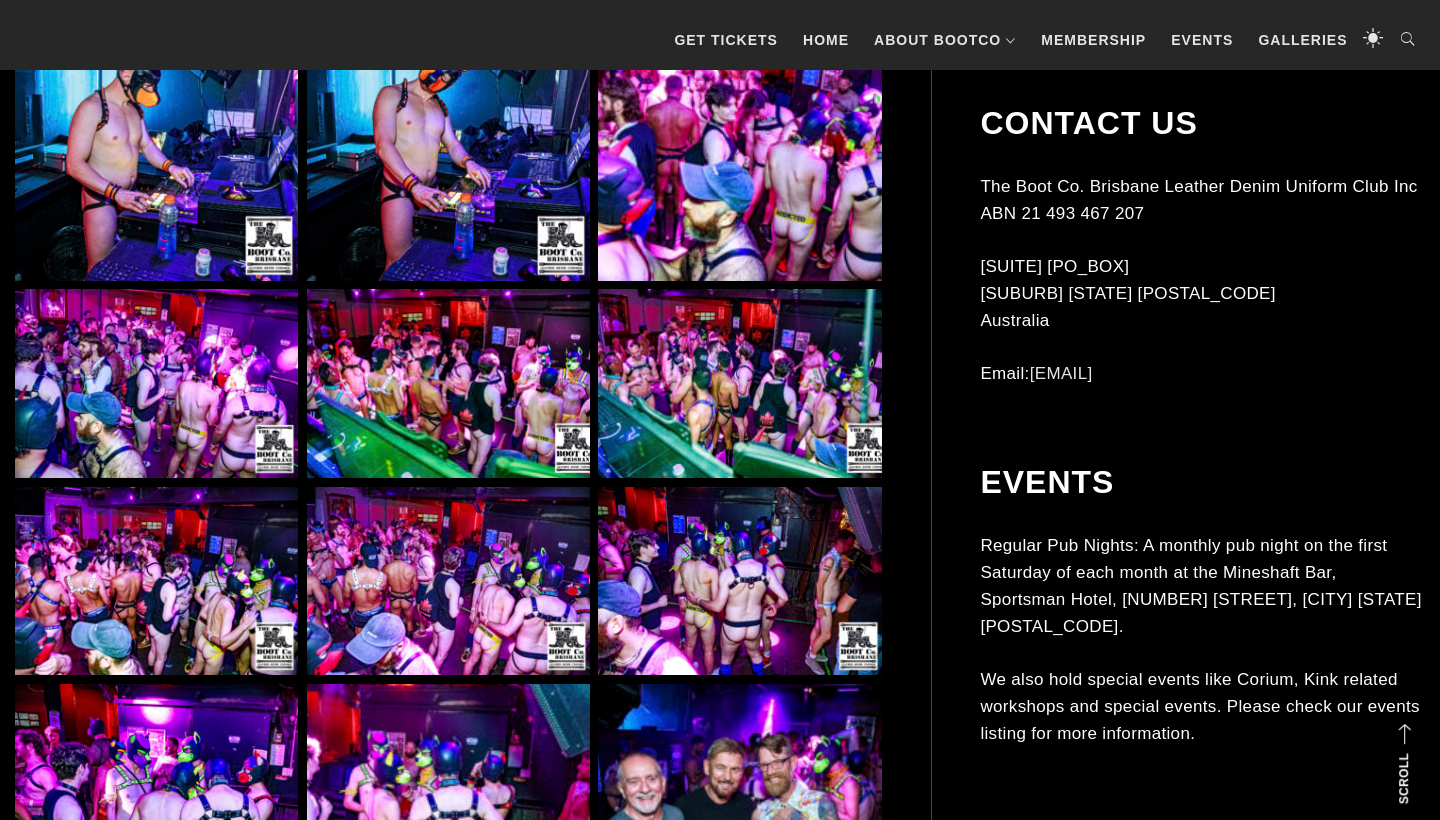 scroll, scrollTop: 5620, scrollLeft: 0, axis: vertical 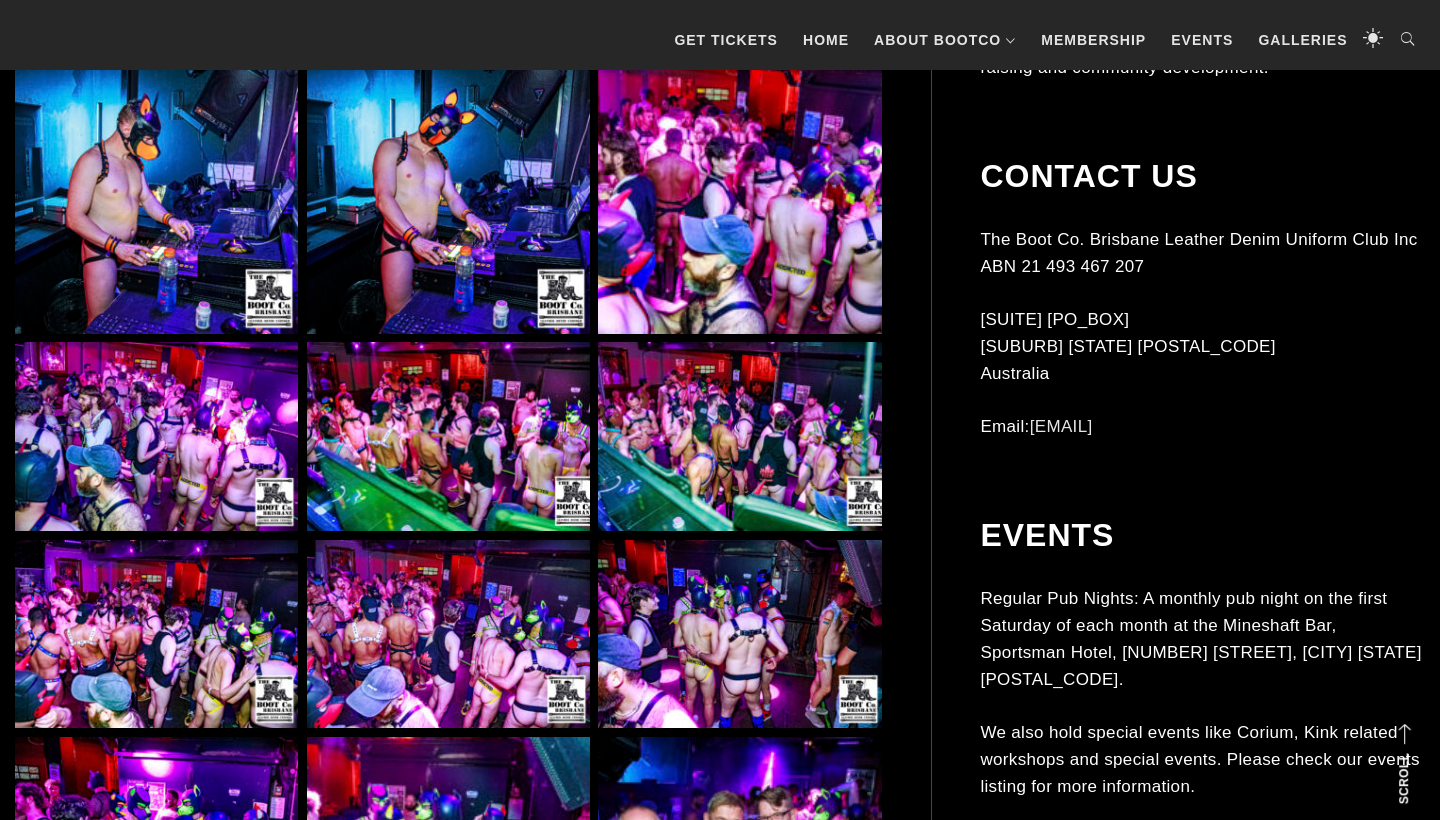 click at bounding box center [739, 191] 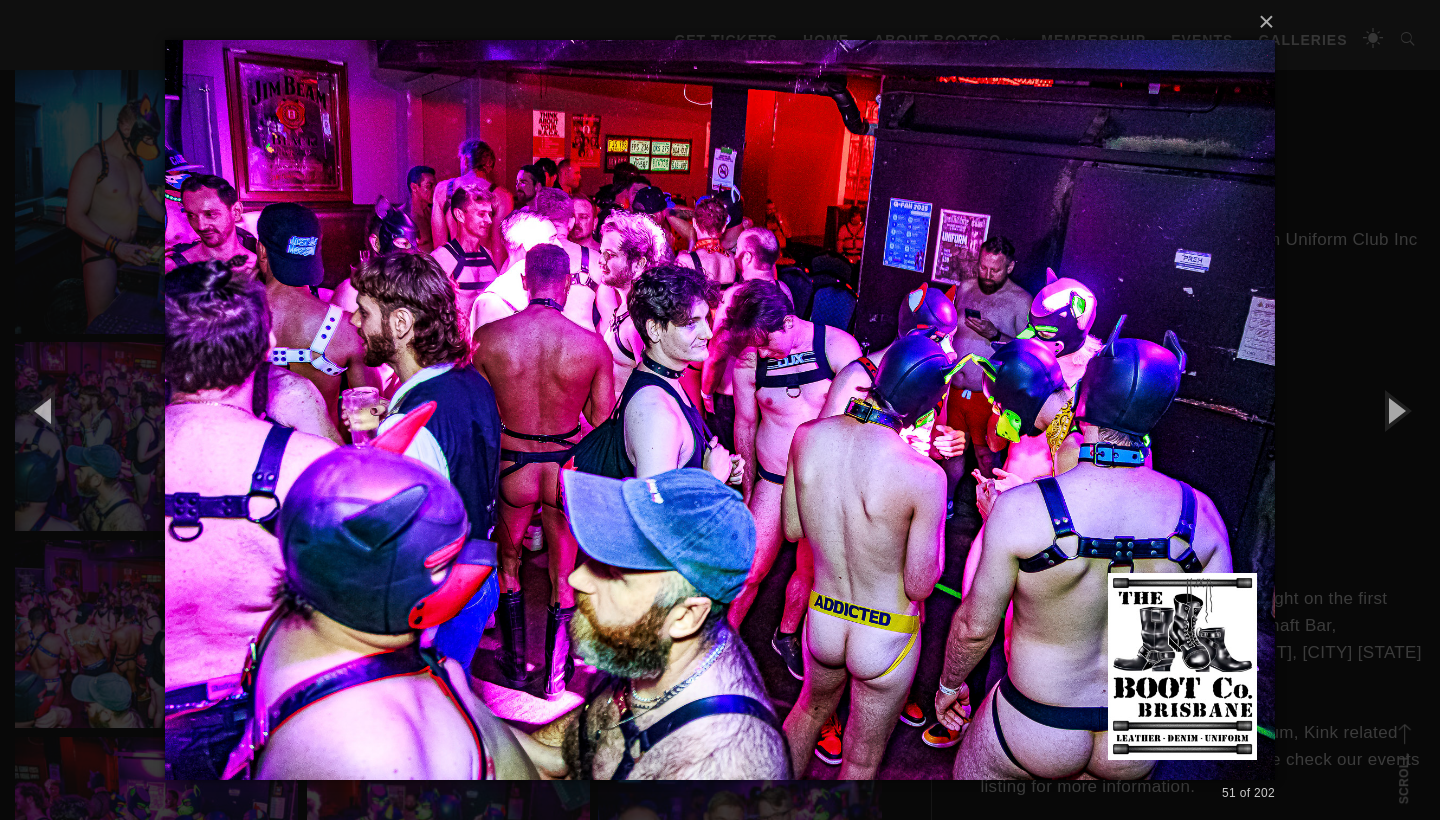 click on "× 51 of 202 Loading..." at bounding box center [720, 410] 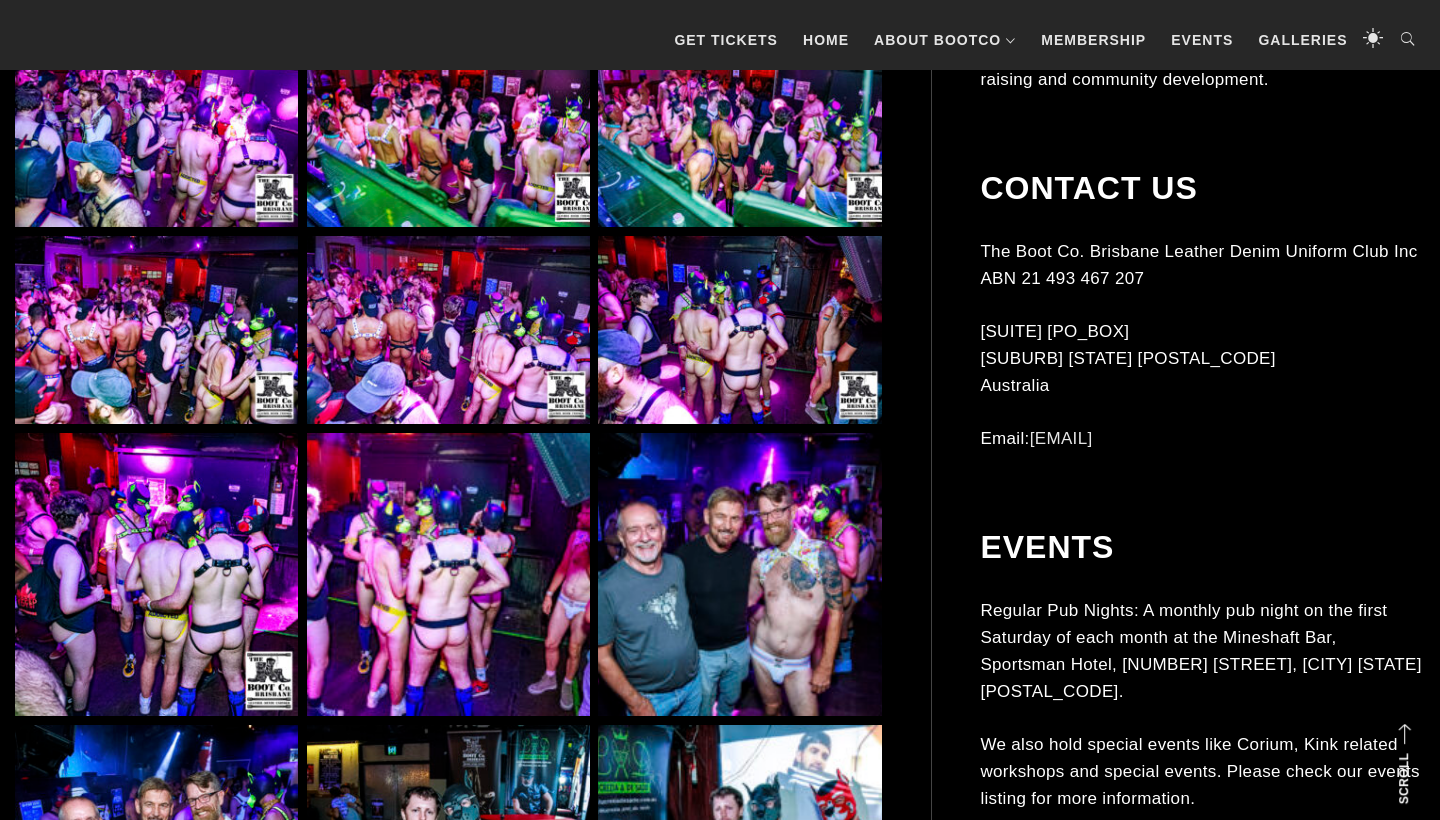 scroll, scrollTop: 5924, scrollLeft: 0, axis: vertical 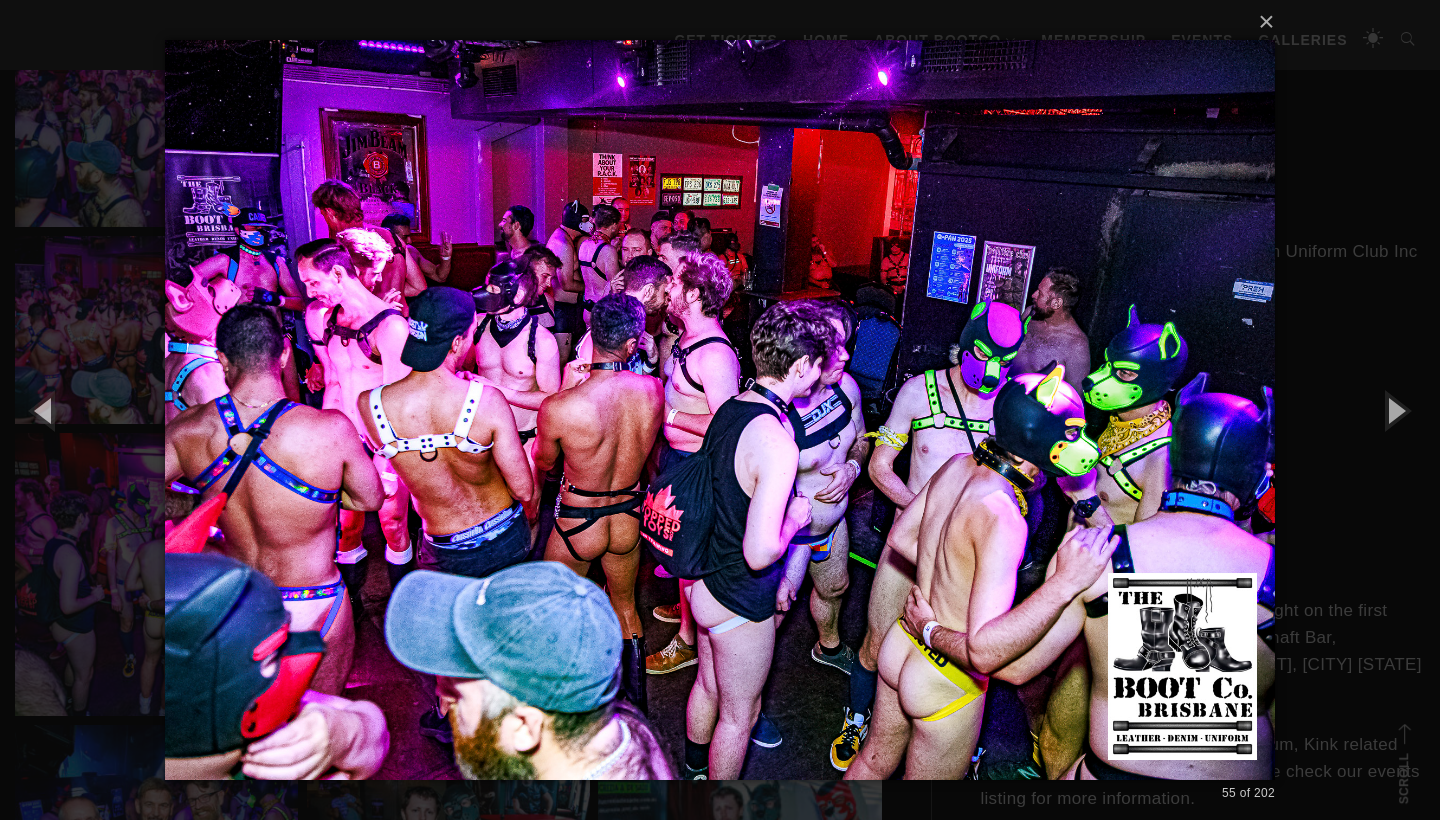 click on "× 55 of 202 Loading..." at bounding box center [720, 410] 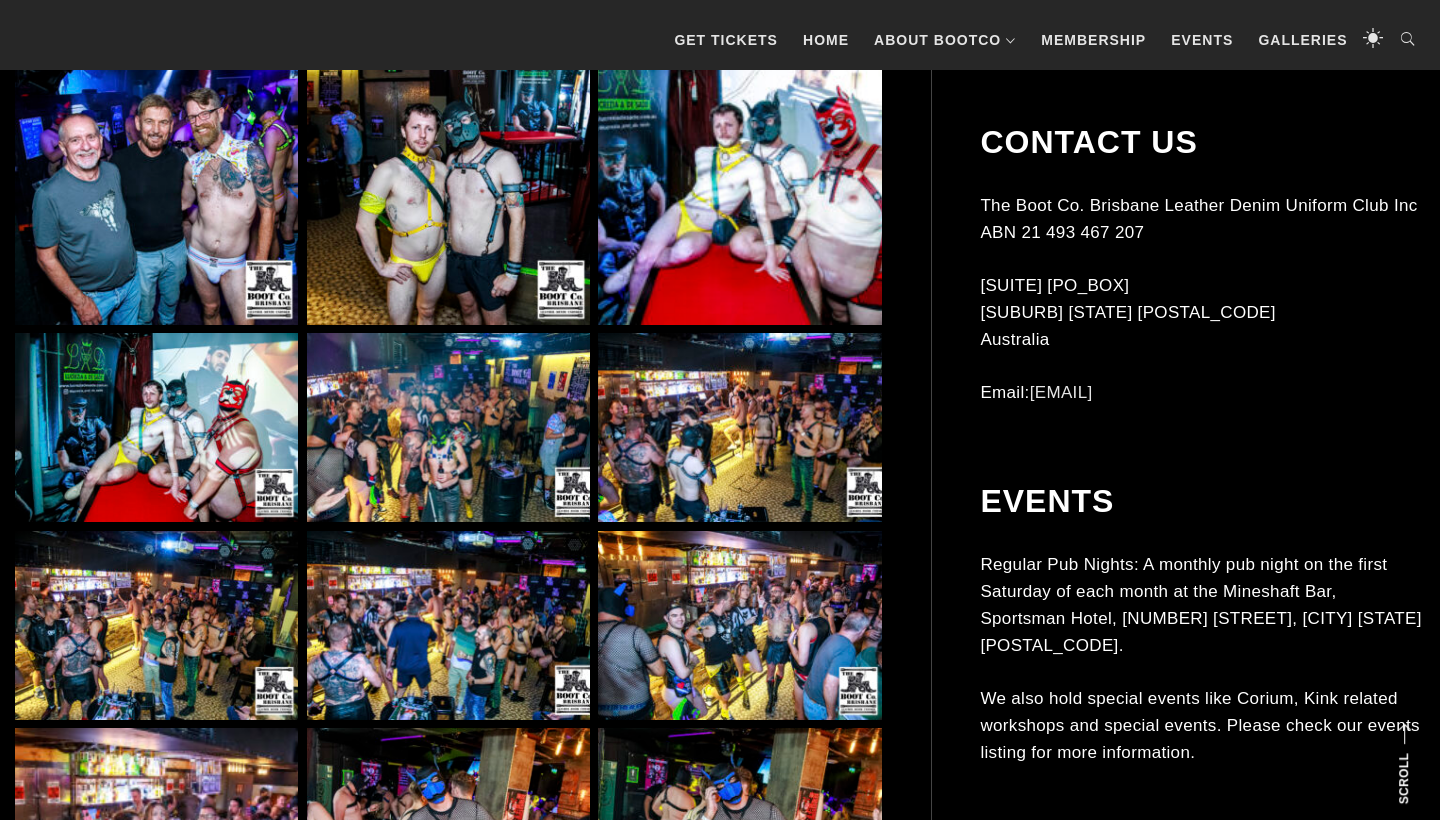 scroll, scrollTop: 6607, scrollLeft: 0, axis: vertical 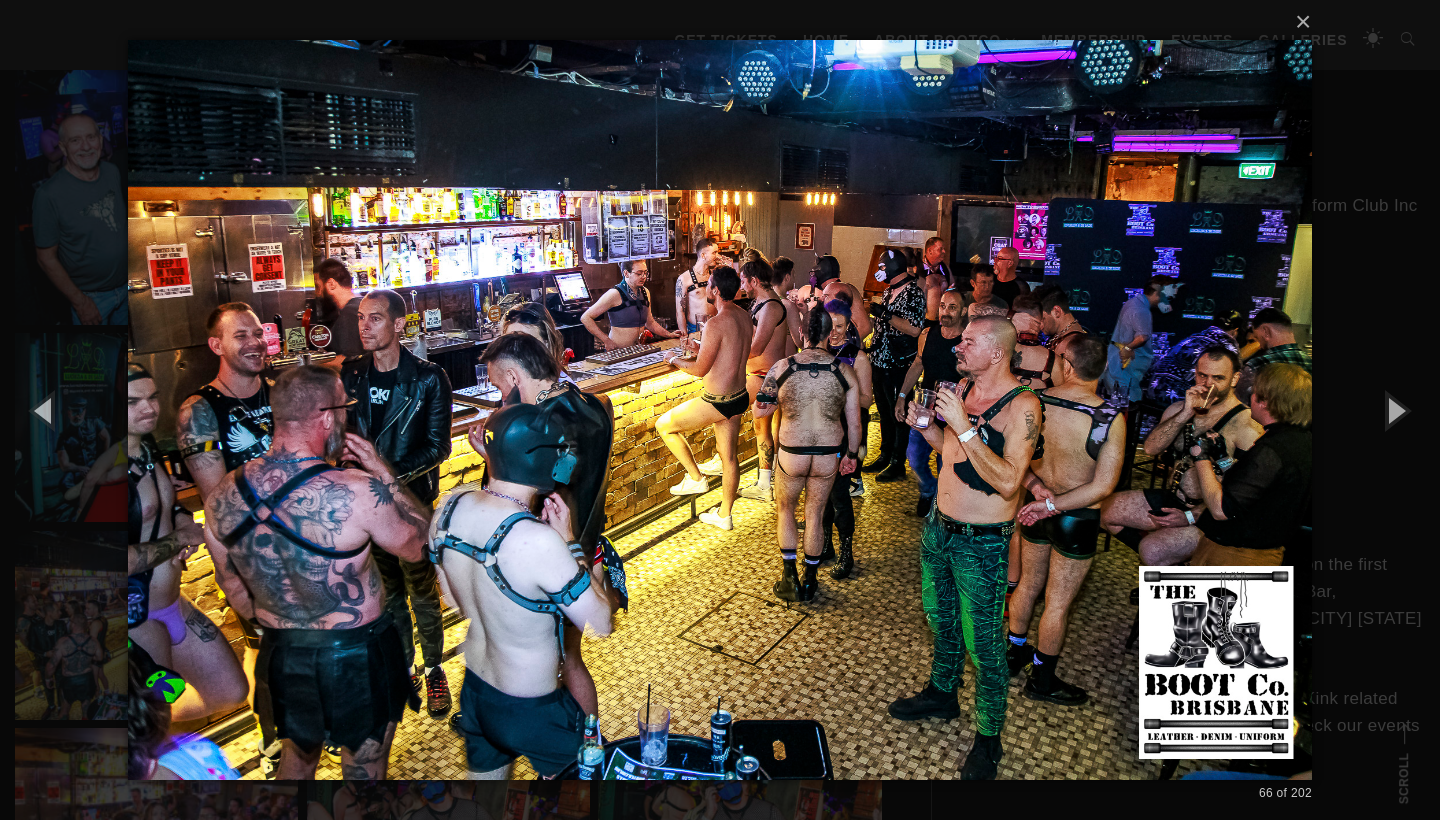 click on "× 66 of 202 Loading..." at bounding box center (720, 410) 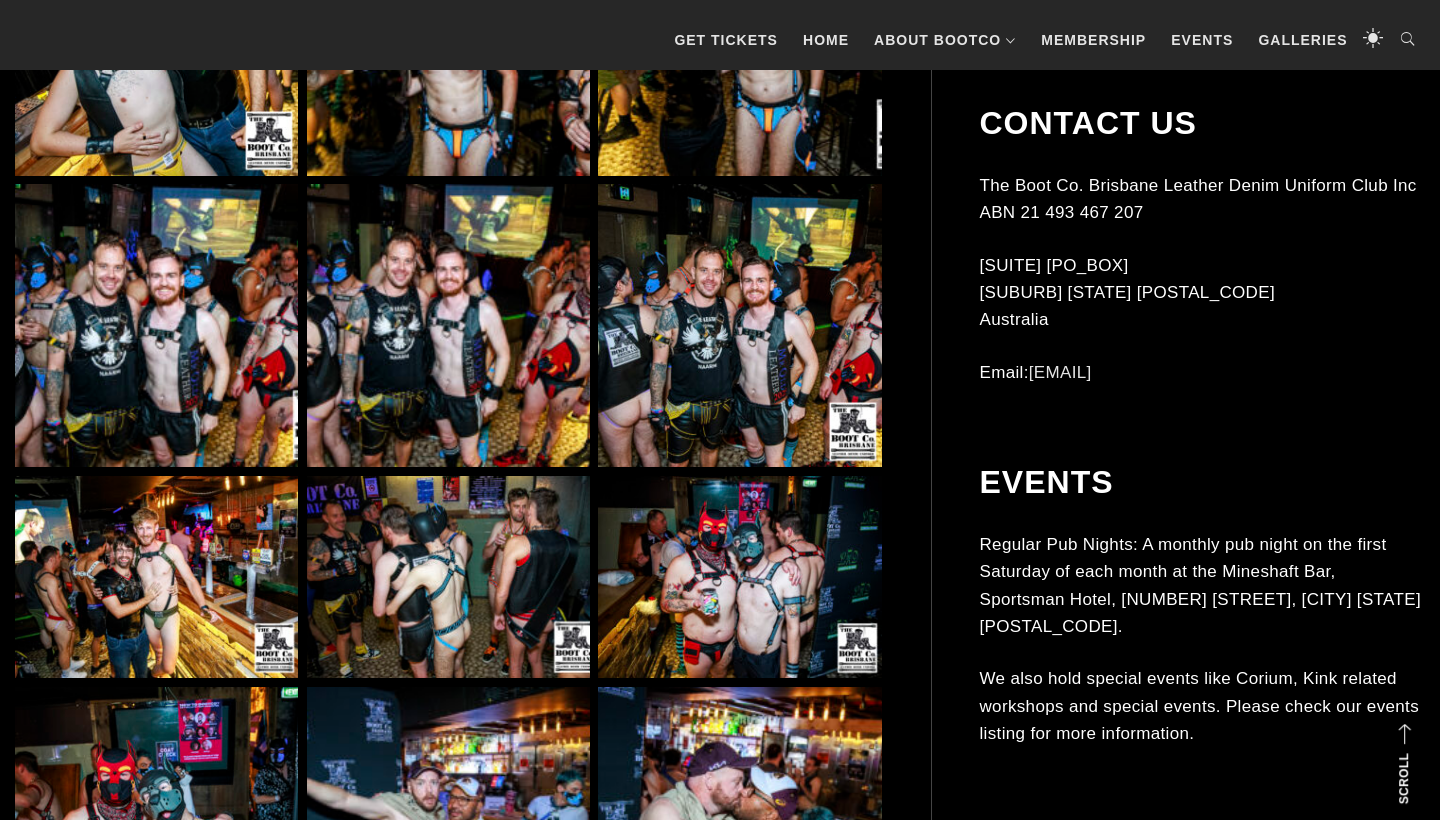 scroll, scrollTop: 11641, scrollLeft: 0, axis: vertical 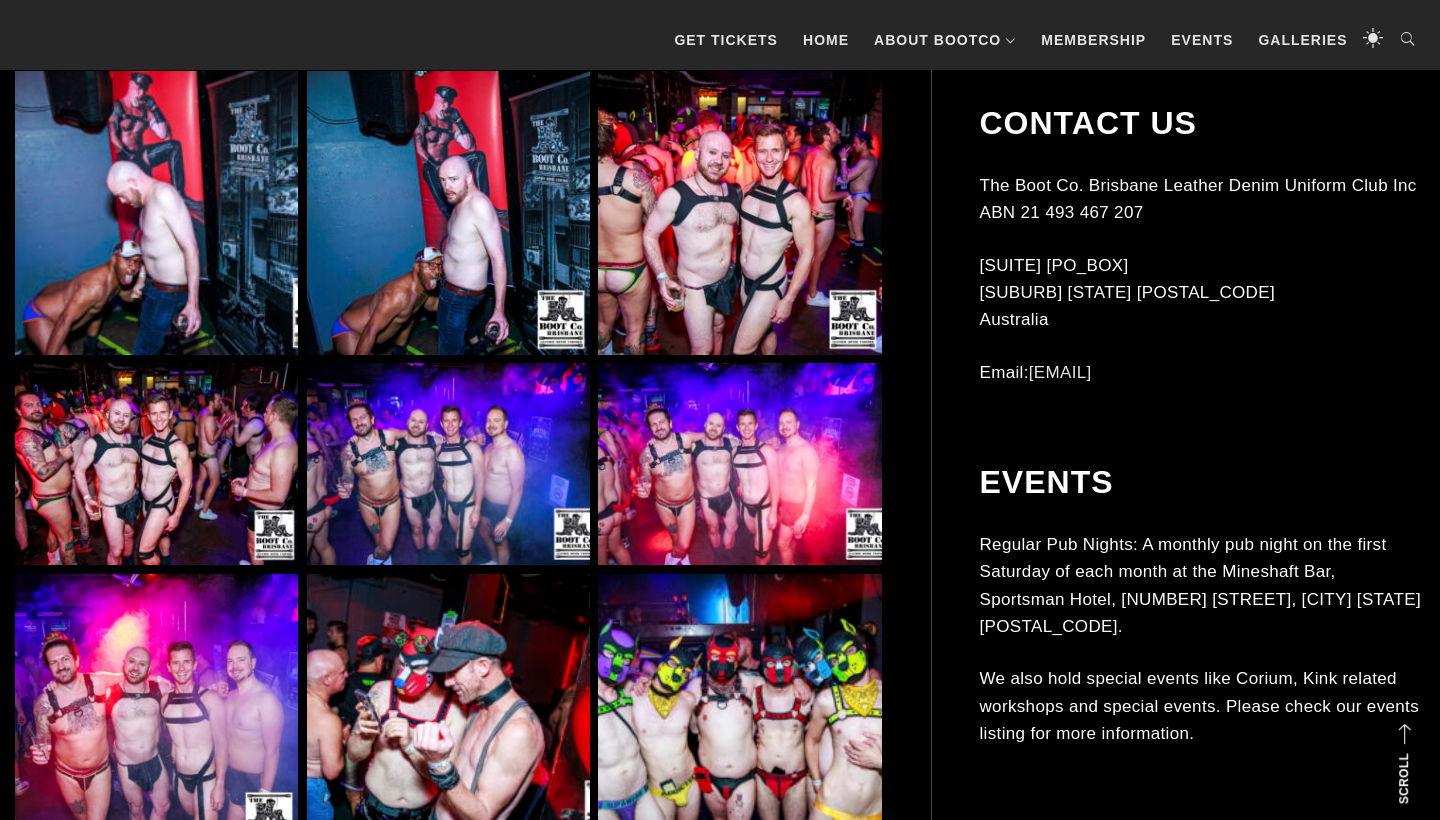 click at bounding box center (448, 212) 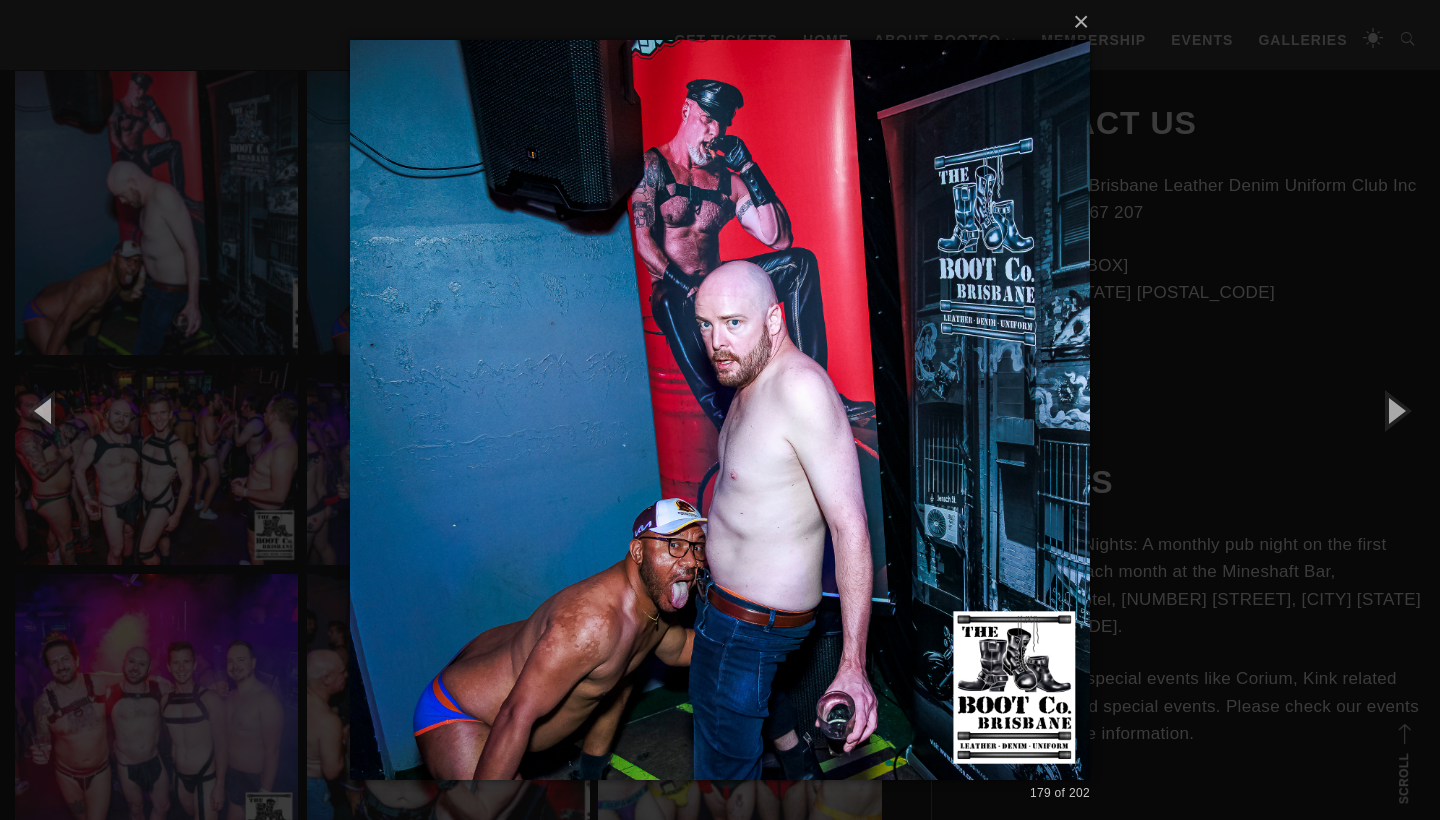 click on "× 179 of 202 Loading..." at bounding box center (720, 410) 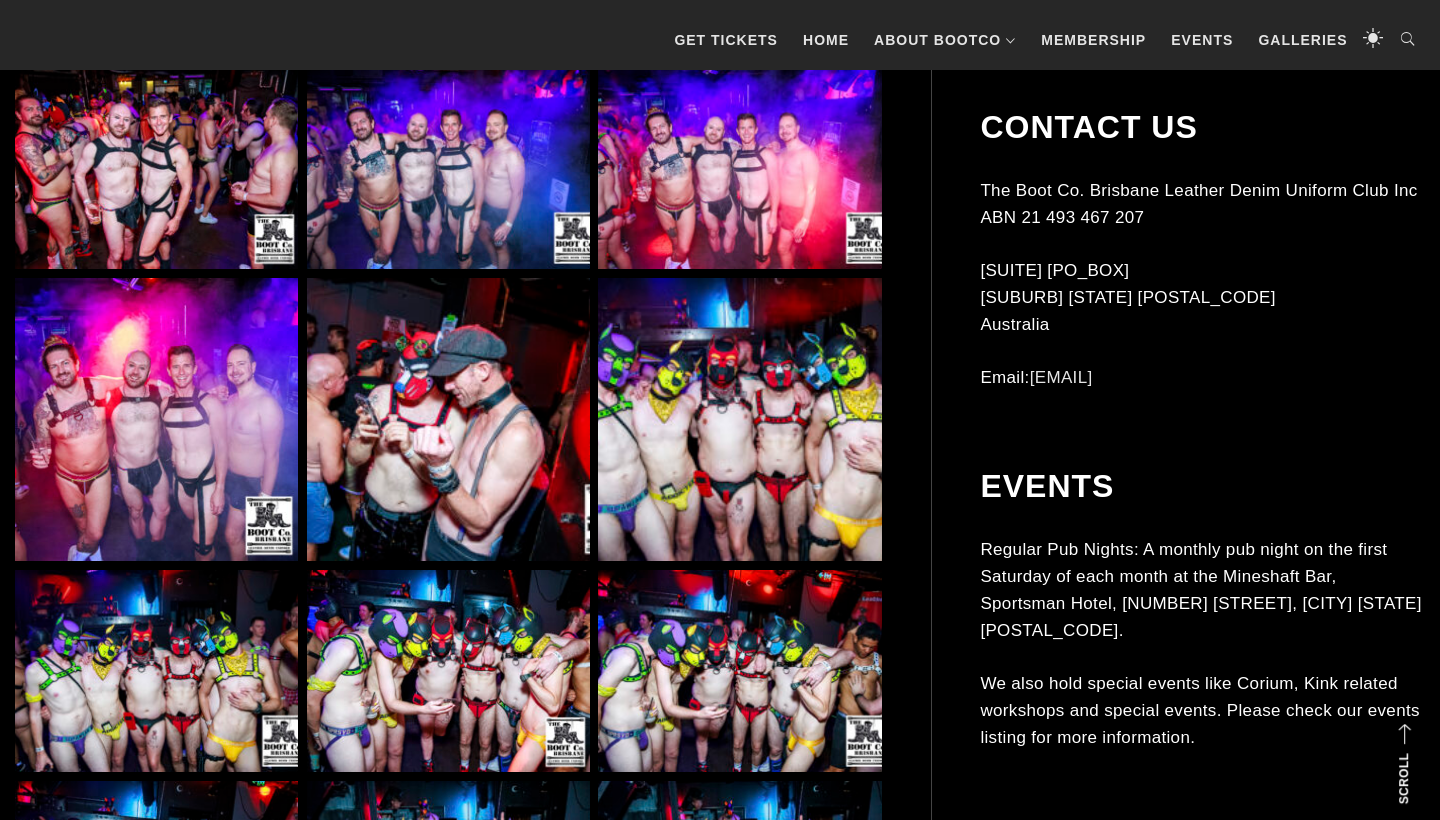 click at bounding box center [739, 168] 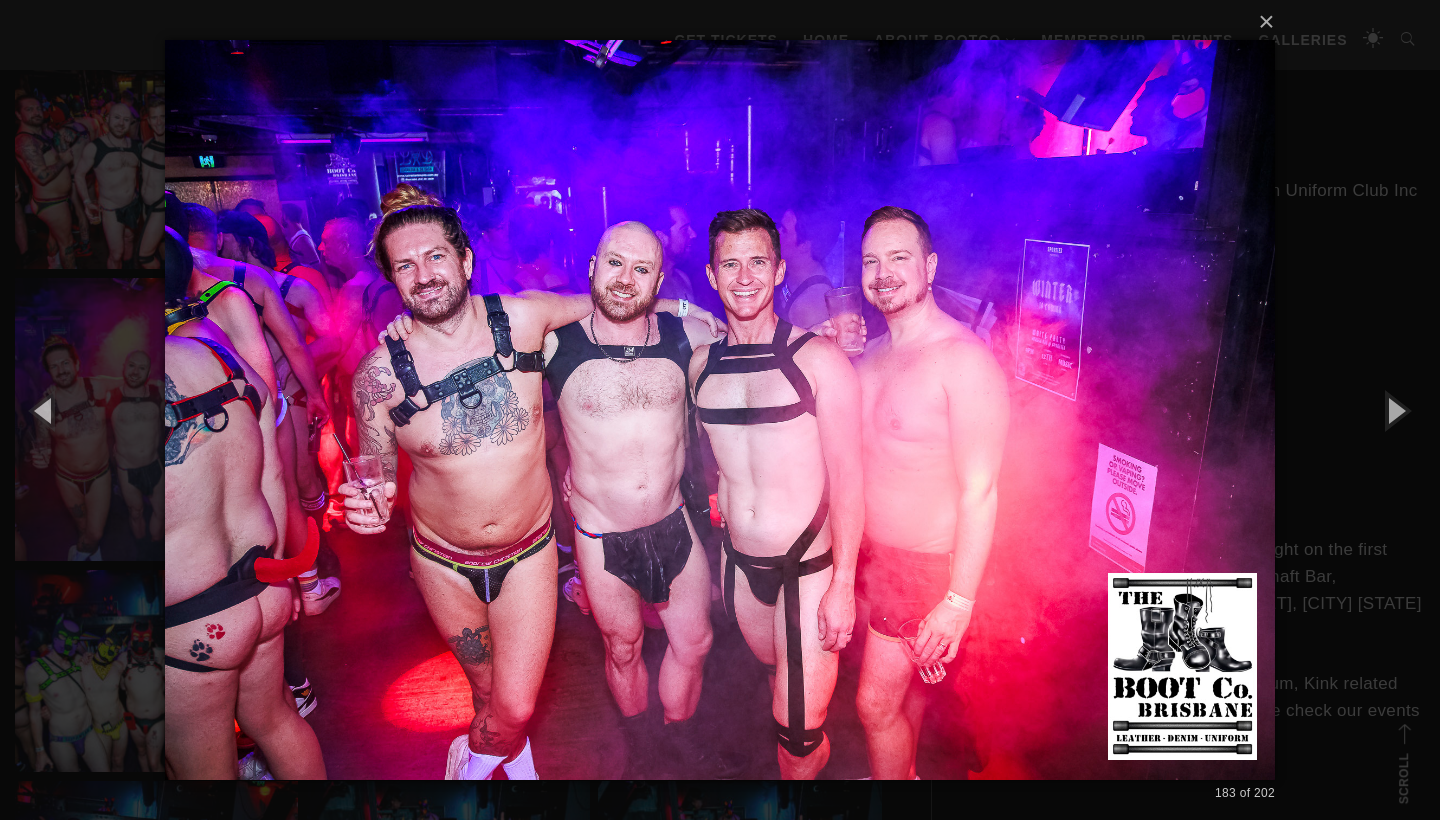 click on "× 183 of 202 Loading..." at bounding box center [720, 410] 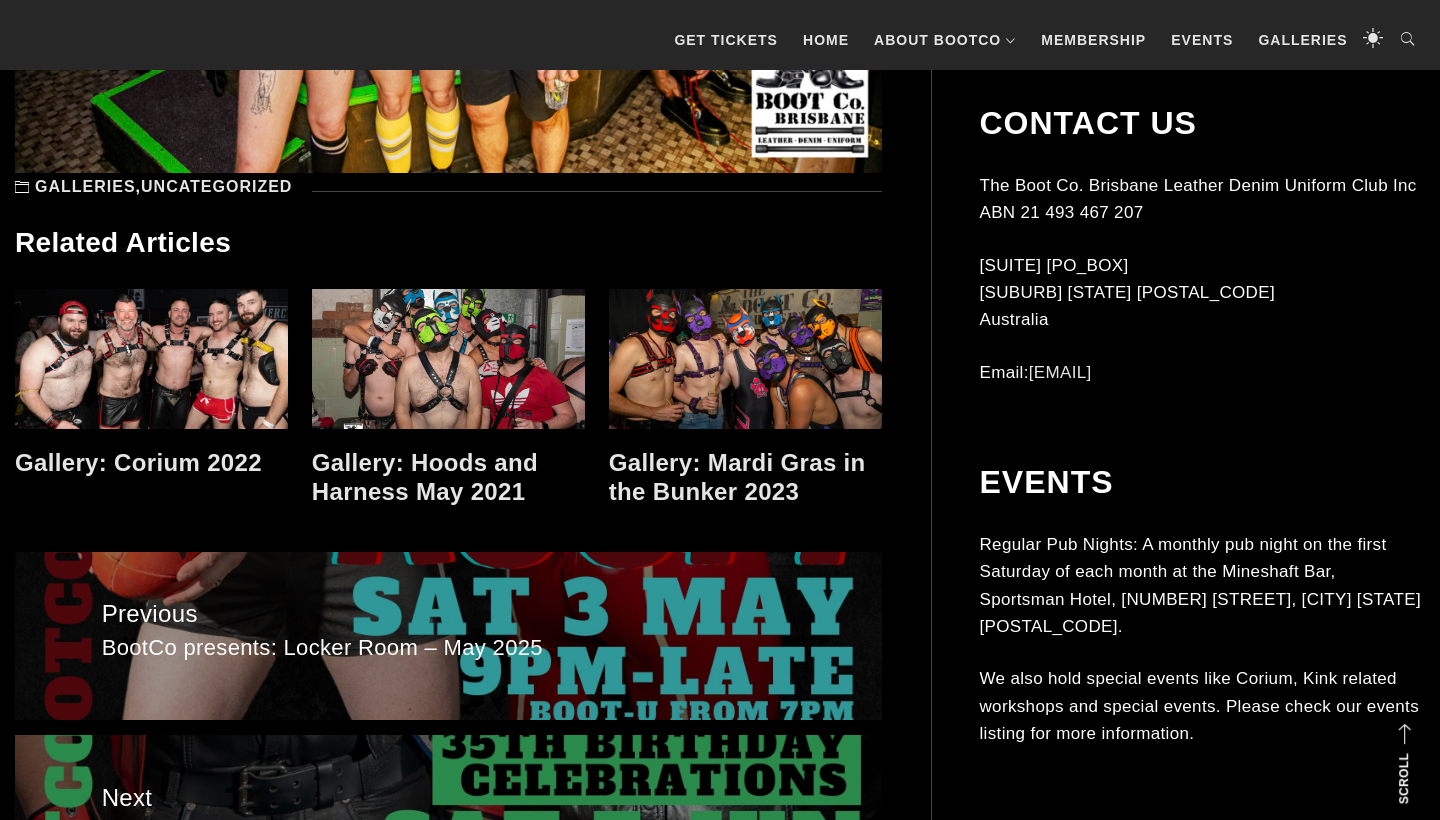 scroll, scrollTop: 18955, scrollLeft: 0, axis: vertical 